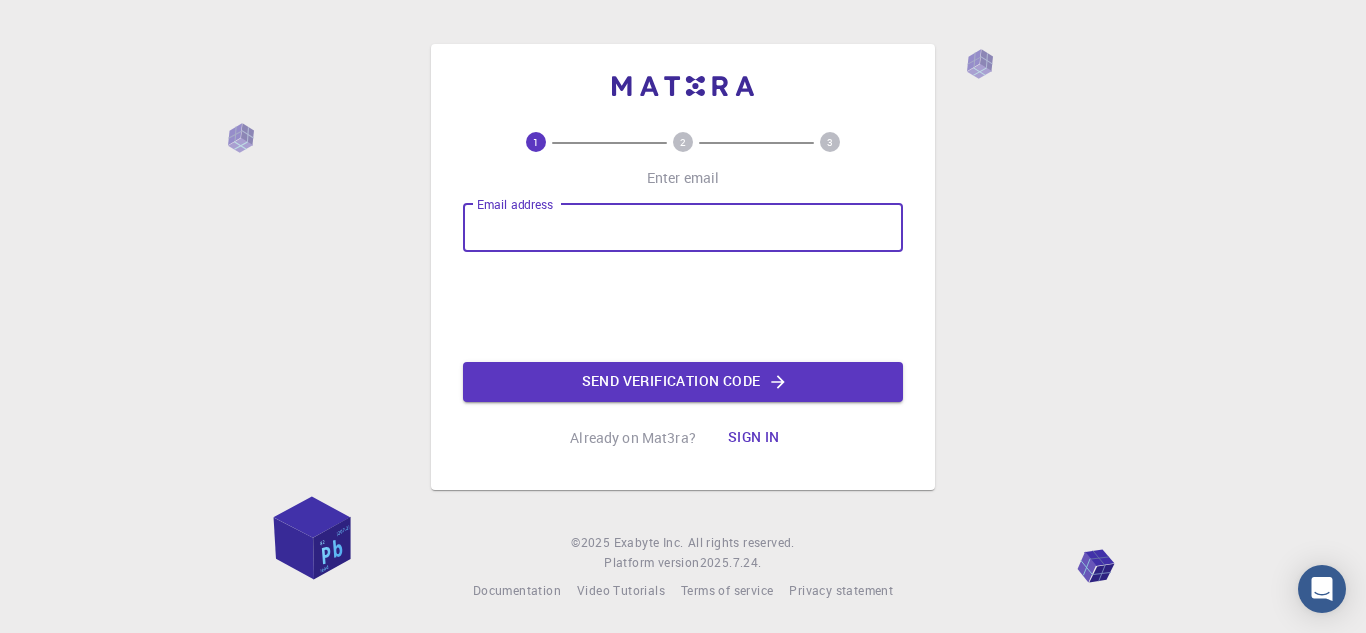 type on "[EMAIL]" 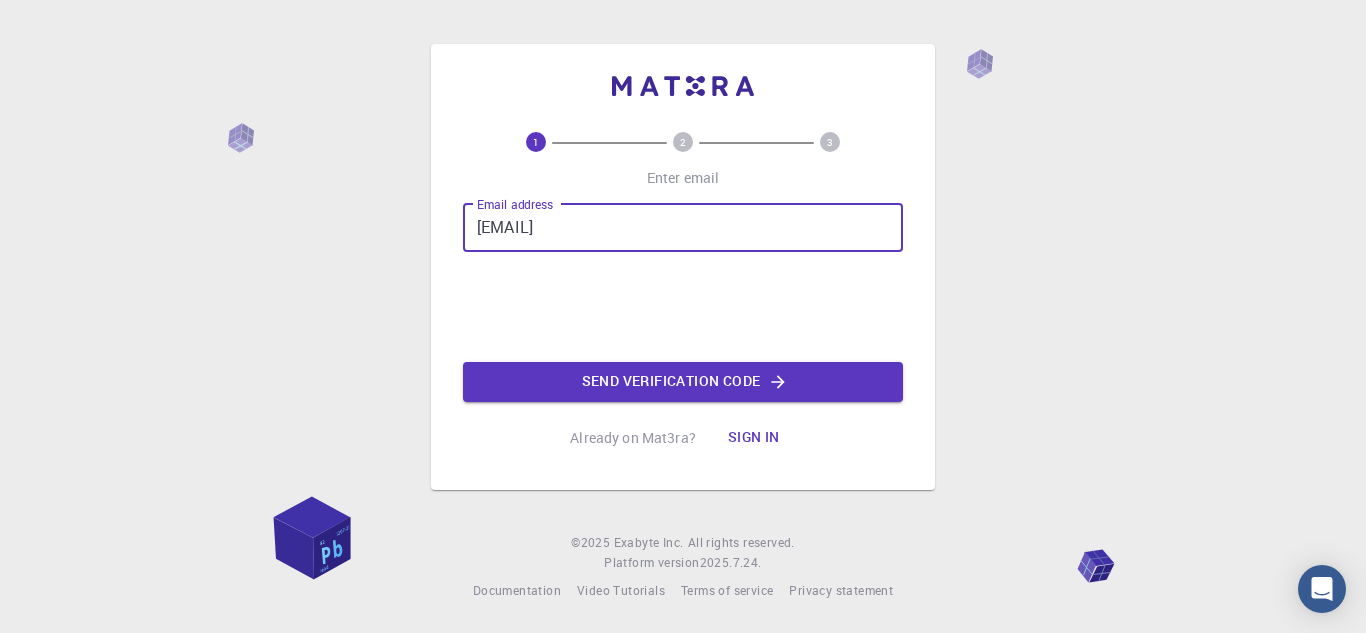 scroll, scrollTop: 0, scrollLeft: 0, axis: both 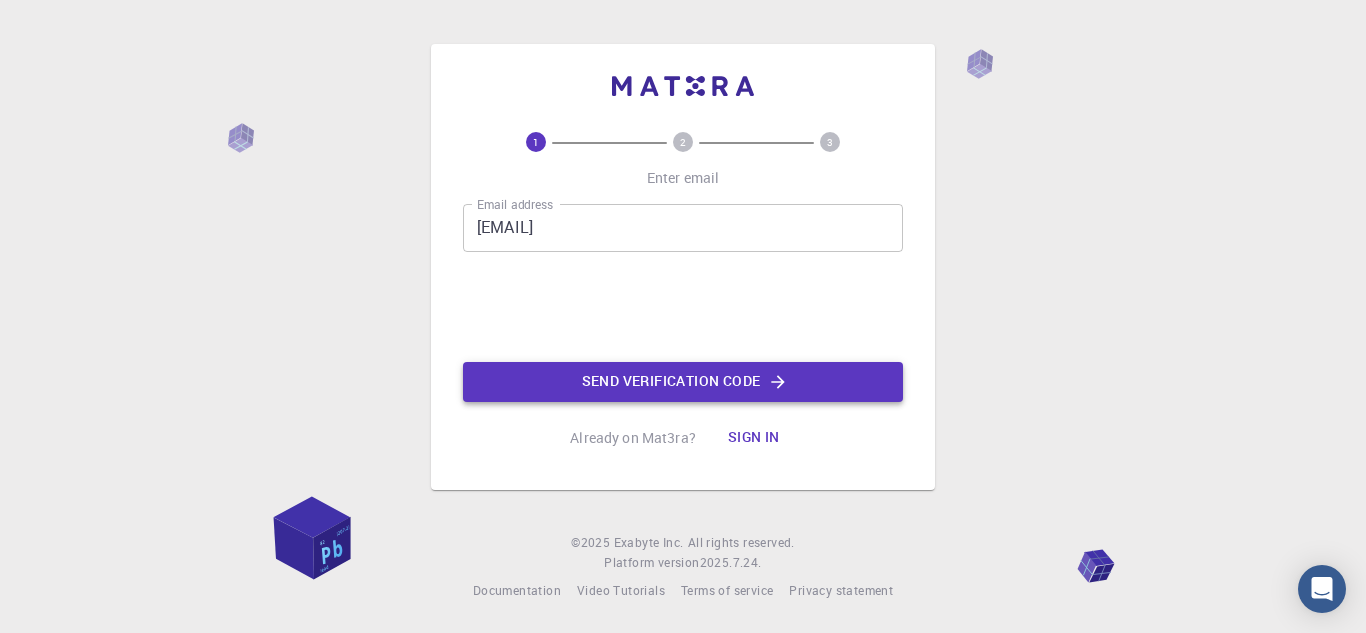 click on "Send verification code" 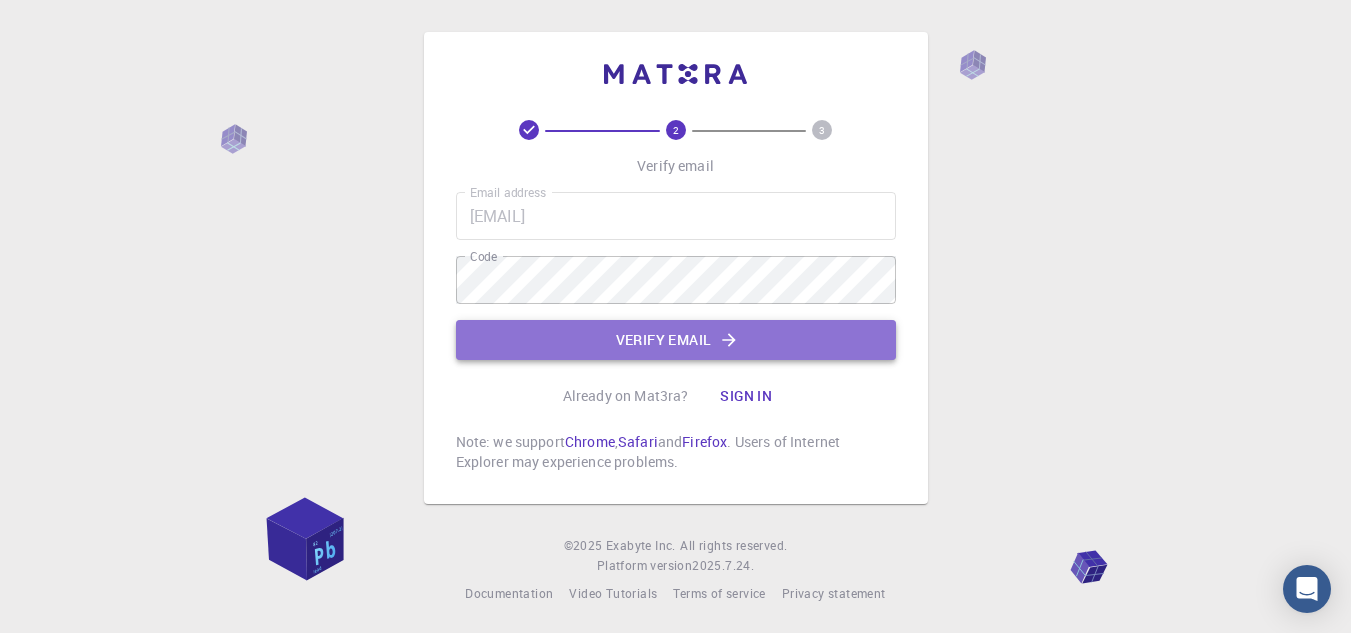 click on "Verify email" 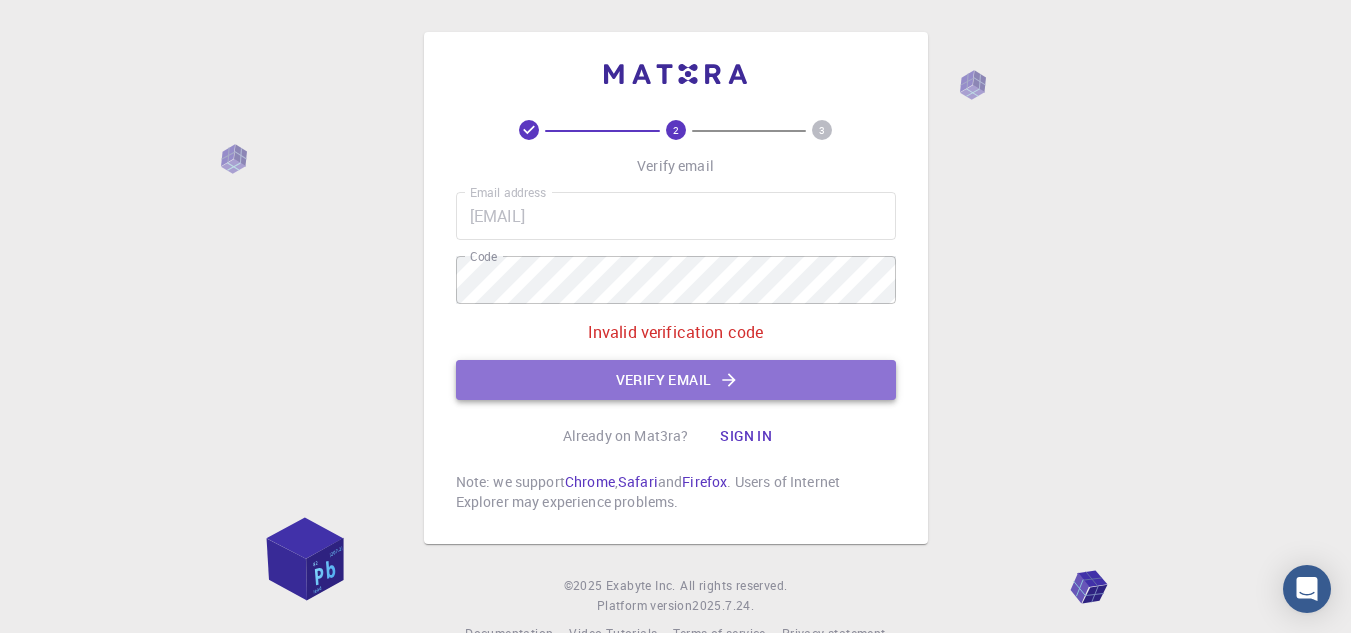 click on "Verify email" at bounding box center (676, 380) 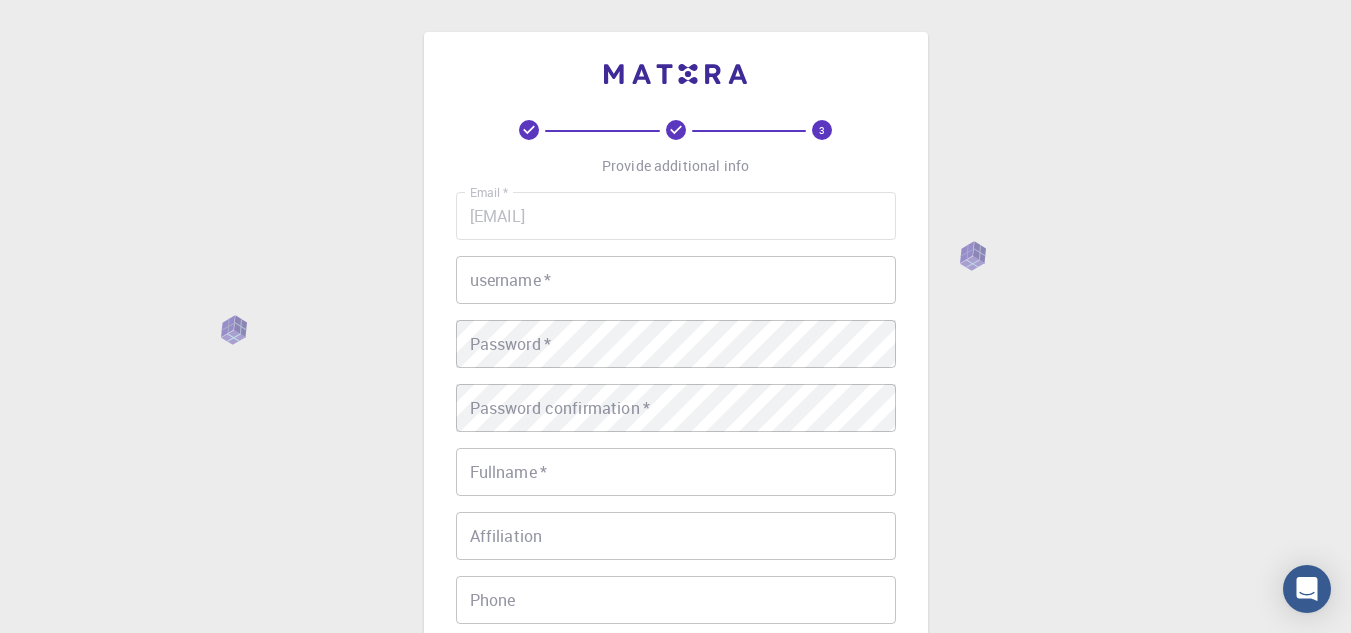 click on "username   *" at bounding box center [676, 280] 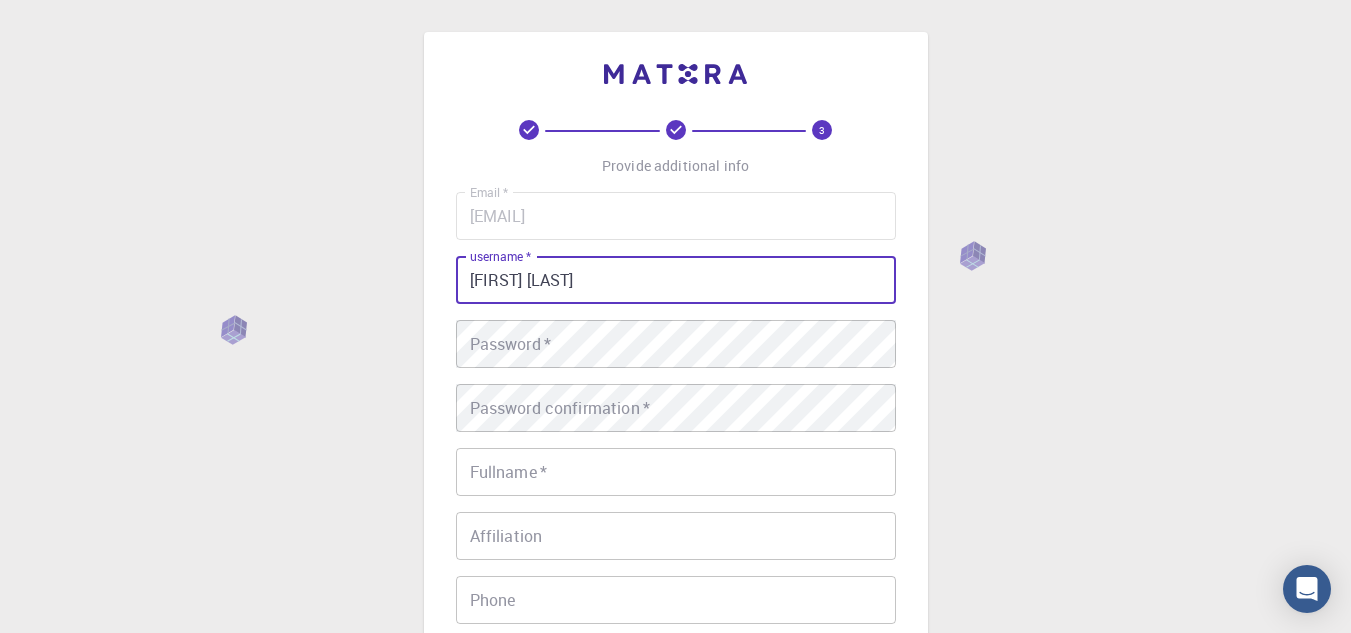 type on "[FIRST] [LAST]" 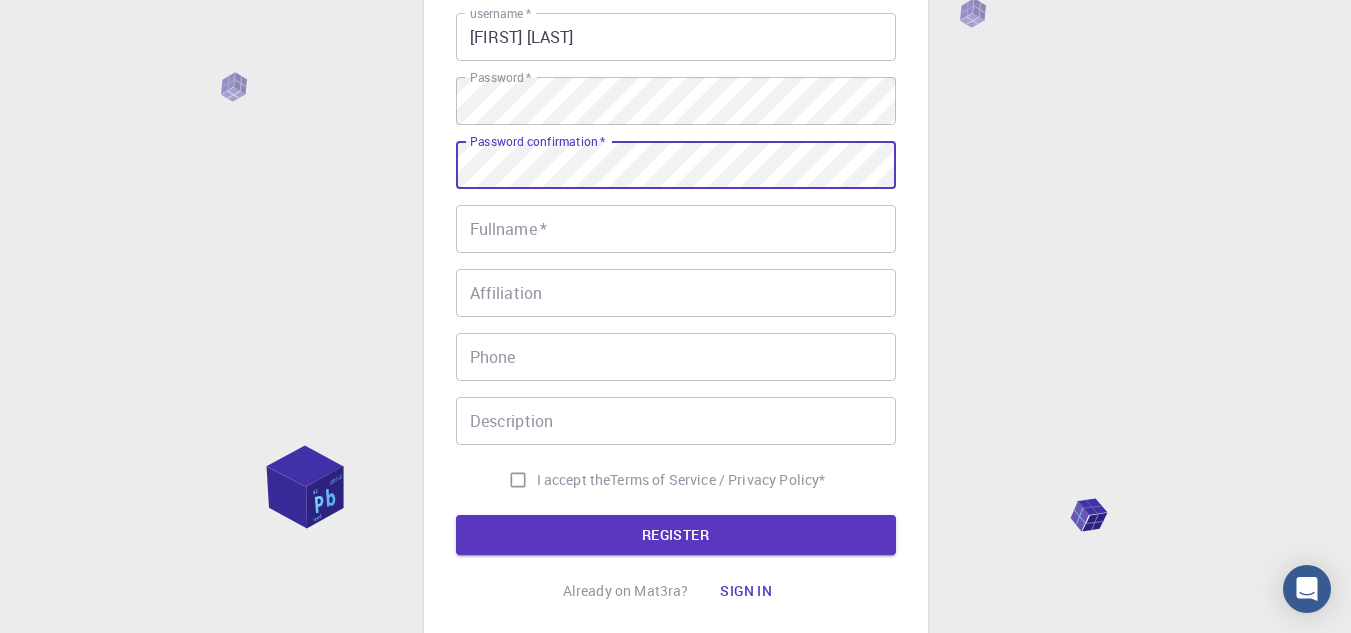 scroll, scrollTop: 244, scrollLeft: 0, axis: vertical 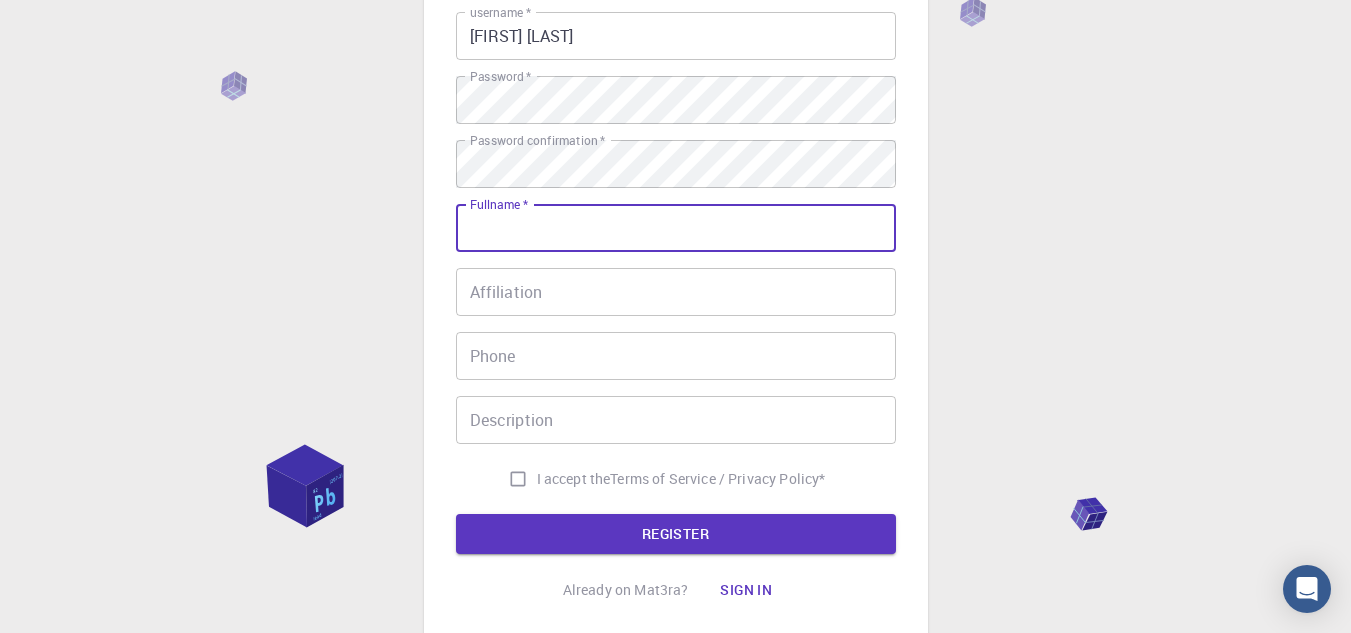 click on "Fullname   *" at bounding box center (676, 228) 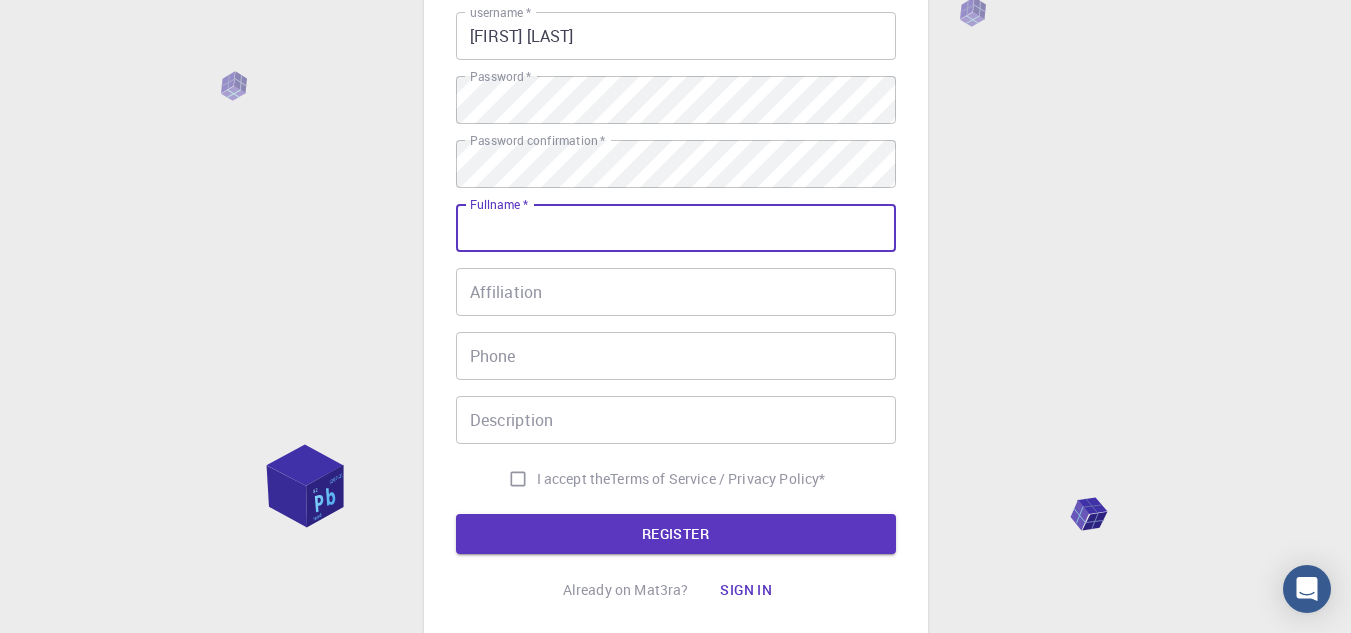 type on "[FIRST] [LAST]" 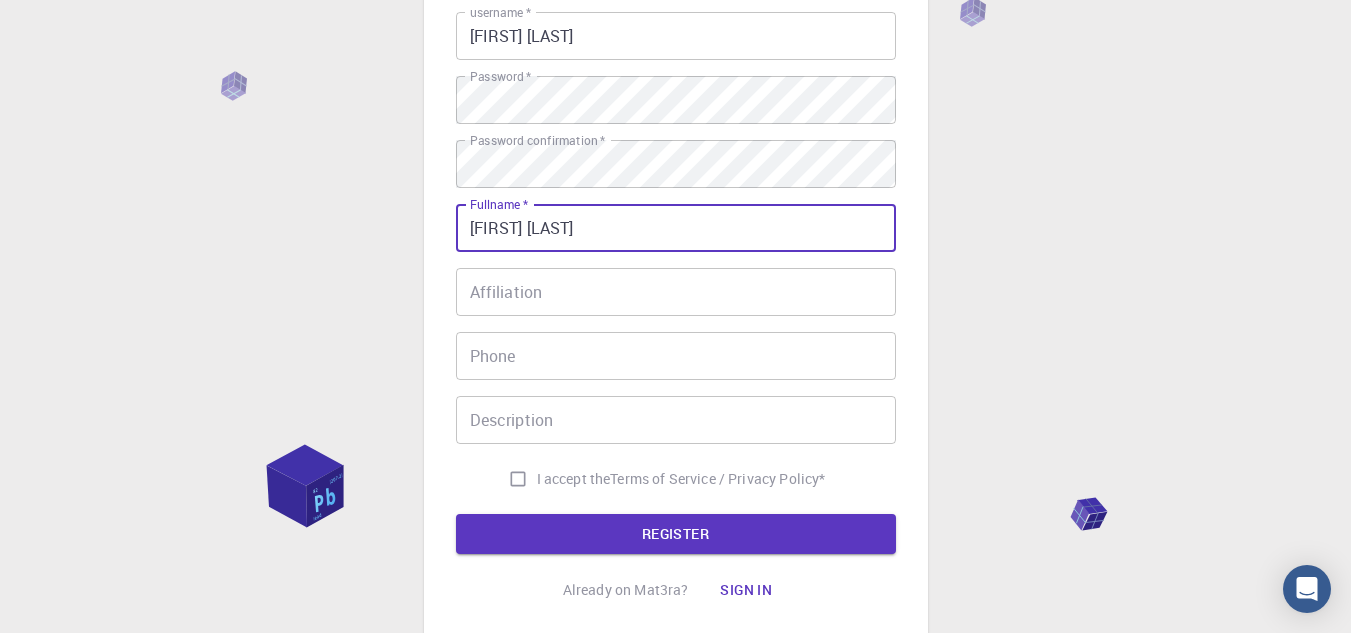 type on "07031820005" 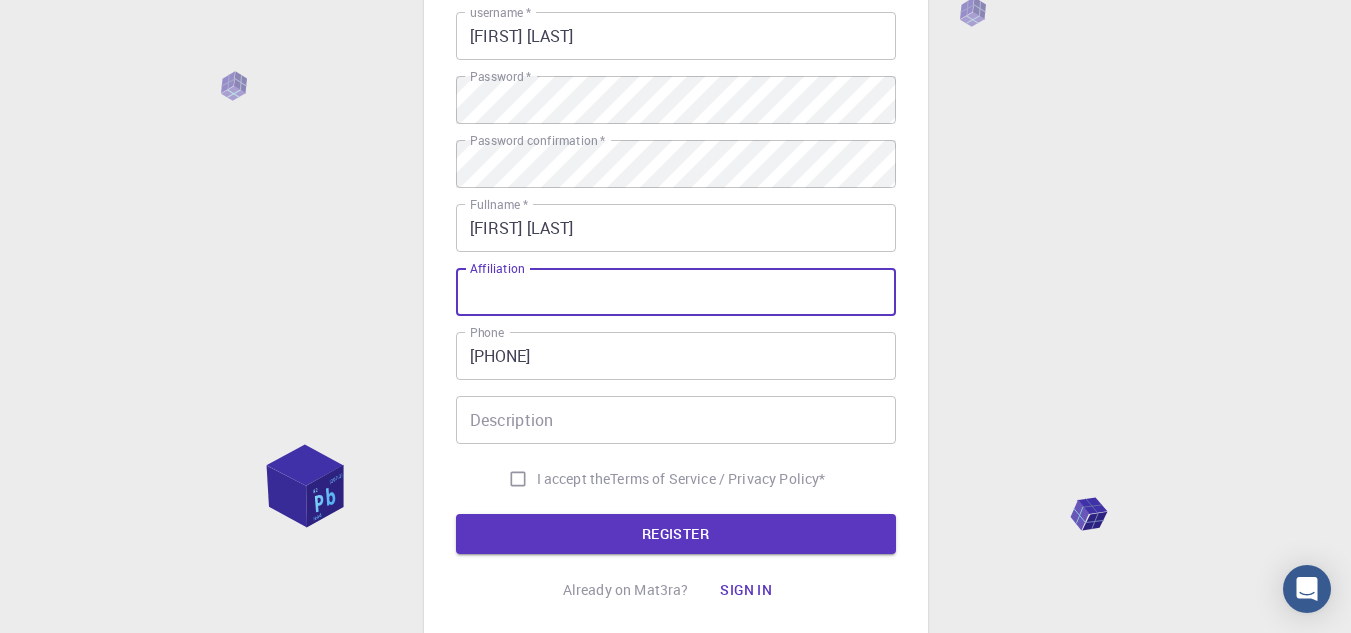 click on "Affiliation" at bounding box center (676, 292) 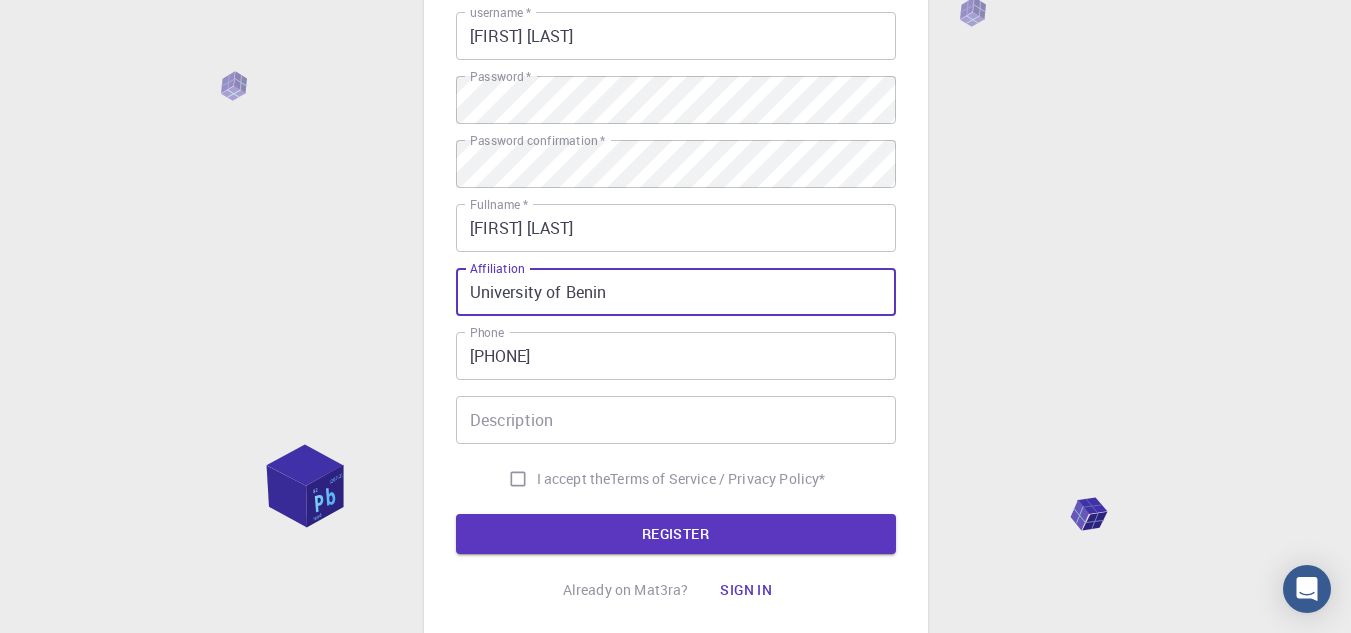 type on "University of Benin" 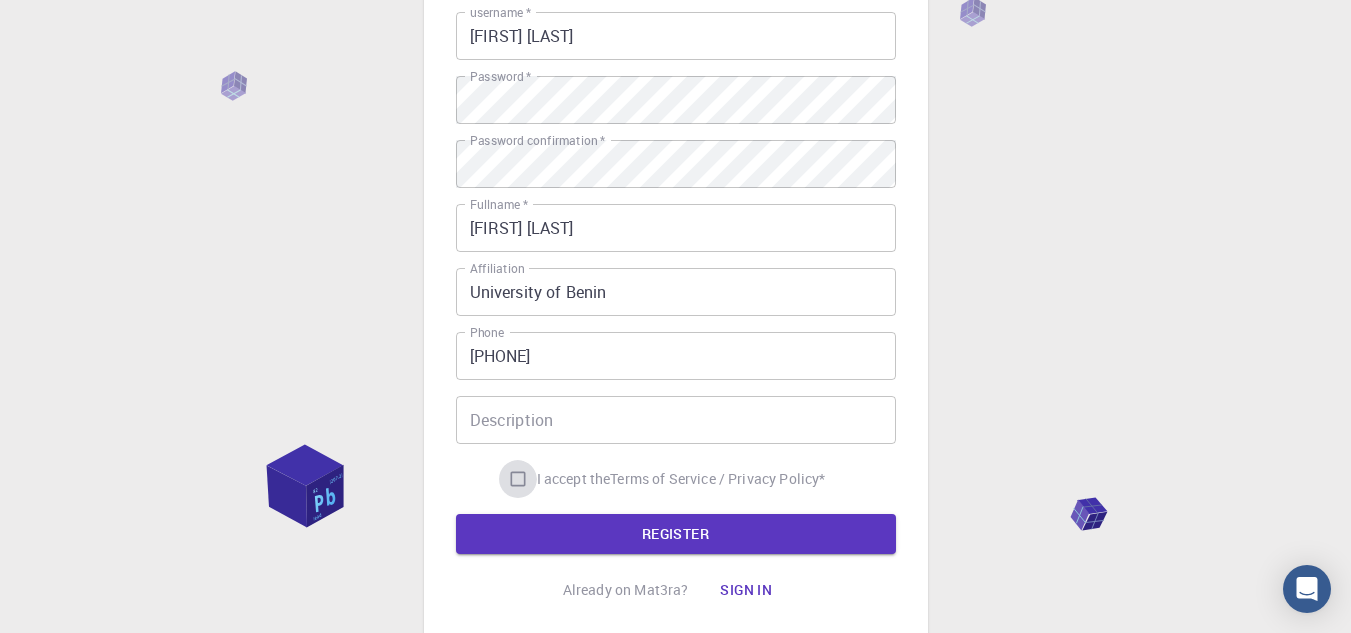 click on "I accept the  Terms of Service / Privacy Policy  *" at bounding box center [518, 479] 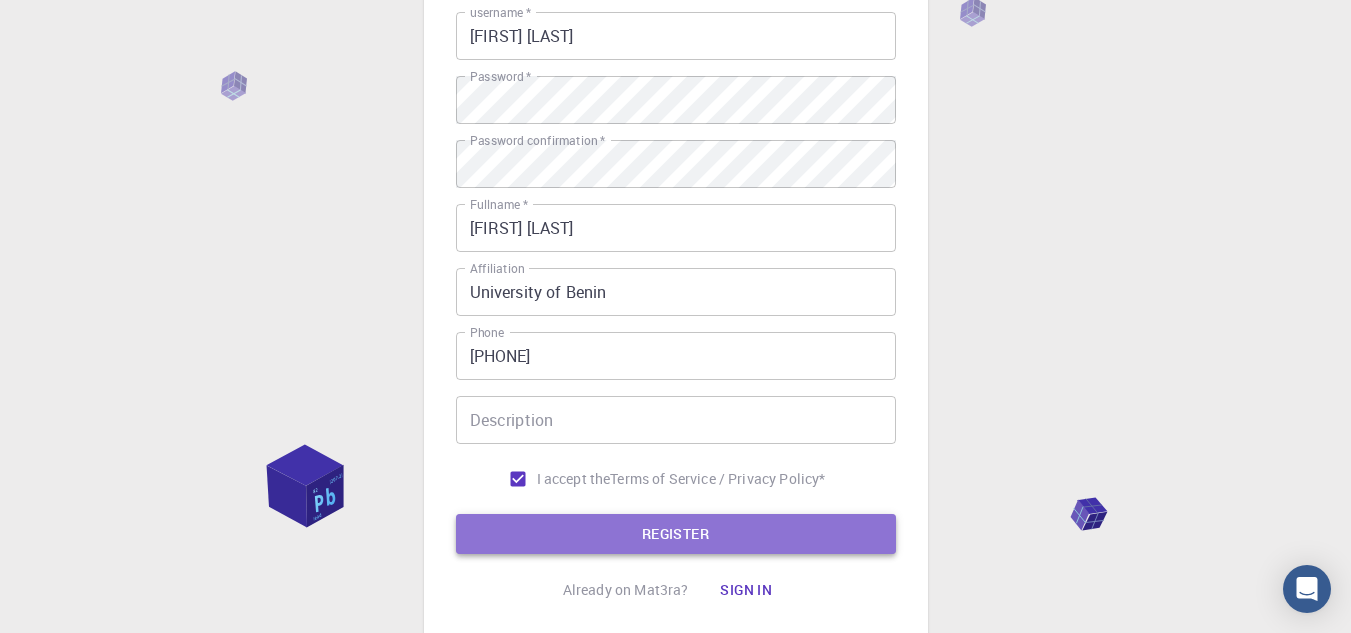 click on "REGISTER" at bounding box center (676, 534) 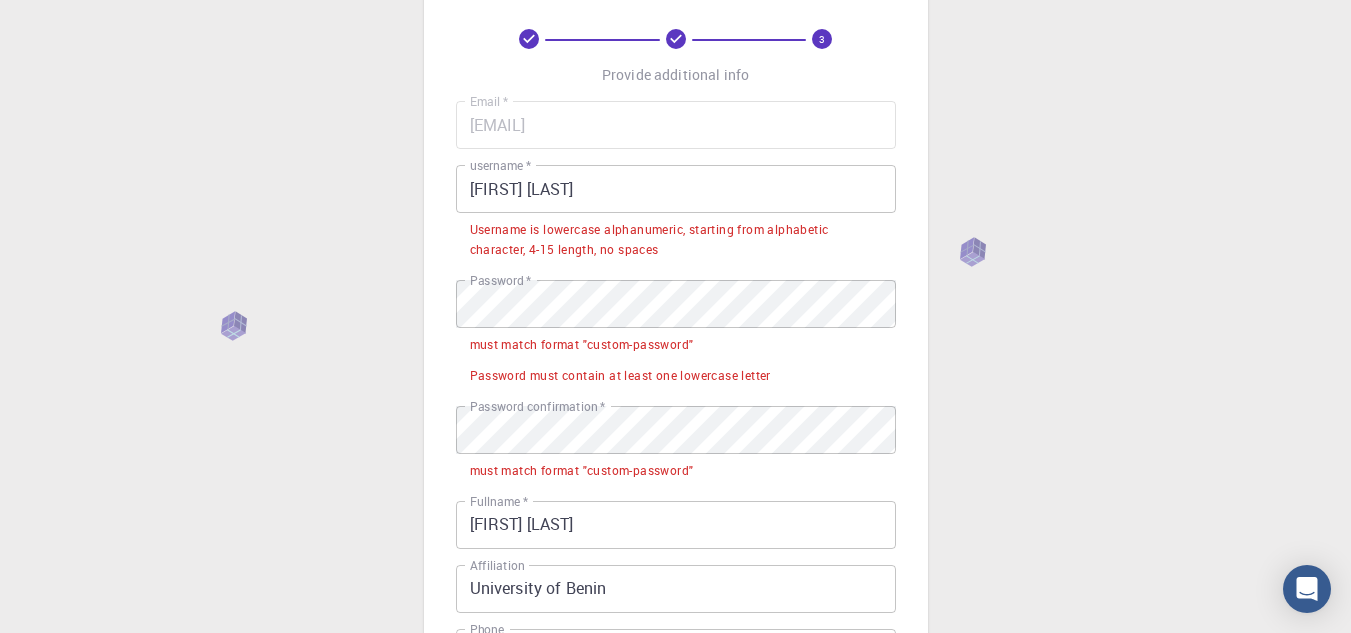 scroll, scrollTop: 90, scrollLeft: 0, axis: vertical 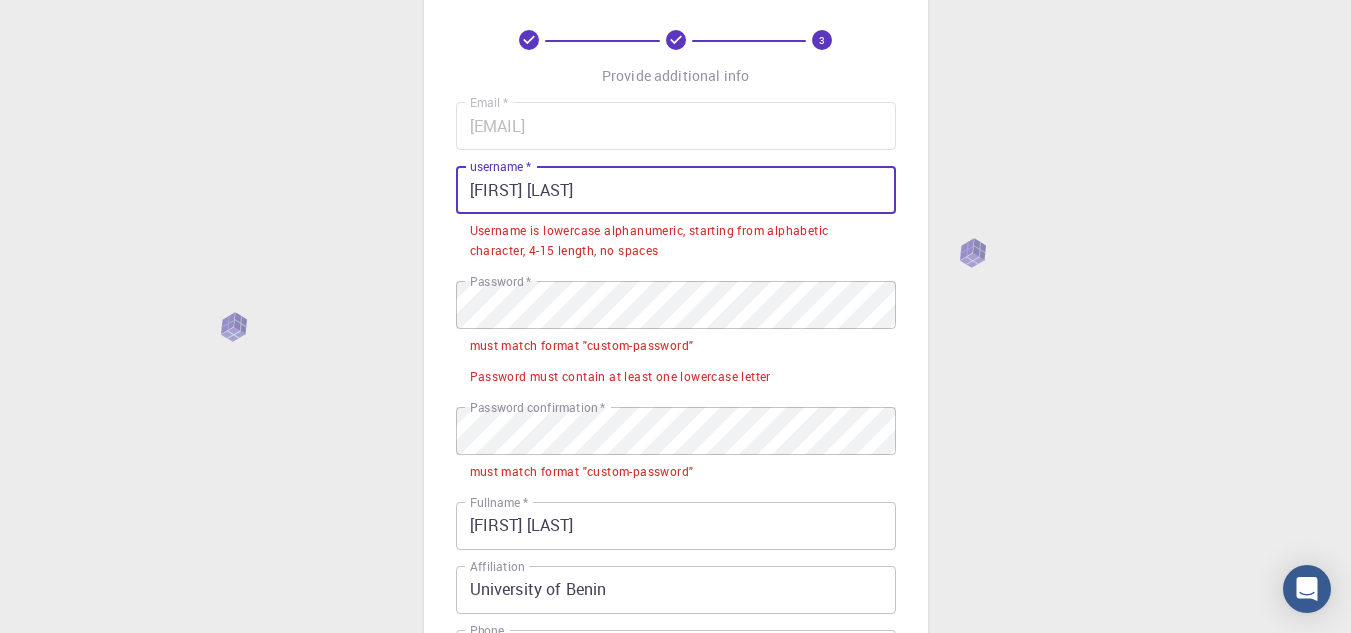 click on "DanielEmeka" at bounding box center (676, 190) 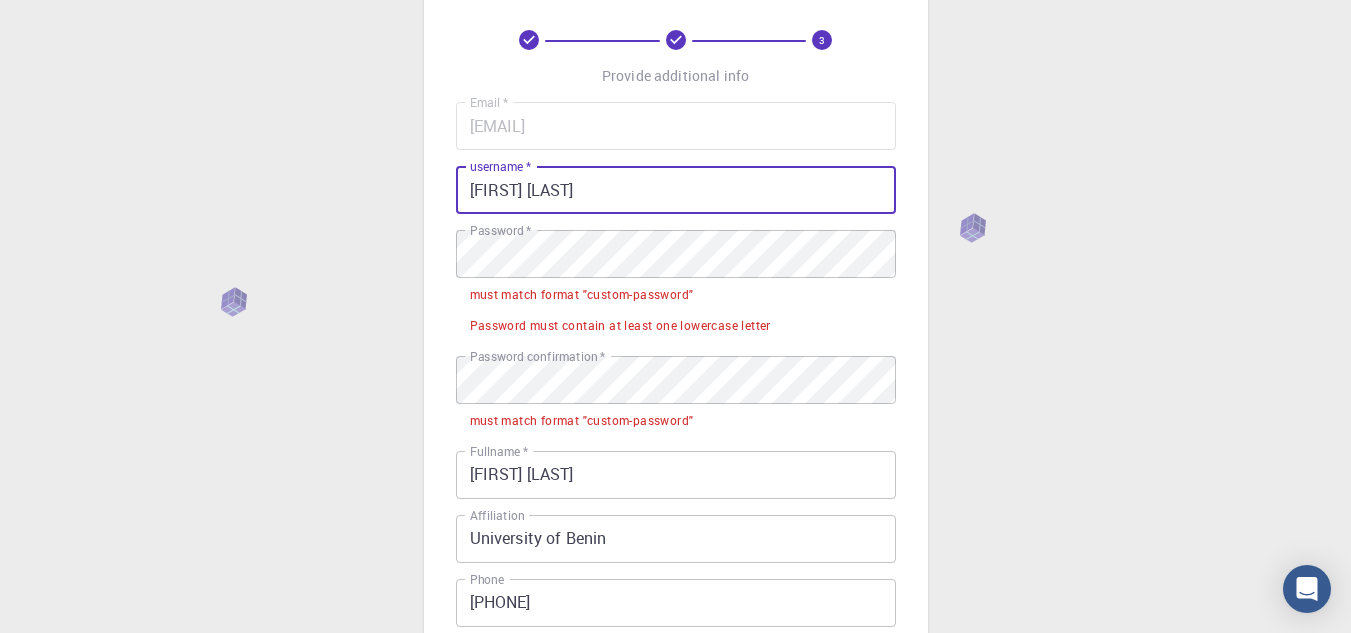 click on "danielEmeka" at bounding box center (676, 190) 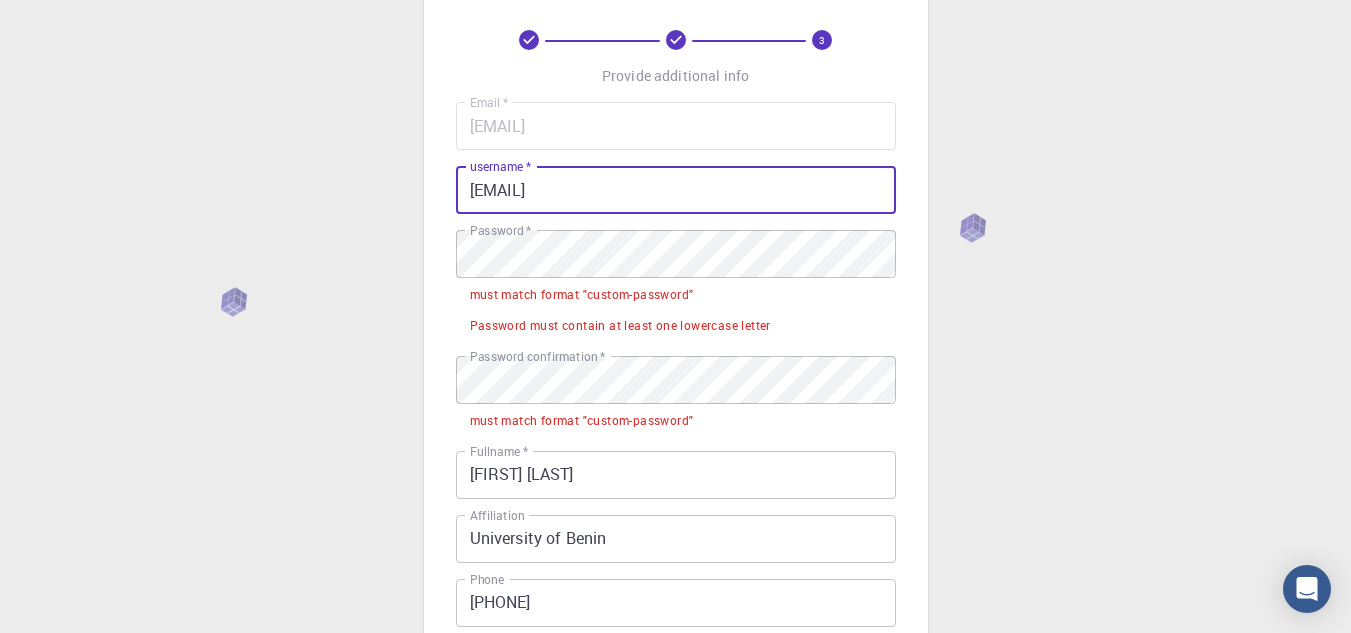 type on "daniel@emeka" 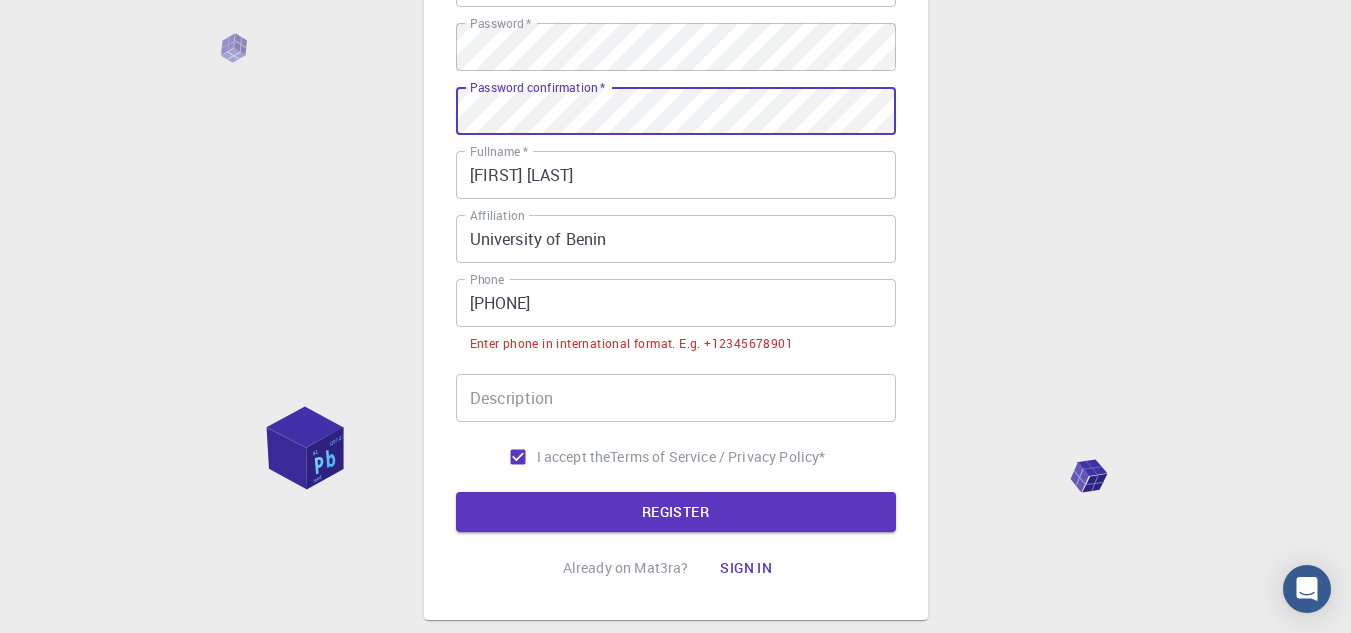 scroll, scrollTop: 298, scrollLeft: 0, axis: vertical 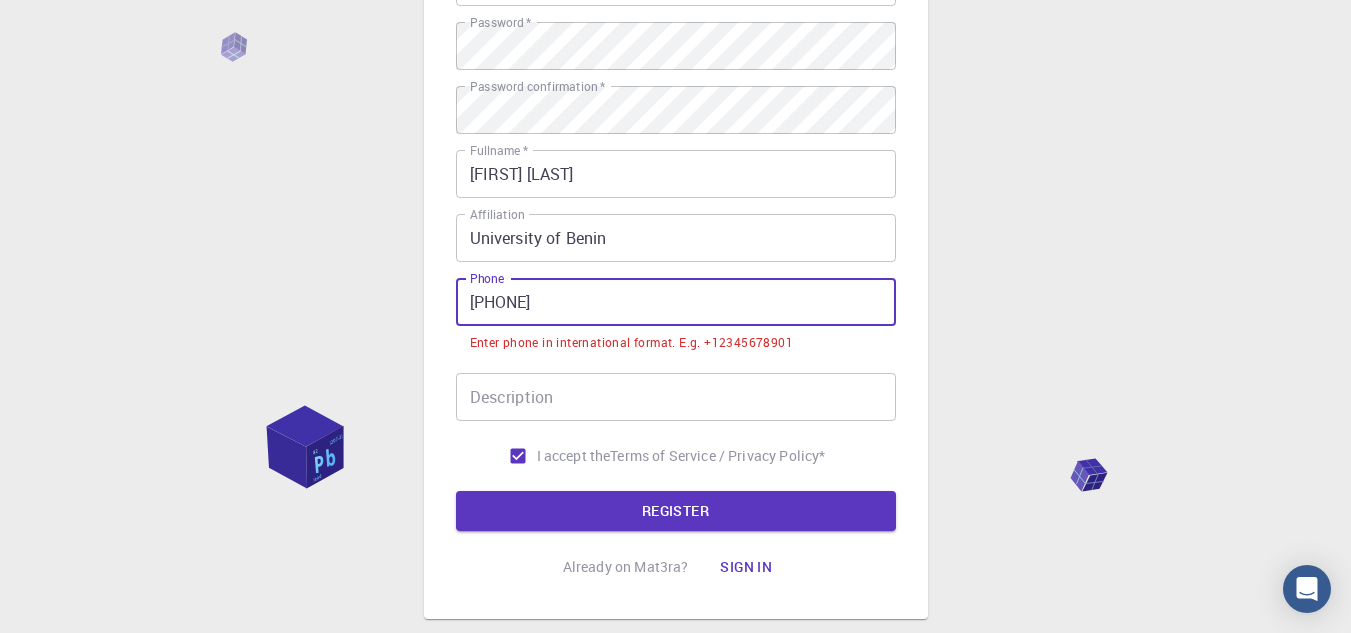 click on "07031820005" at bounding box center [676, 302] 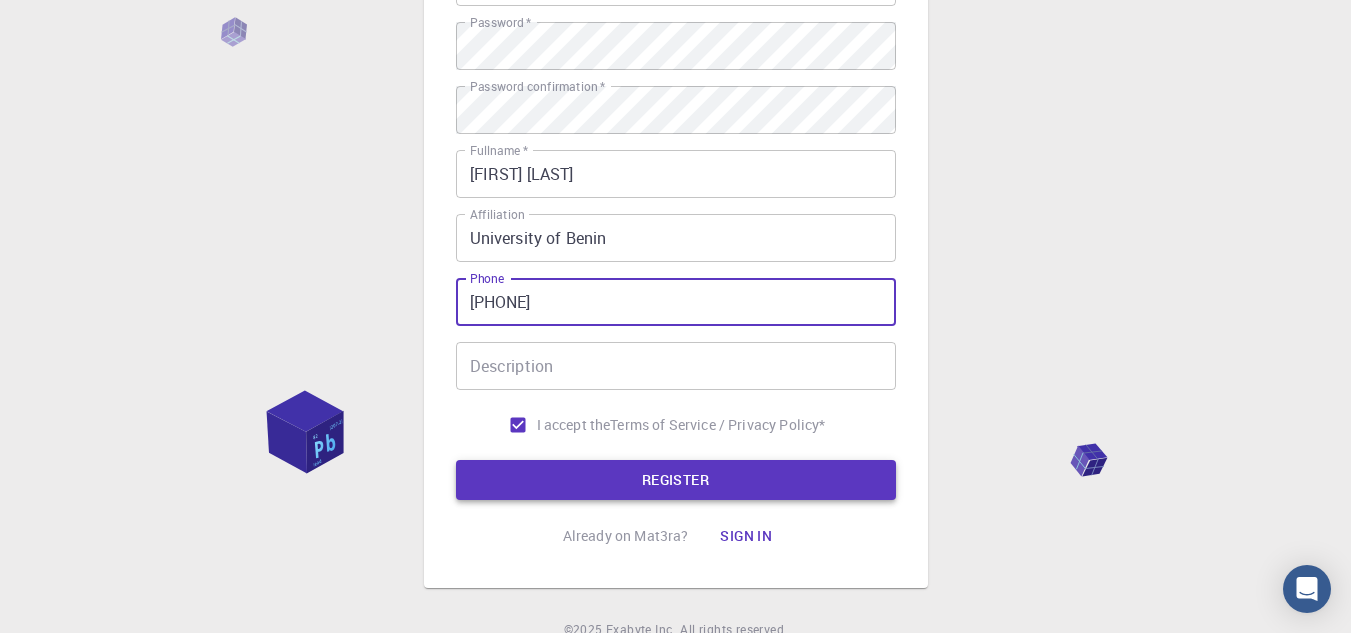 type on "+2347031820005" 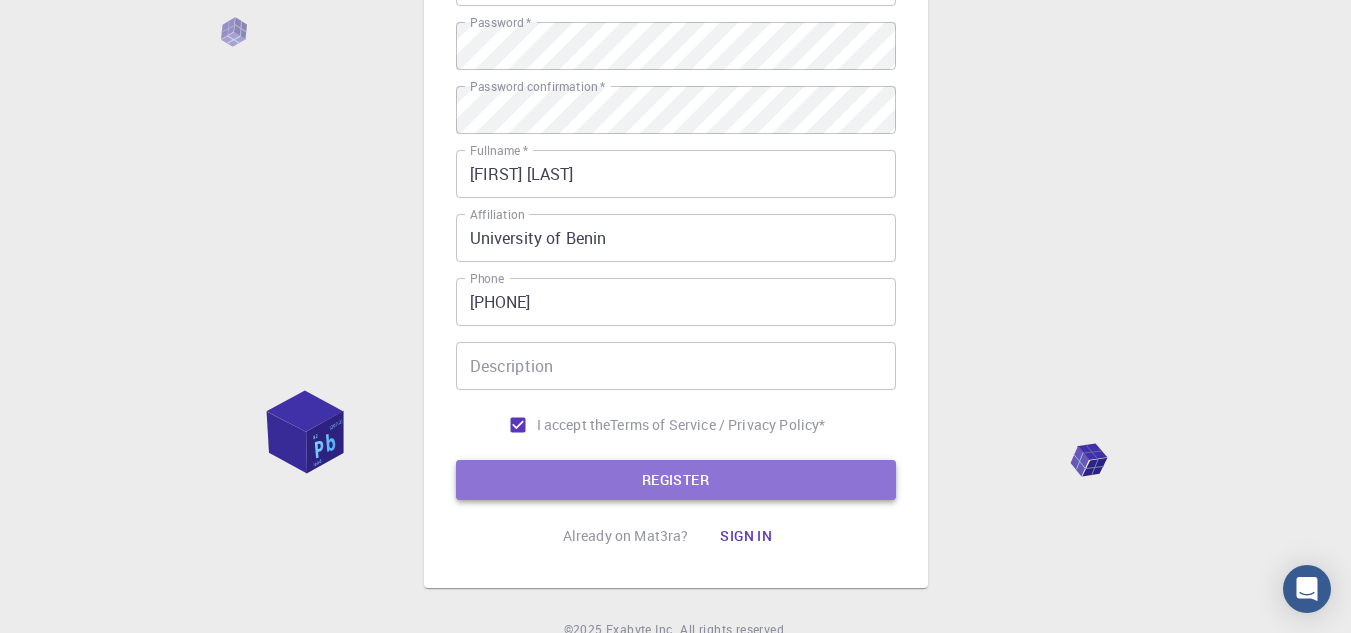 click on "REGISTER" at bounding box center (676, 480) 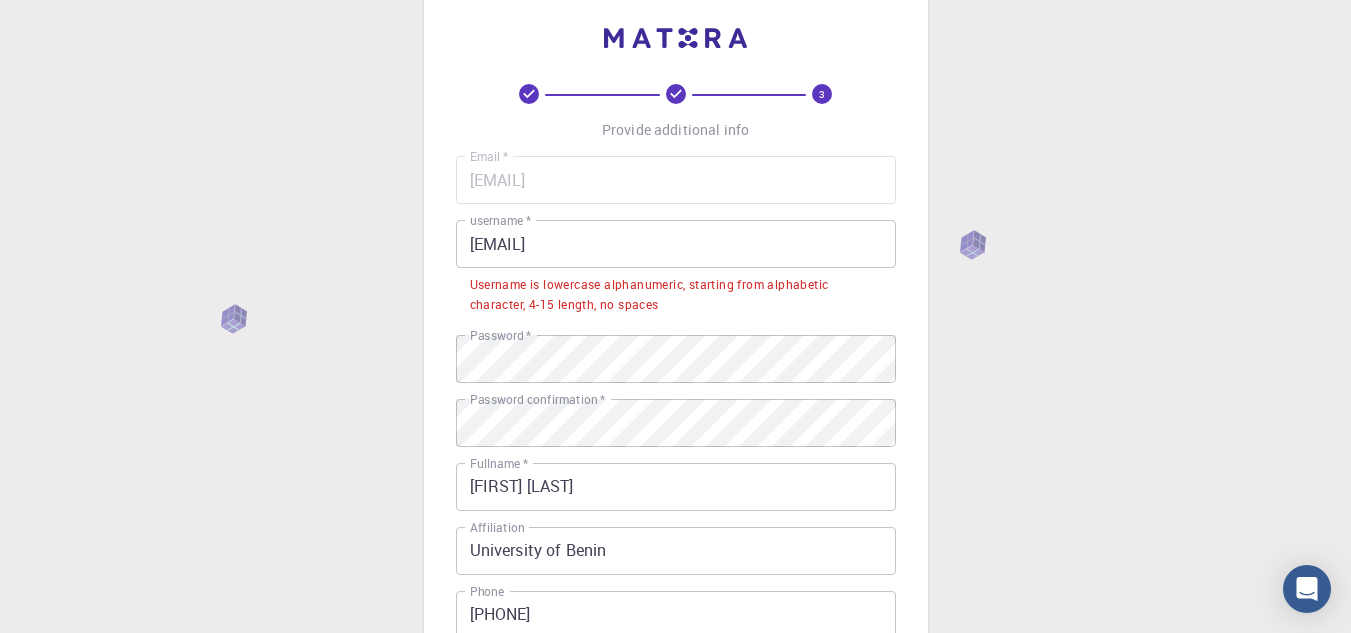 scroll, scrollTop: 35, scrollLeft: 0, axis: vertical 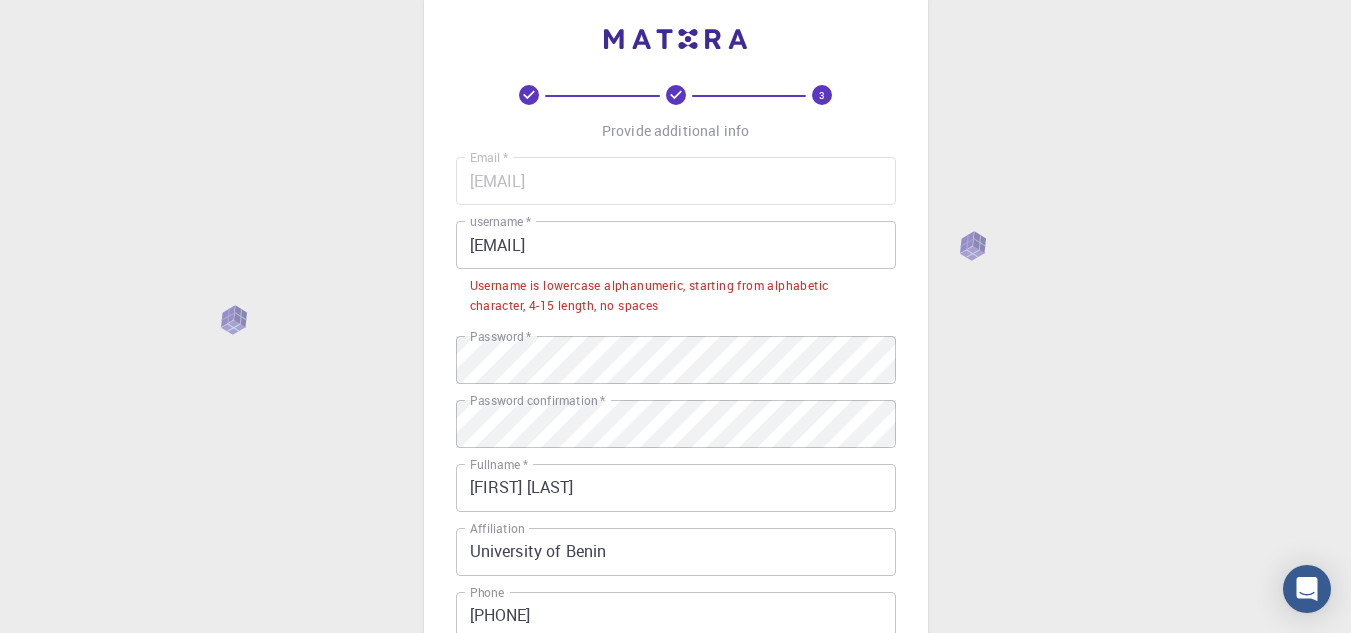 click on "daniel@emeka" at bounding box center [676, 245] 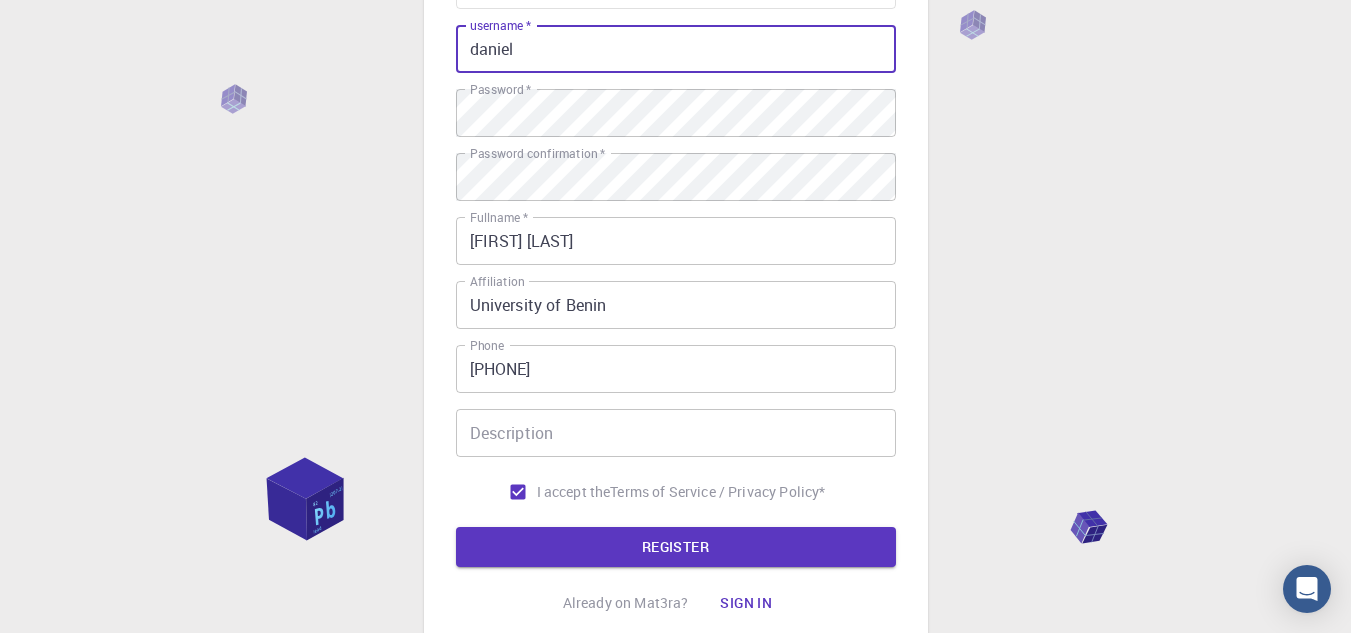 scroll, scrollTop: 385, scrollLeft: 0, axis: vertical 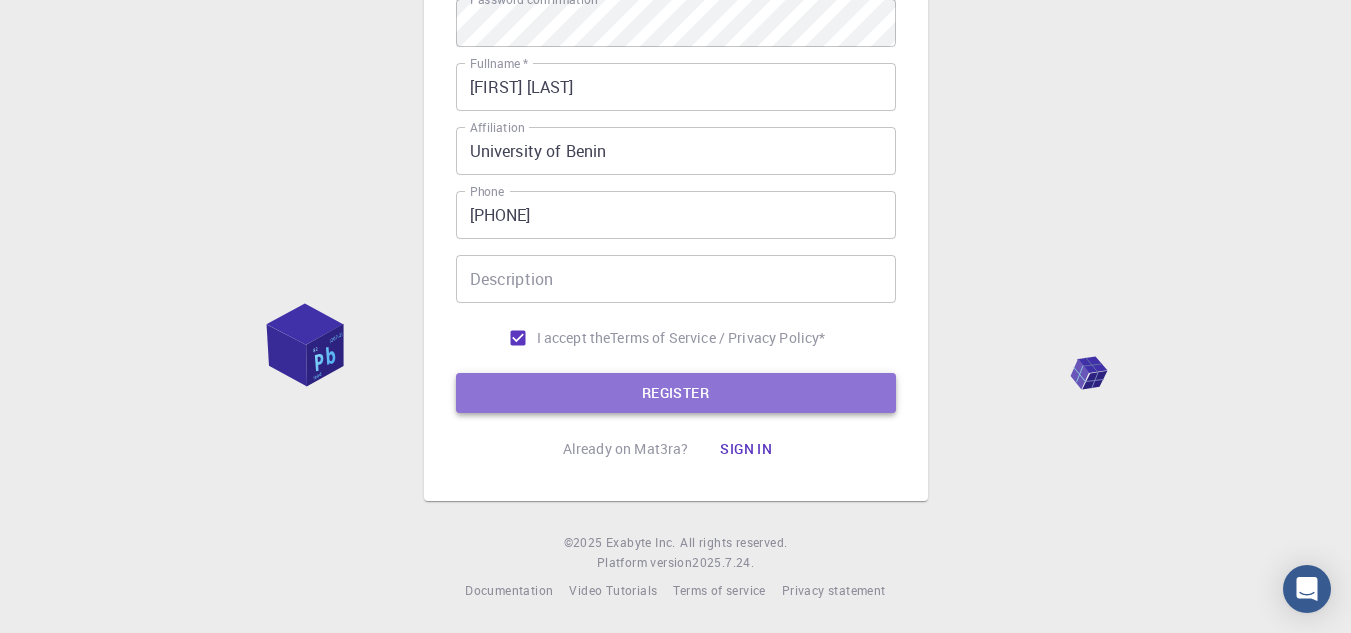 click on "REGISTER" at bounding box center (676, 393) 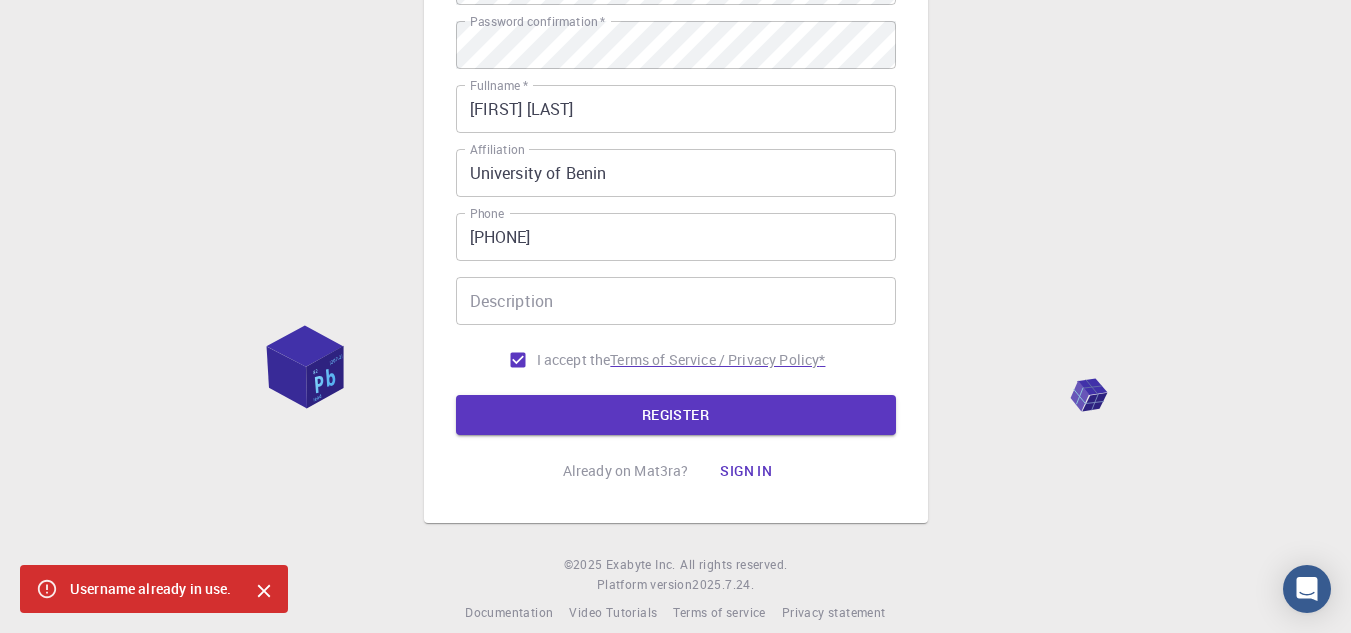 scroll, scrollTop: 0, scrollLeft: 0, axis: both 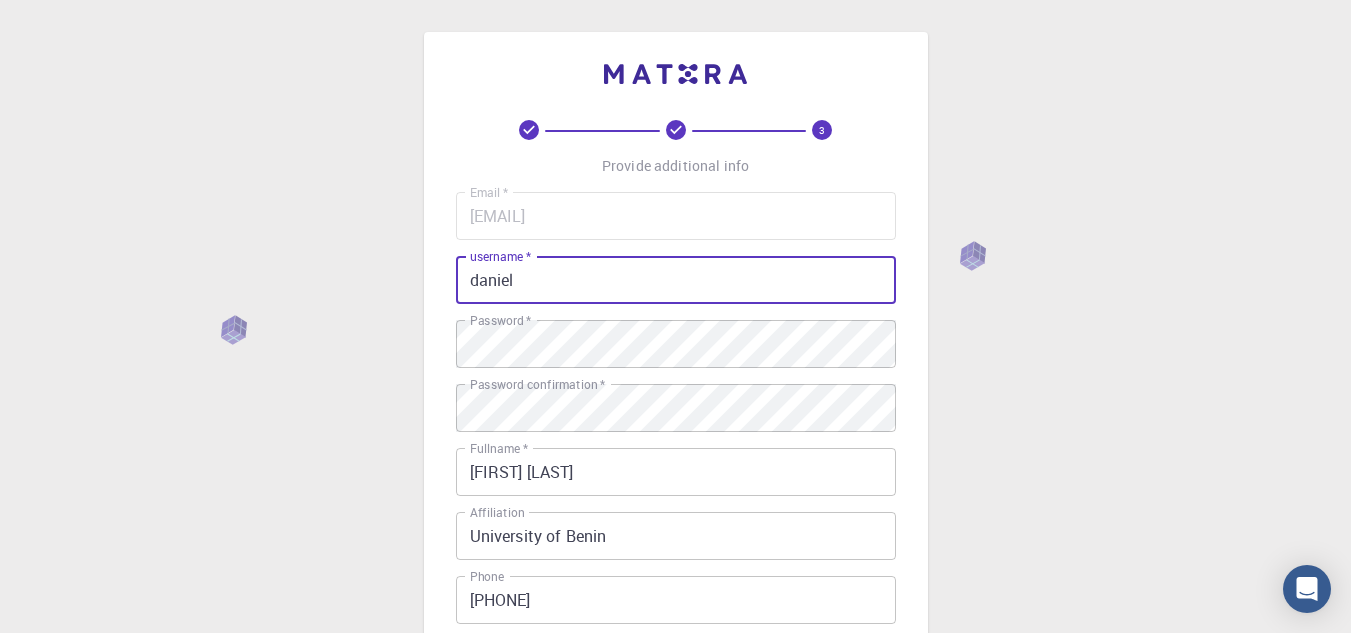 click on "daniel" at bounding box center (676, 280) 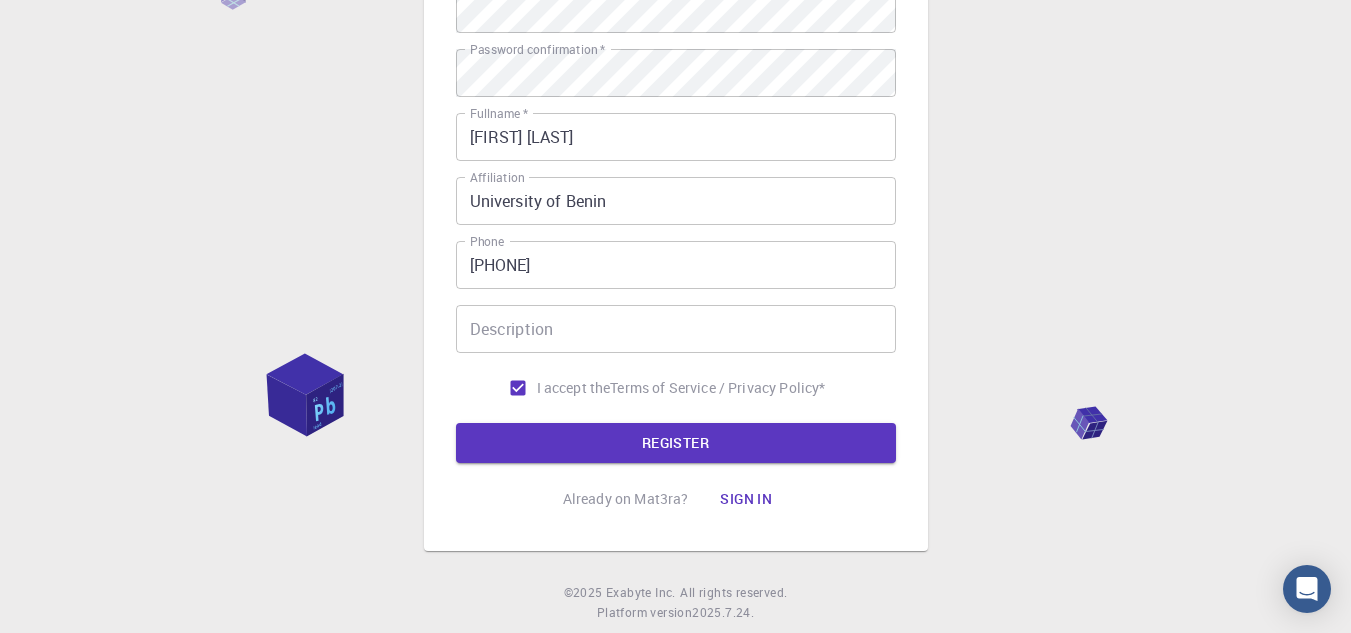 scroll, scrollTop: 385, scrollLeft: 0, axis: vertical 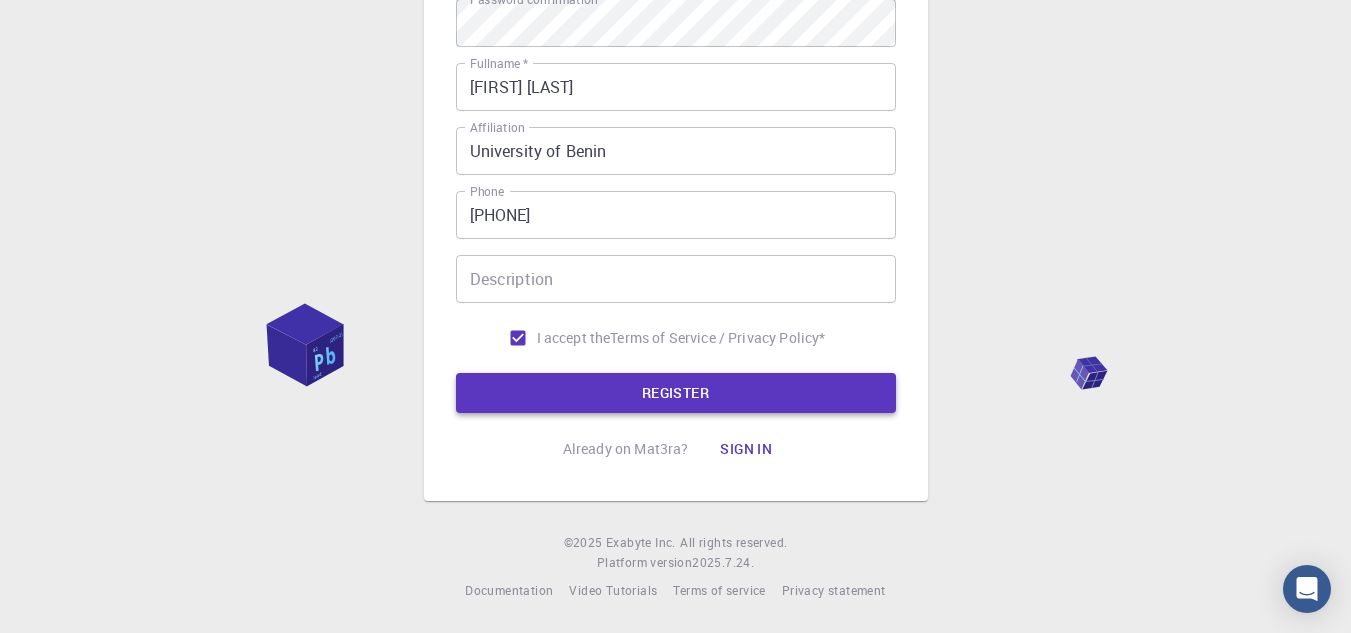 type on "[USERNAME]" 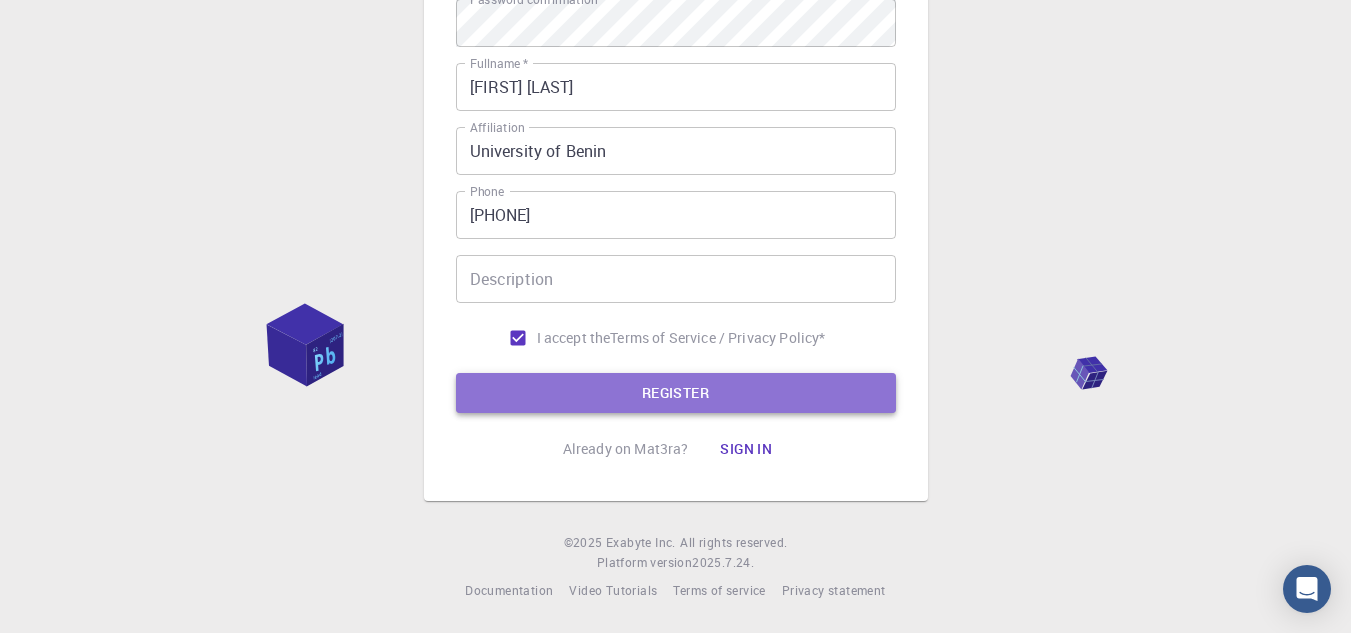 click on "REGISTER" at bounding box center (676, 393) 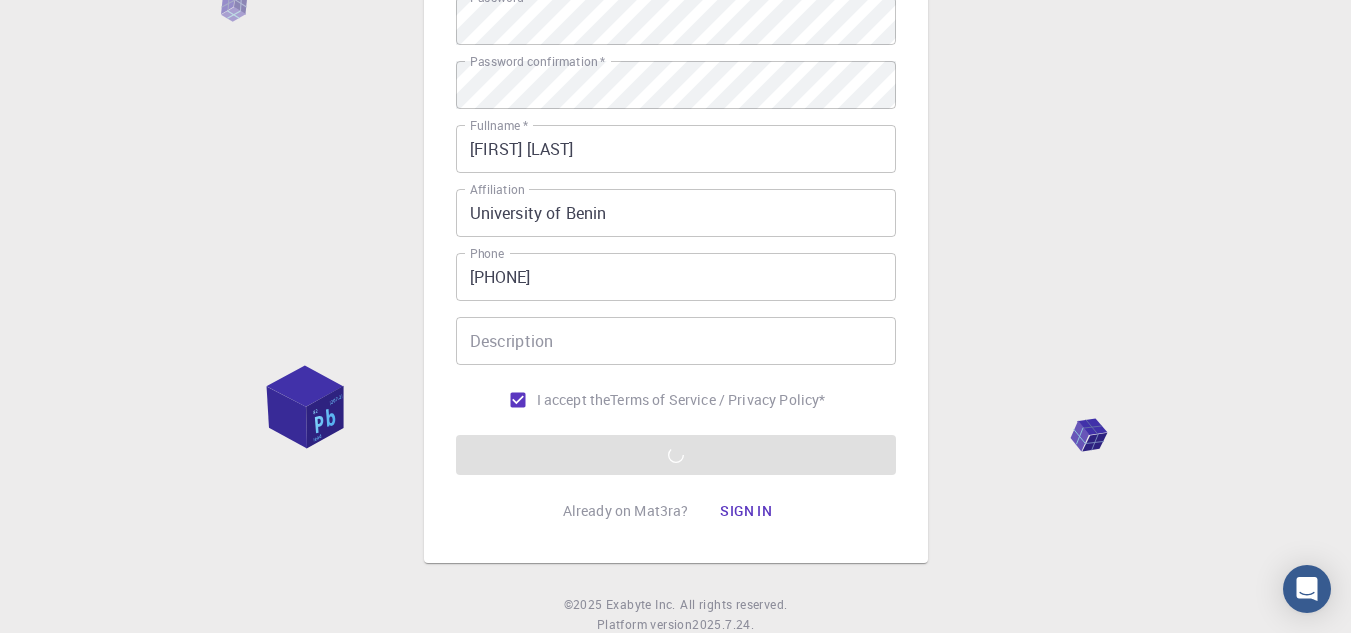 scroll, scrollTop: 385, scrollLeft: 0, axis: vertical 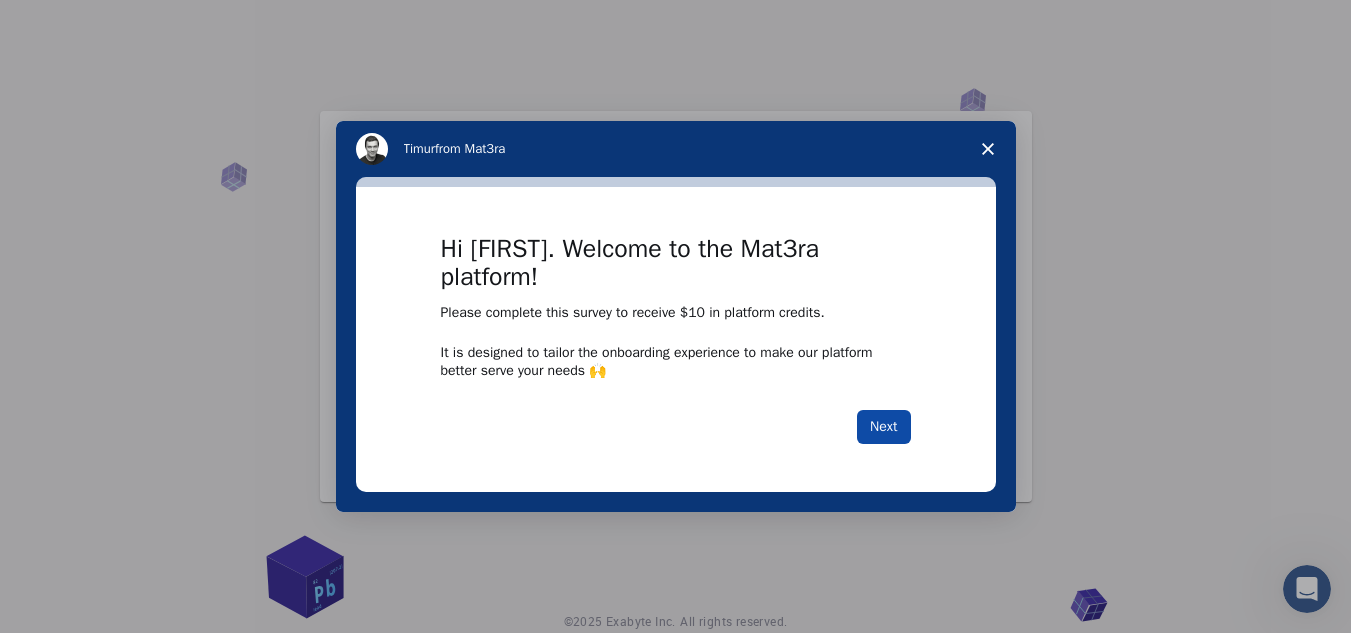 click on "Next" at bounding box center (883, 427) 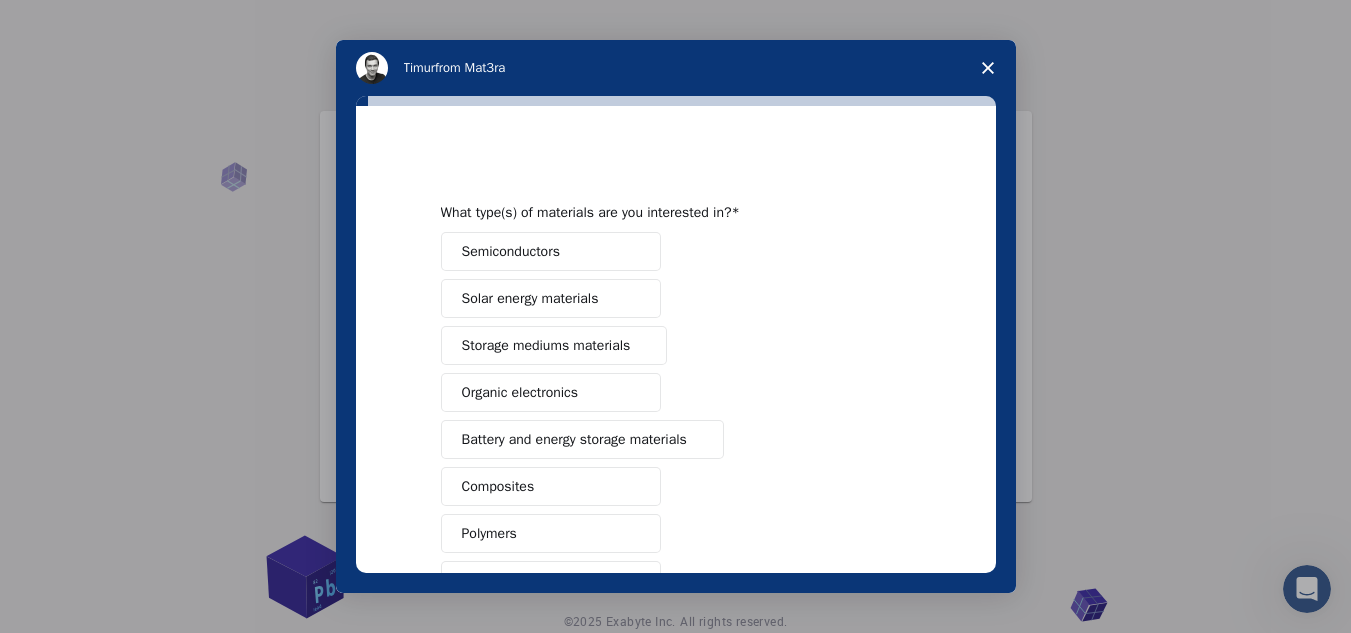 click on "Semiconductors Solar energy materials Storage mediums materials Organic electronics Battery and energy storage materials Composites Polymers Metals & Alloys Chemicals & Solvents Catalysis and reactivity Glasses Other (Please specify)" at bounding box center (676, 510) 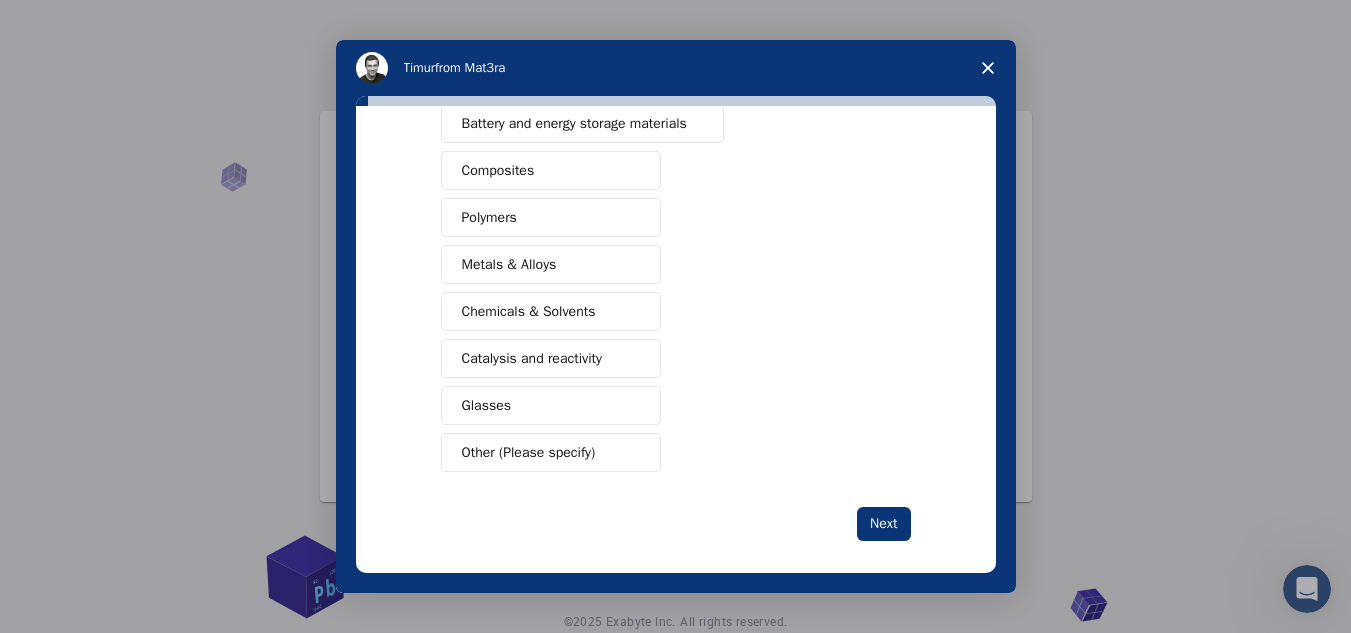 scroll, scrollTop: 332, scrollLeft: 0, axis: vertical 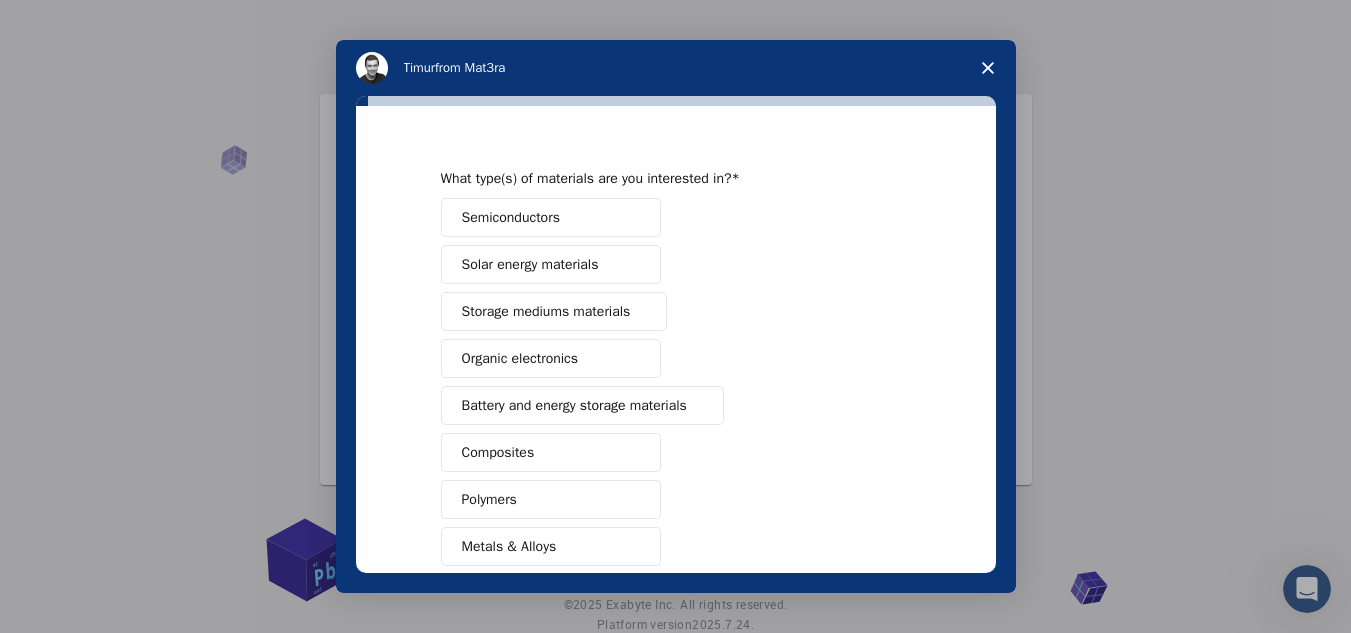 click on "Solar energy materials" at bounding box center [530, 264] 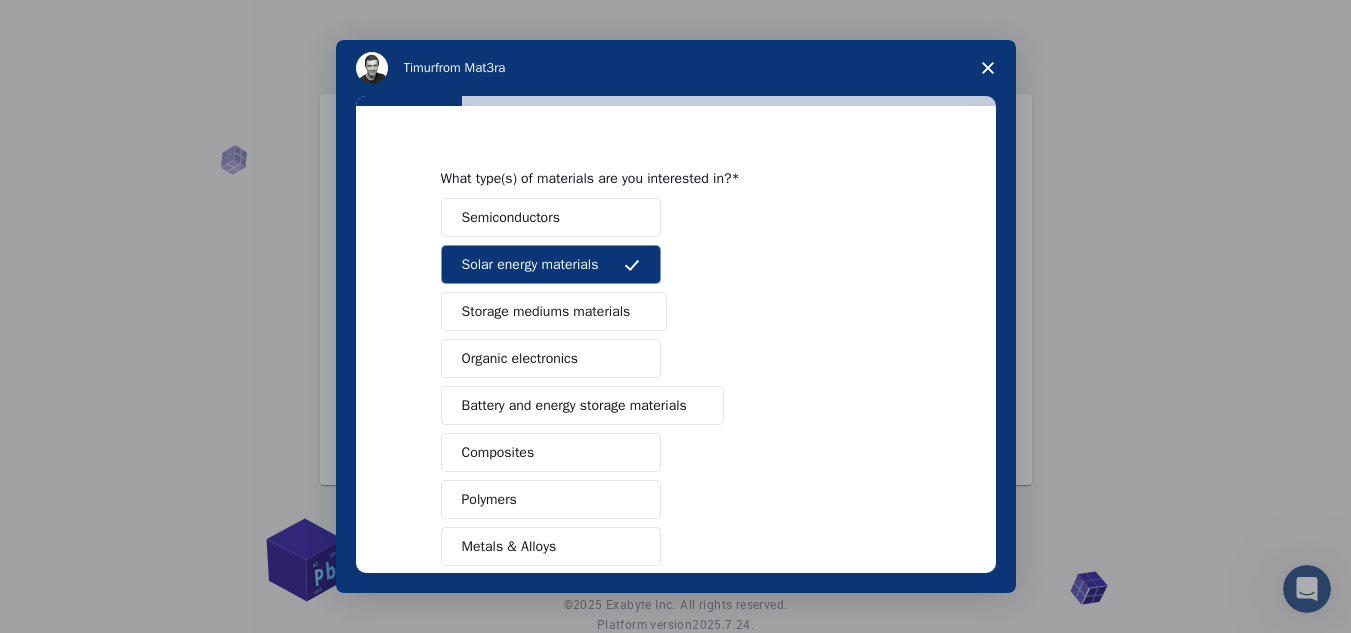 click on "Semiconductors" at bounding box center (551, 217) 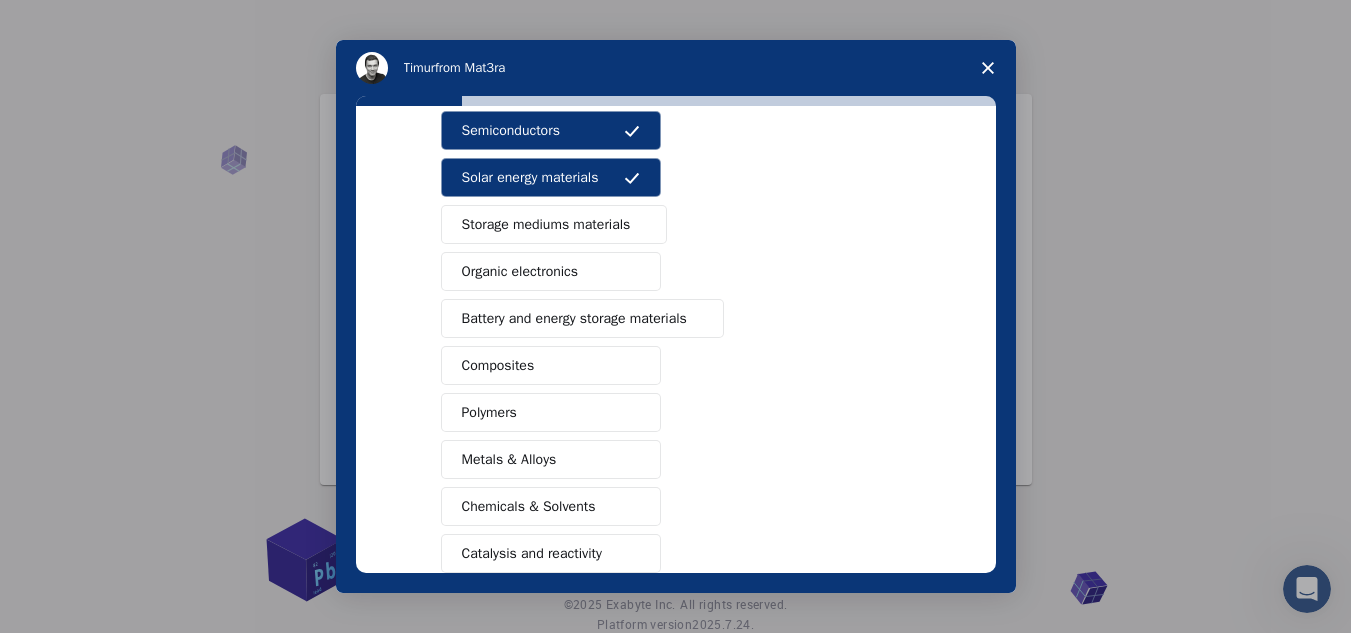 scroll, scrollTop: 122, scrollLeft: 0, axis: vertical 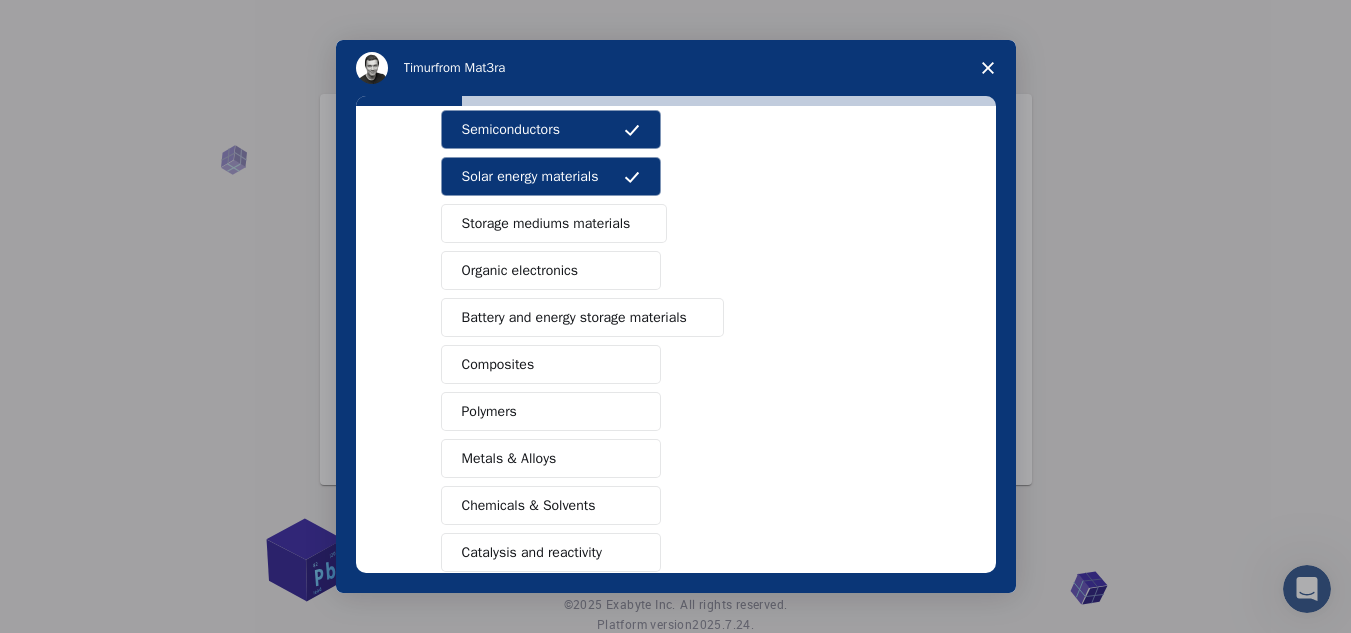 click on "Storage mediums materials" at bounding box center [546, 223] 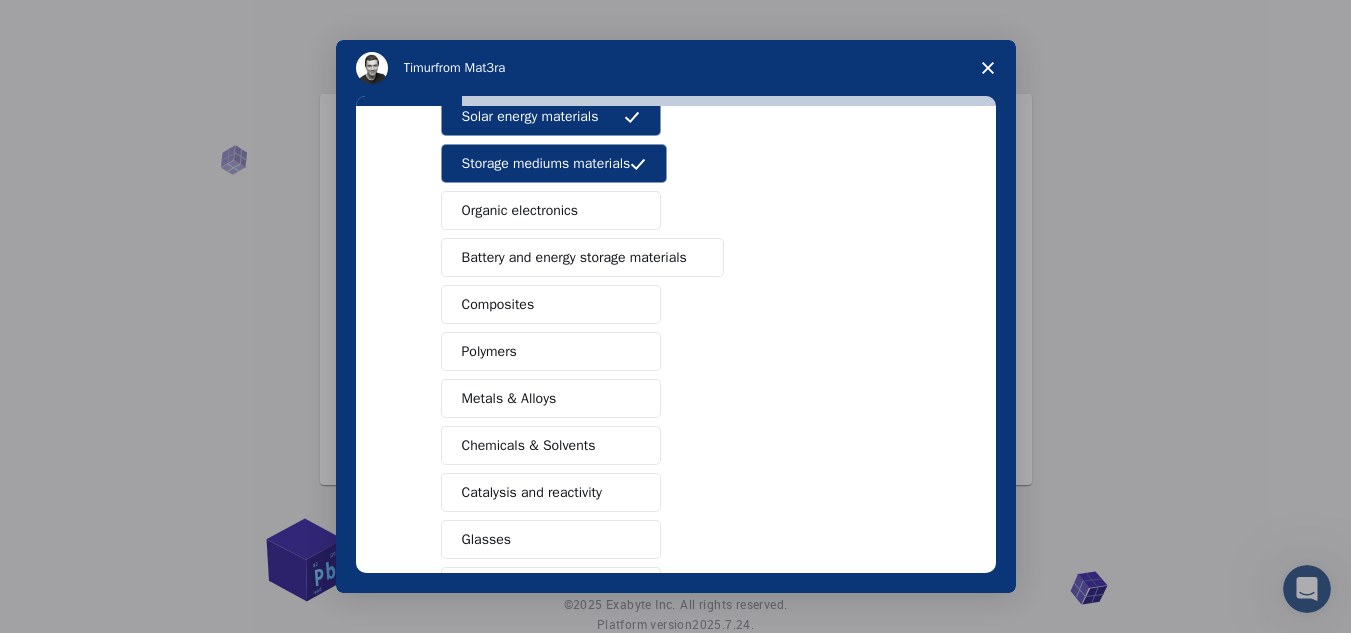scroll, scrollTop: 185, scrollLeft: 0, axis: vertical 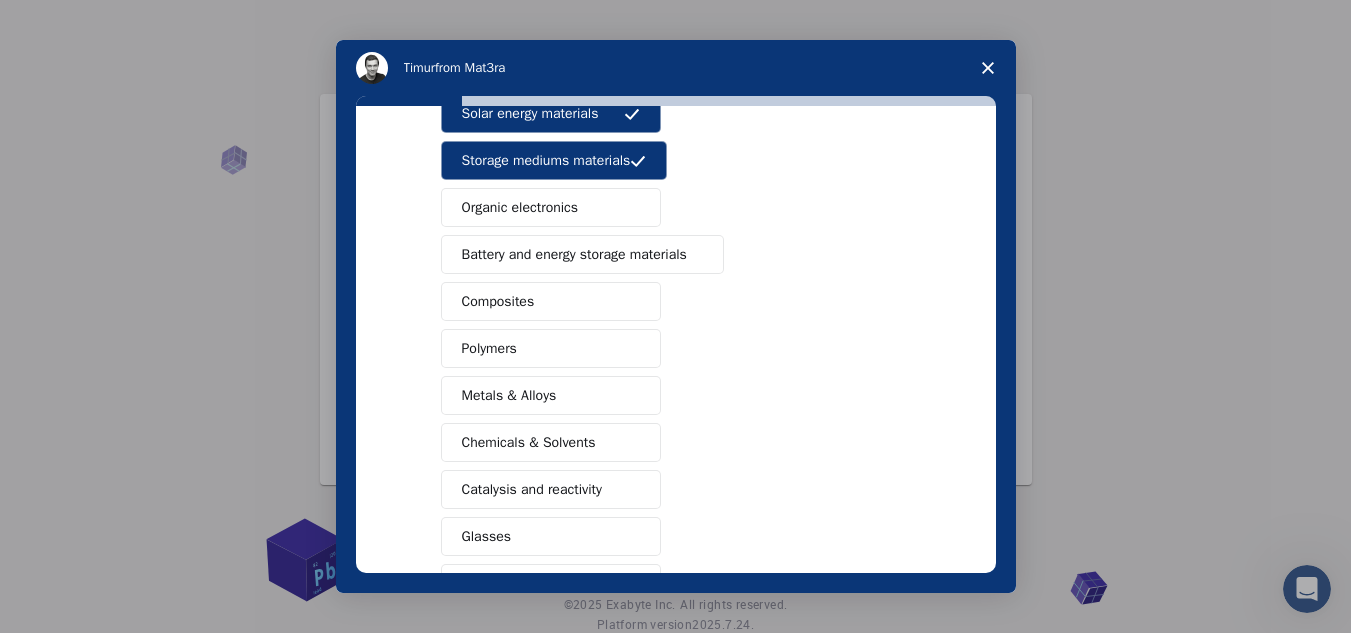 click on "Battery and energy storage materials" at bounding box center (574, 254) 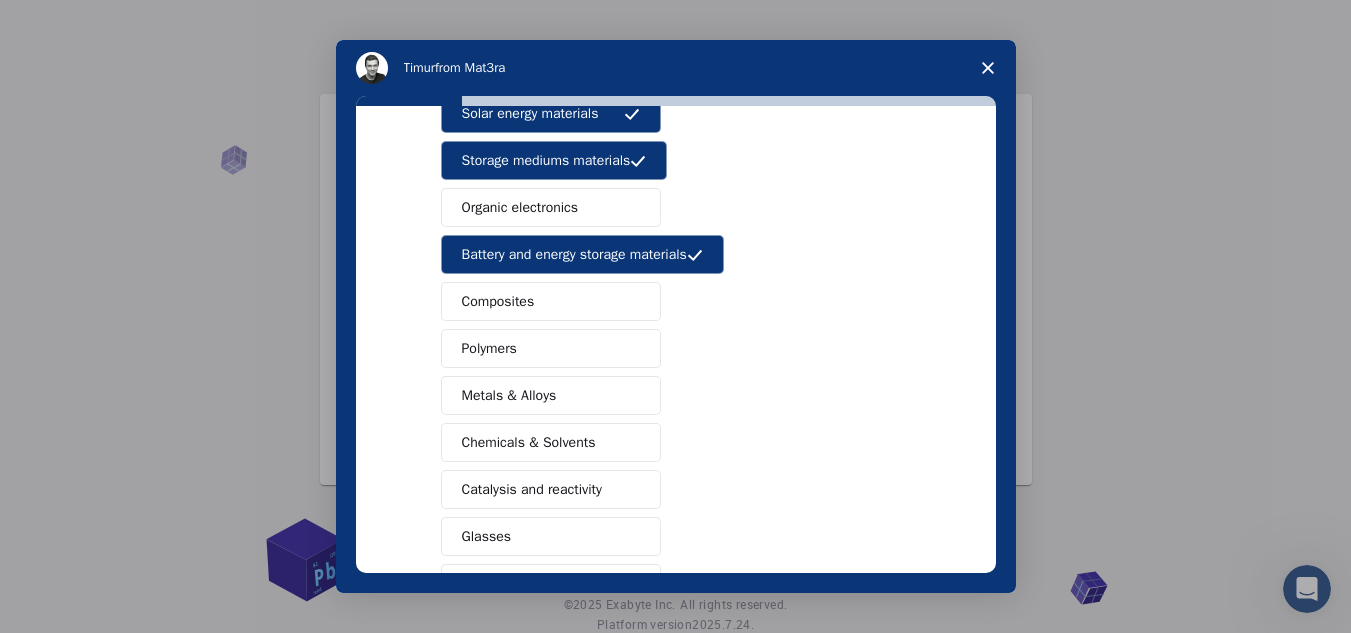 click on "Organic electronics" at bounding box center (520, 207) 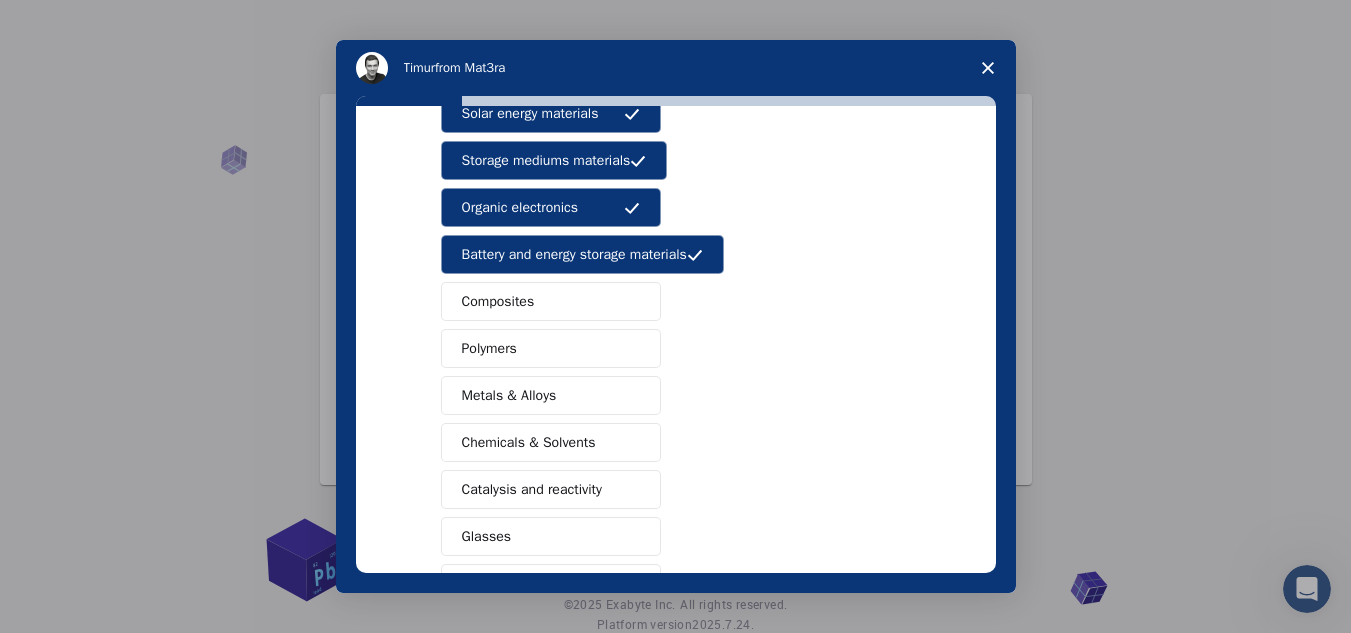 click on "Organic electronics" at bounding box center [520, 207] 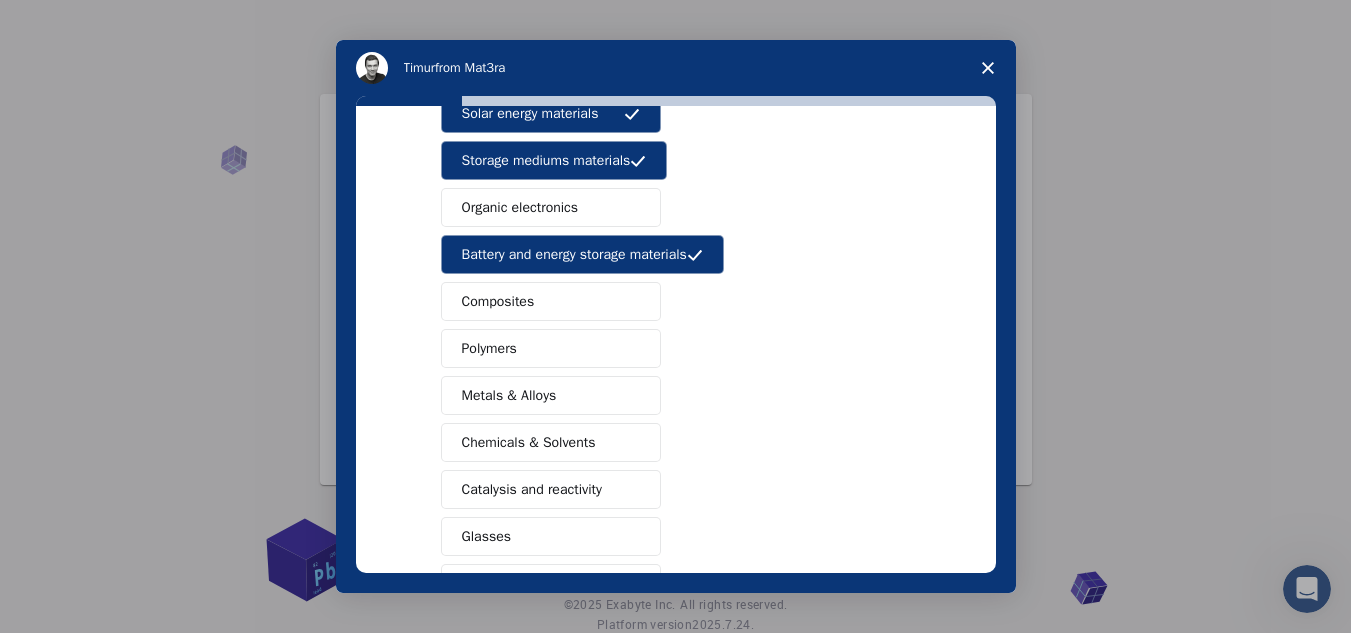 click on "Organic electronics" at bounding box center (520, 207) 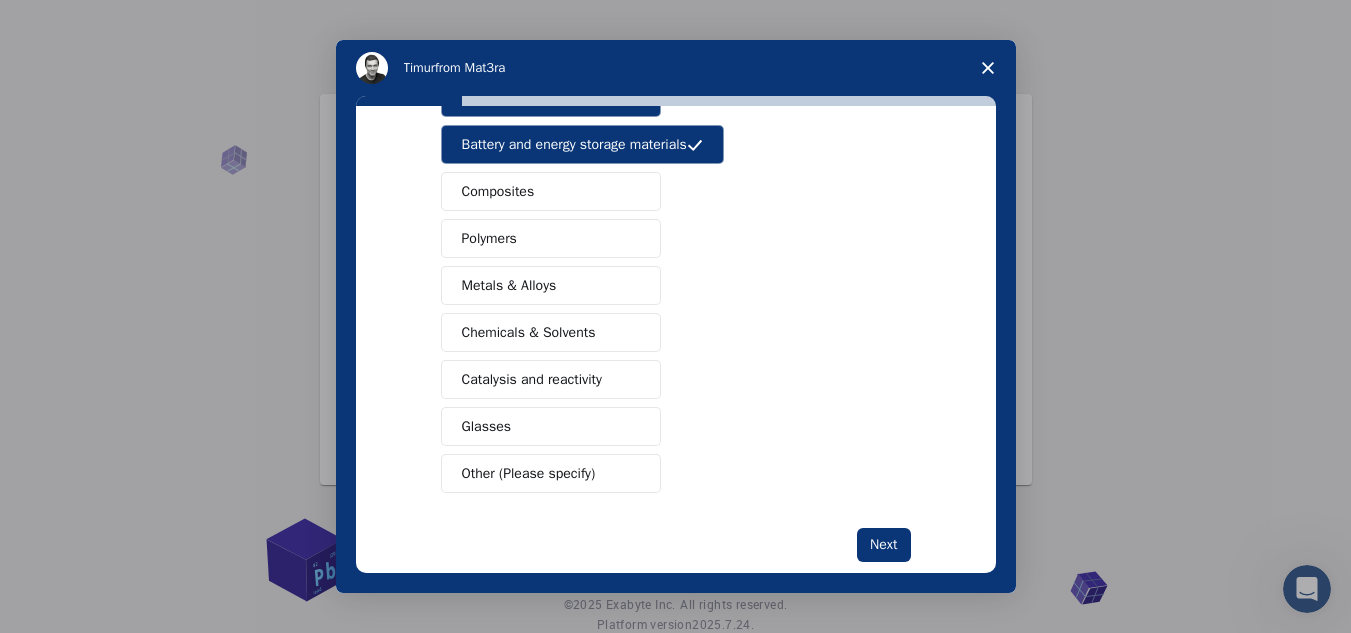 scroll, scrollTop: 332, scrollLeft: 0, axis: vertical 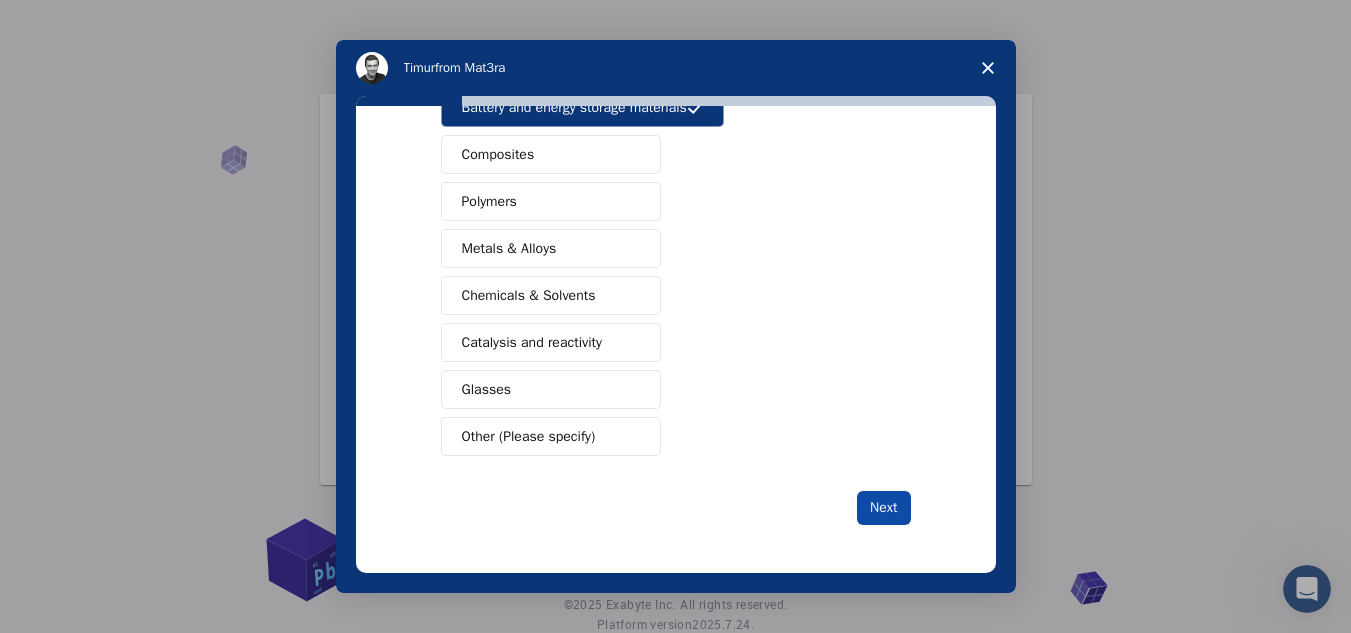 click on "Next" at bounding box center (883, 508) 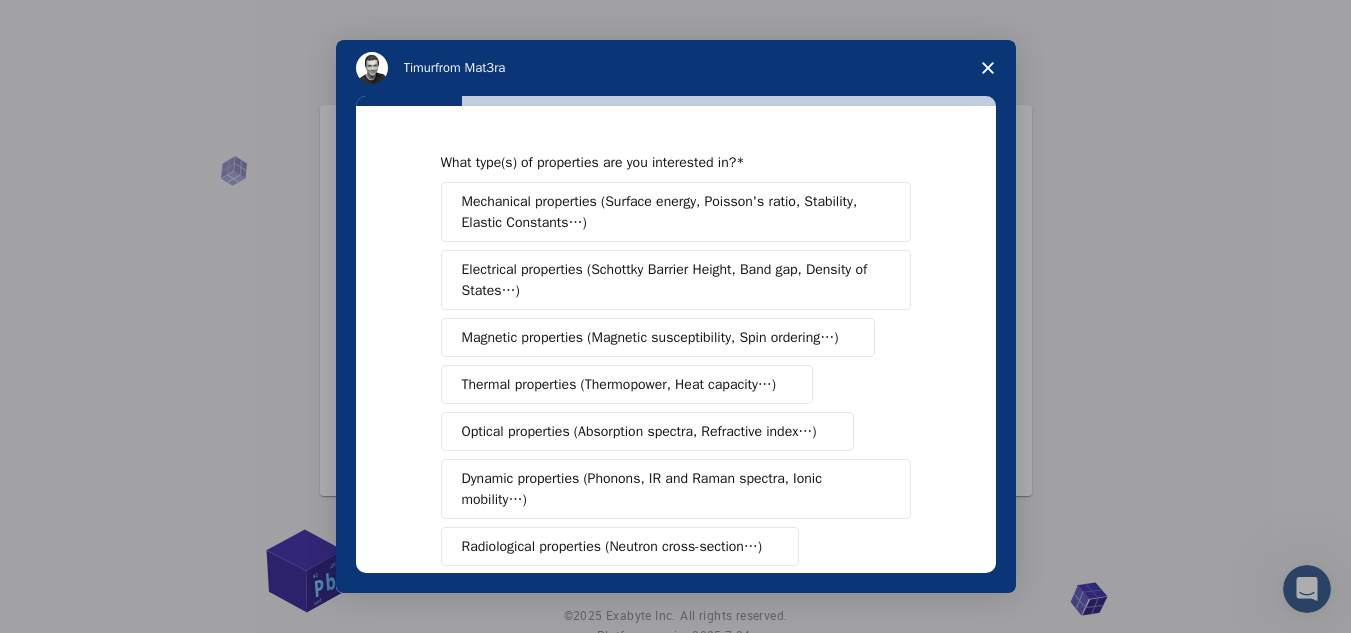 scroll, scrollTop: 0, scrollLeft: 0, axis: both 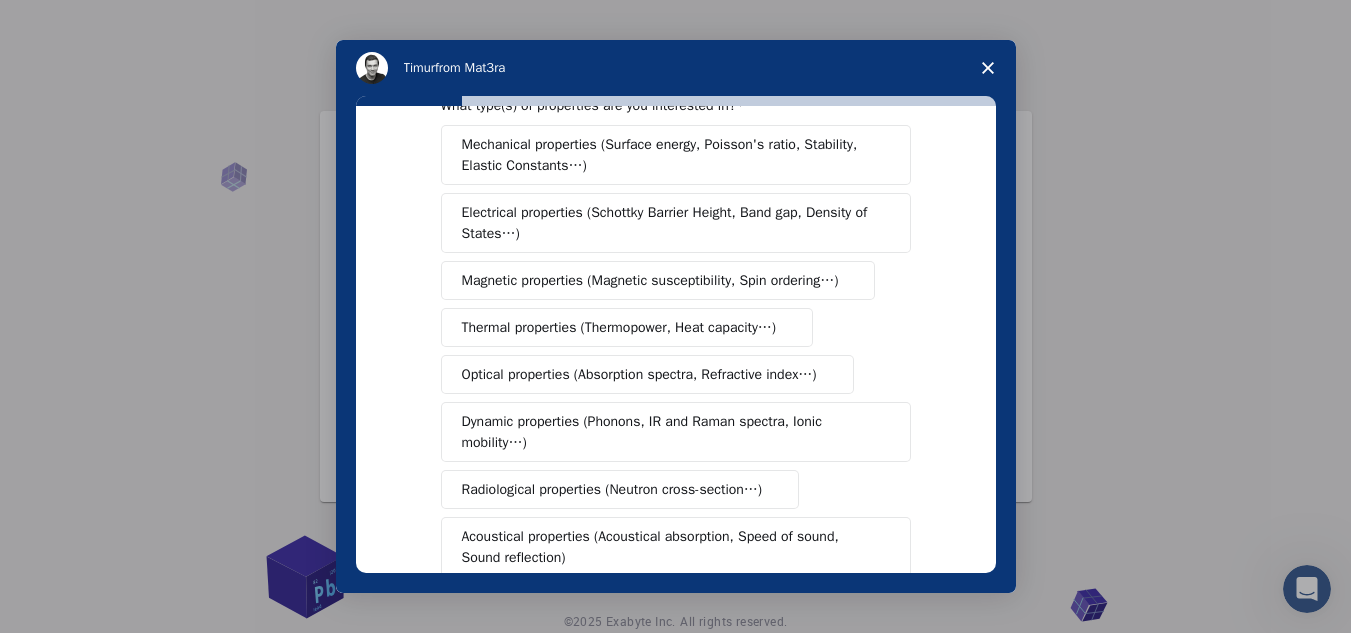 click on "Electrical properties (Schottky Barrier Height, Band gap, Density of States…)" at bounding box center (669, 223) 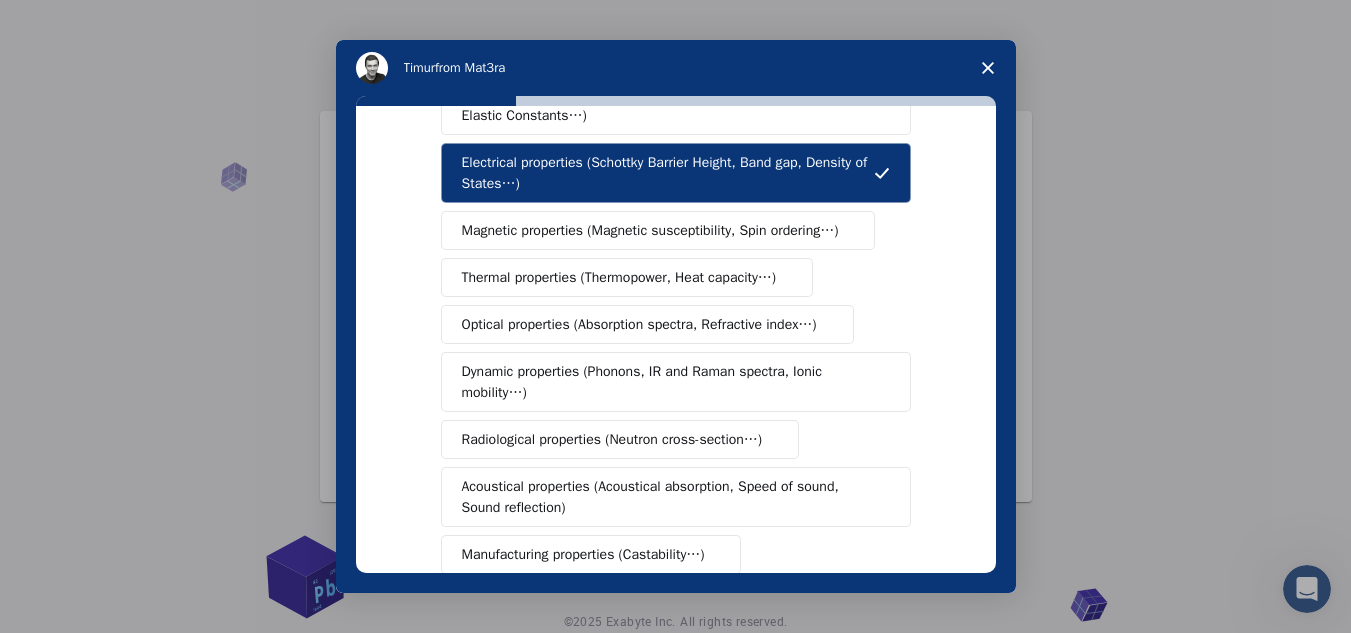 scroll, scrollTop: 108, scrollLeft: 0, axis: vertical 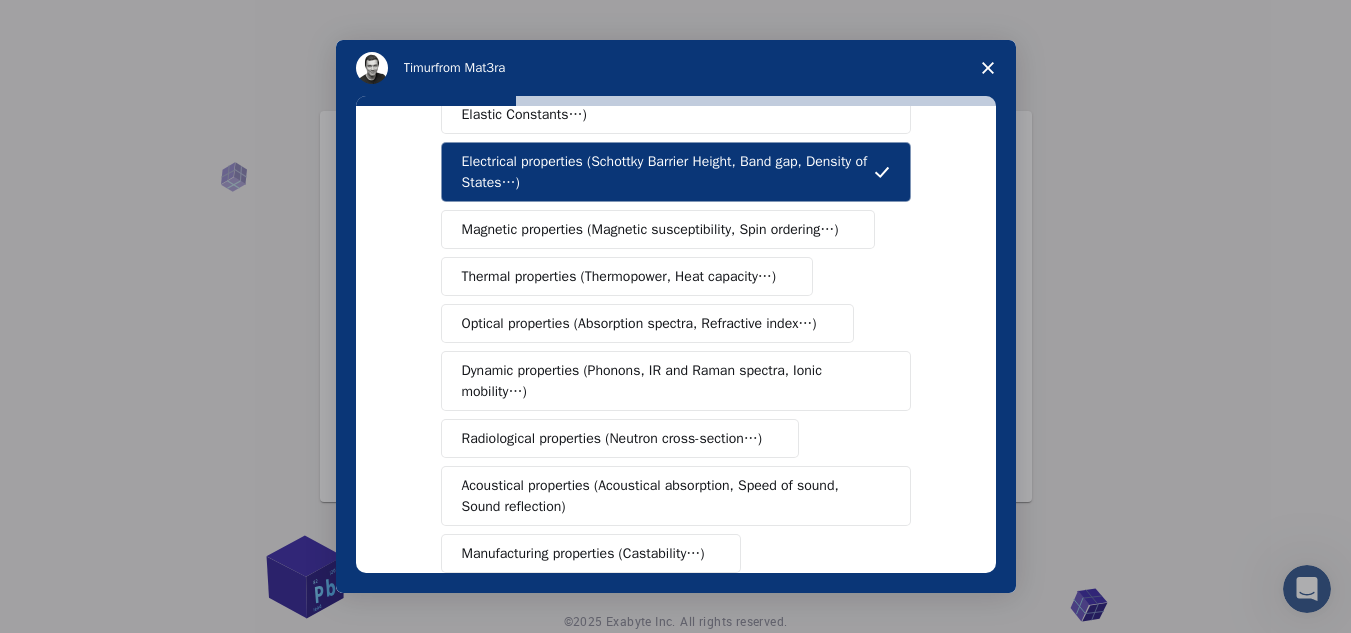 click on "Optical properties (Absorption spectra, Refractive index…)" at bounding box center (639, 323) 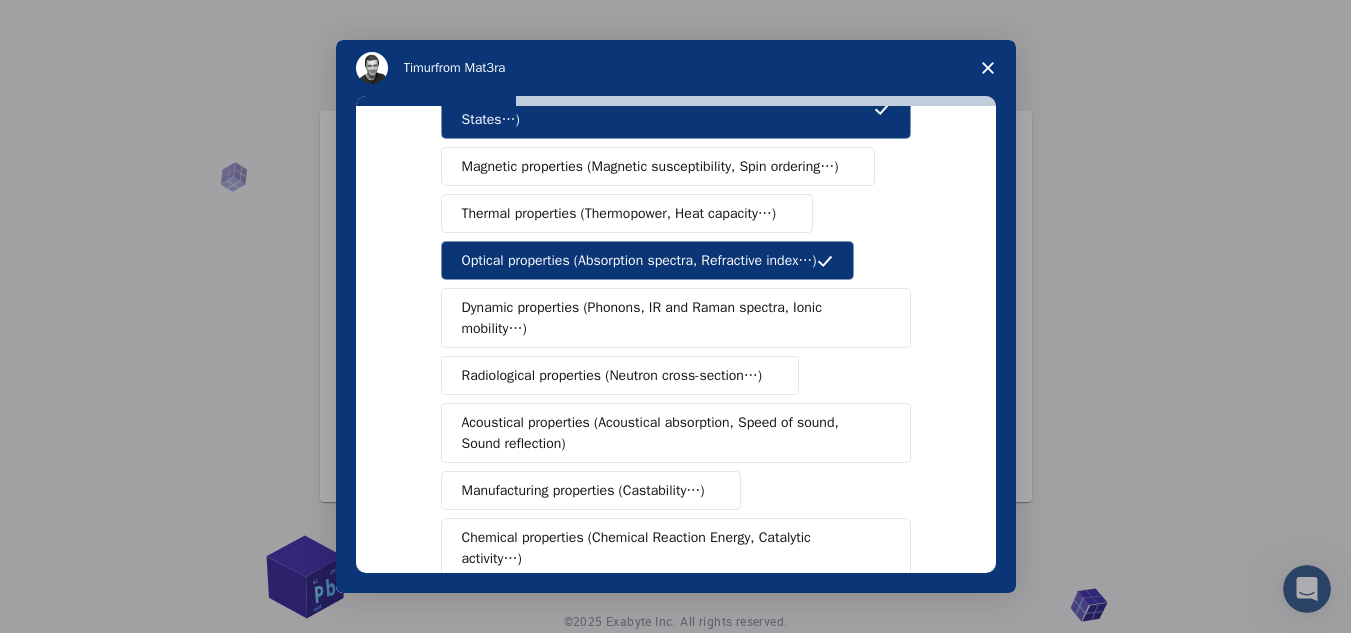 scroll, scrollTop: 172, scrollLeft: 0, axis: vertical 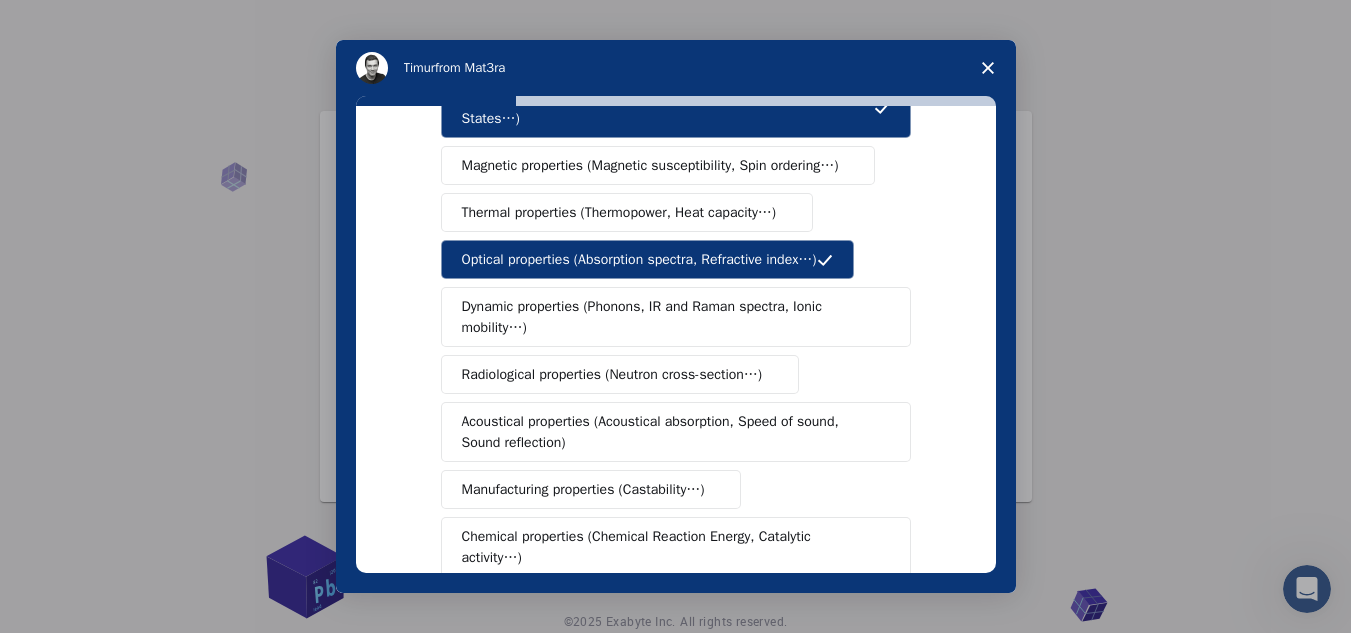 click on "Thermal properties (Thermopower, Heat capacity…)" at bounding box center [619, 212] 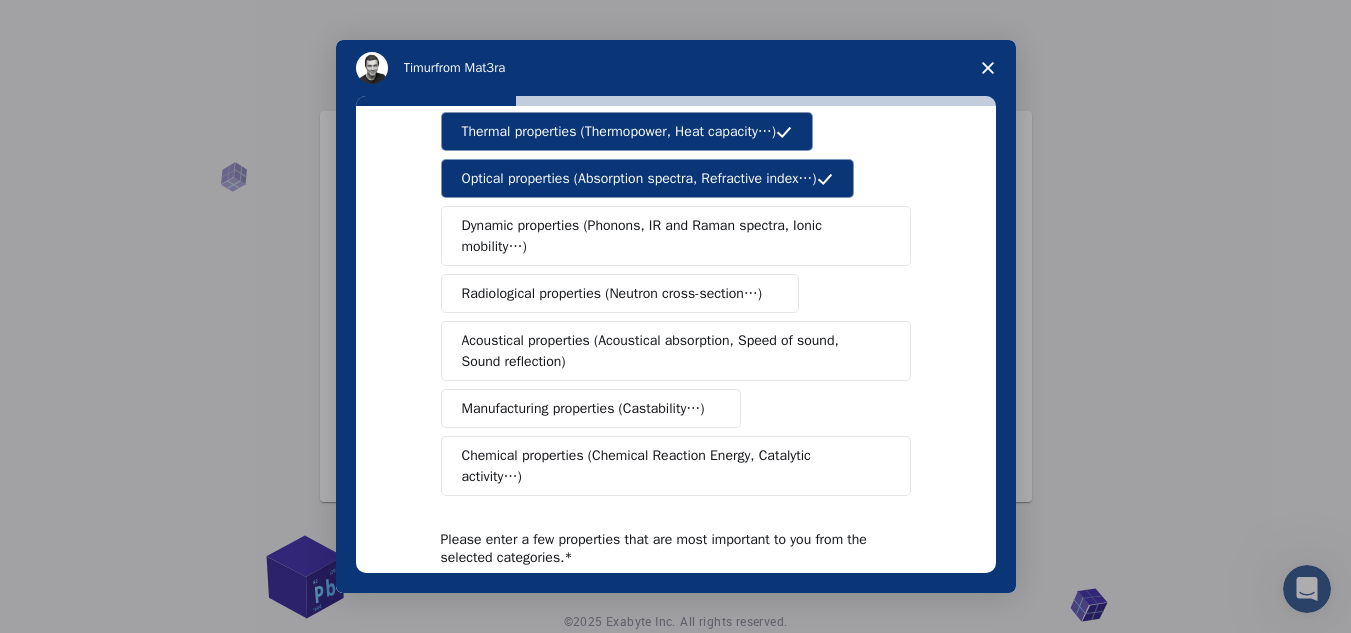scroll, scrollTop: 254, scrollLeft: 0, axis: vertical 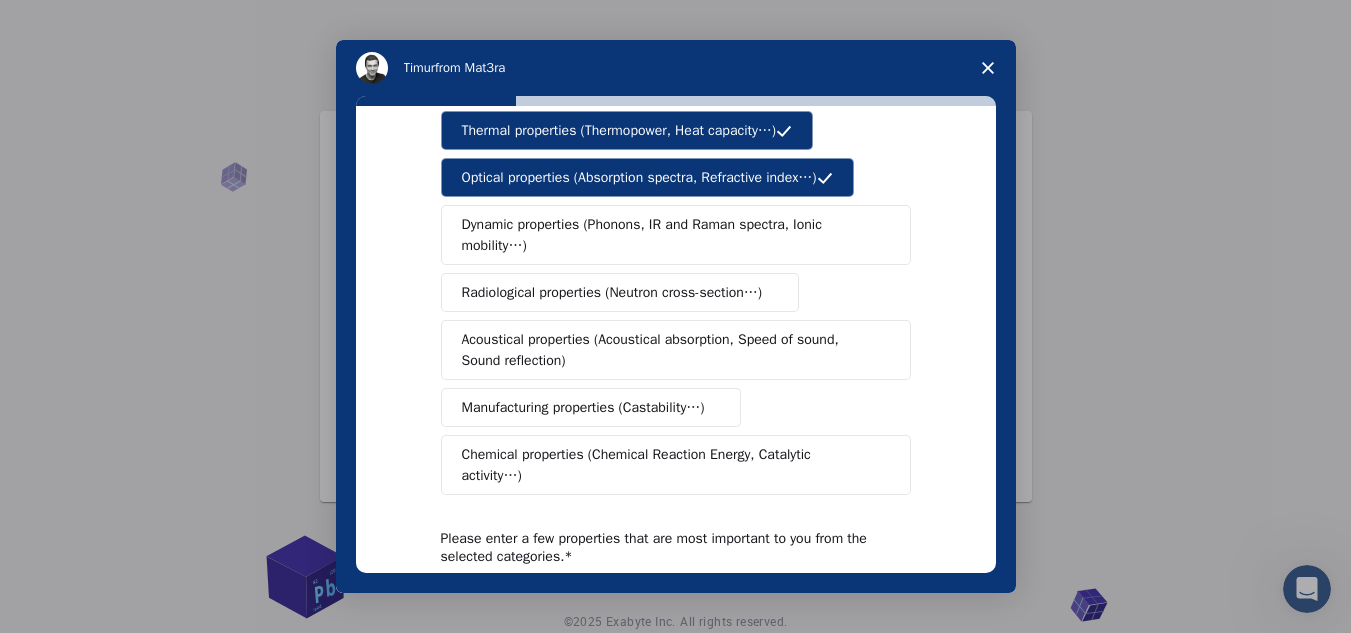 click on "Dynamic properties (Phonons, IR and Raman spectra, Ionic mobility…)" at bounding box center (668, 235) 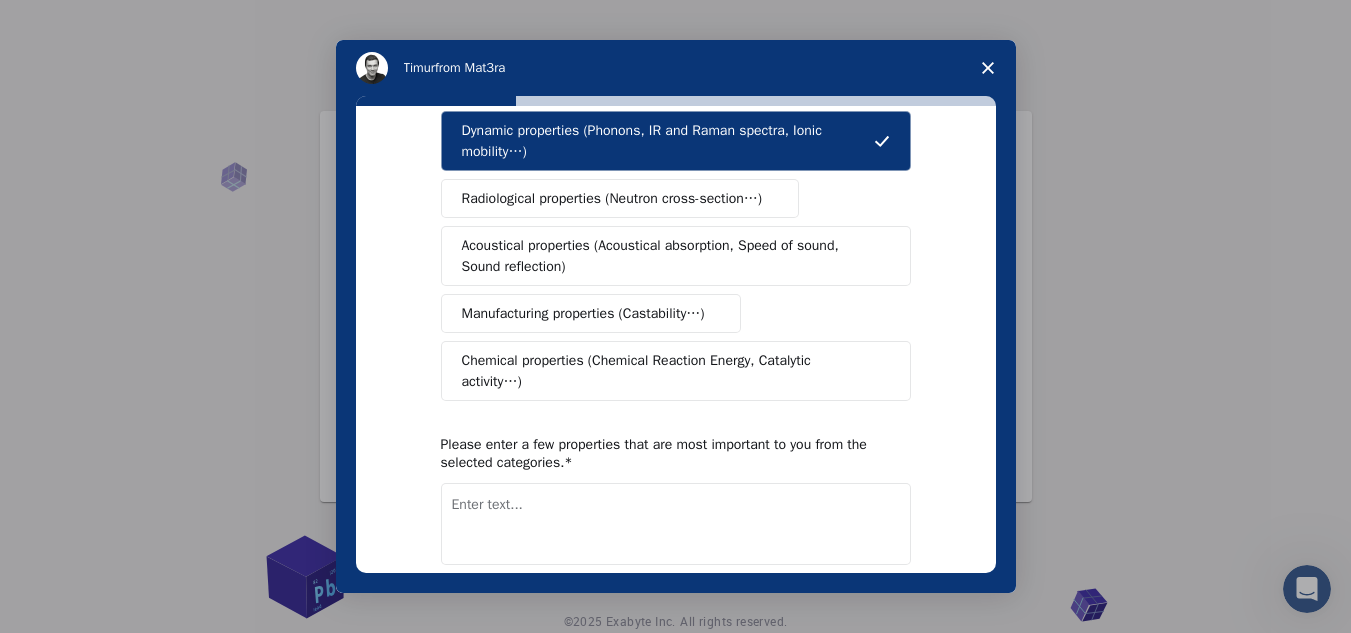 scroll, scrollTop: 347, scrollLeft: 0, axis: vertical 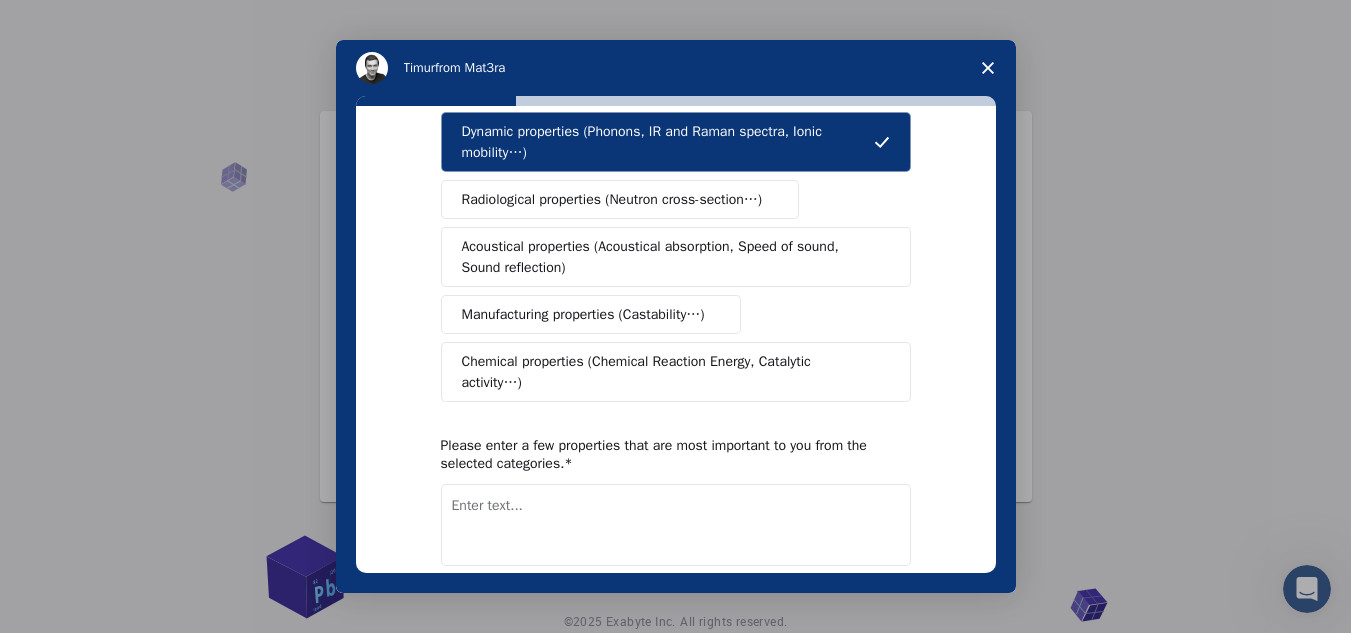 click at bounding box center (676, 525) 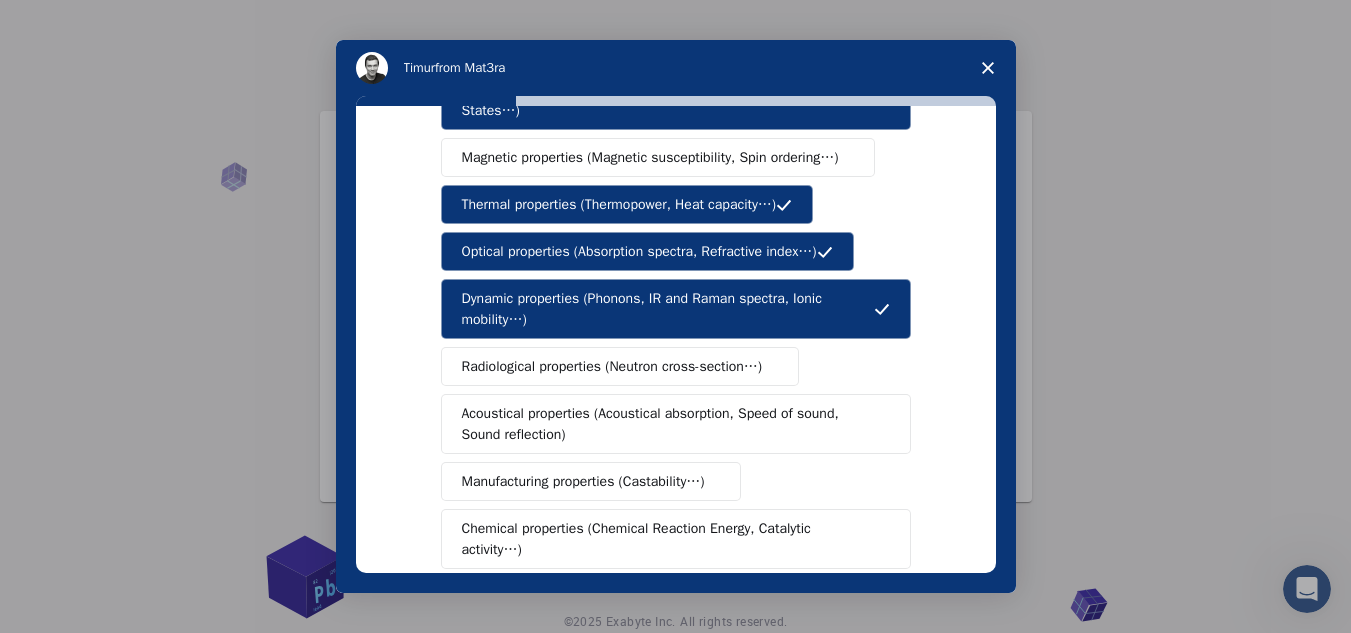 scroll, scrollTop: 436, scrollLeft: 0, axis: vertical 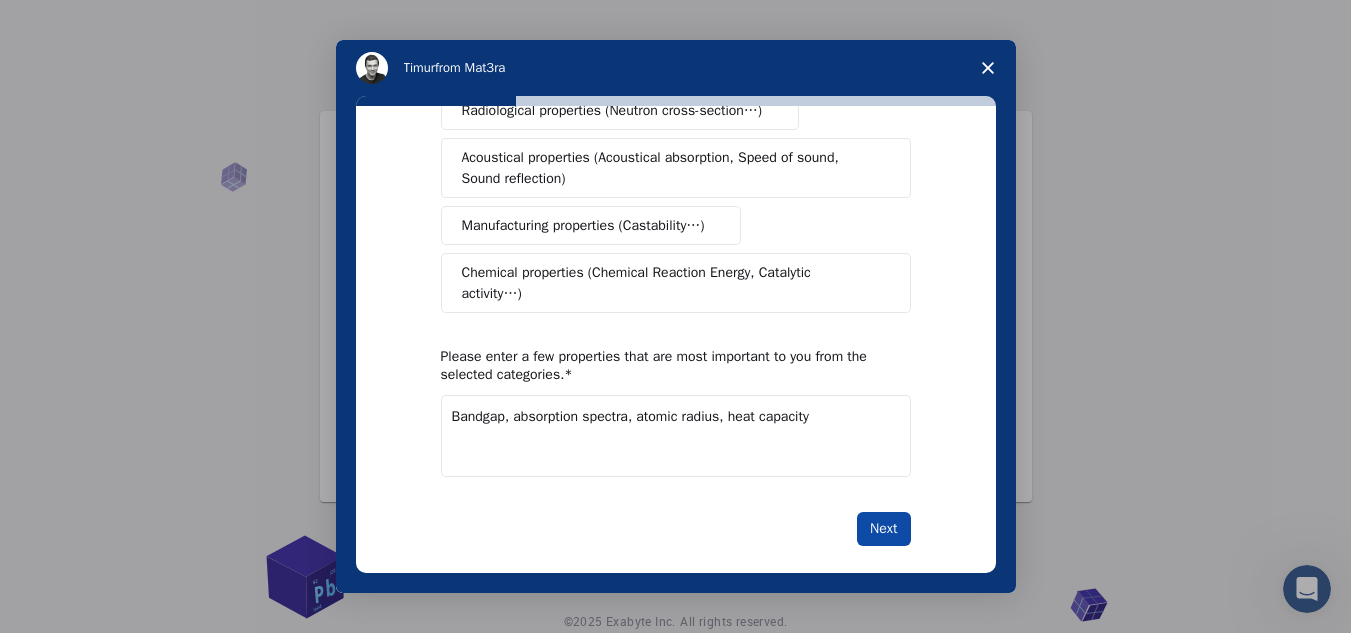 type on "Bandgap, absorption spectra, atomic radius, heat capacity" 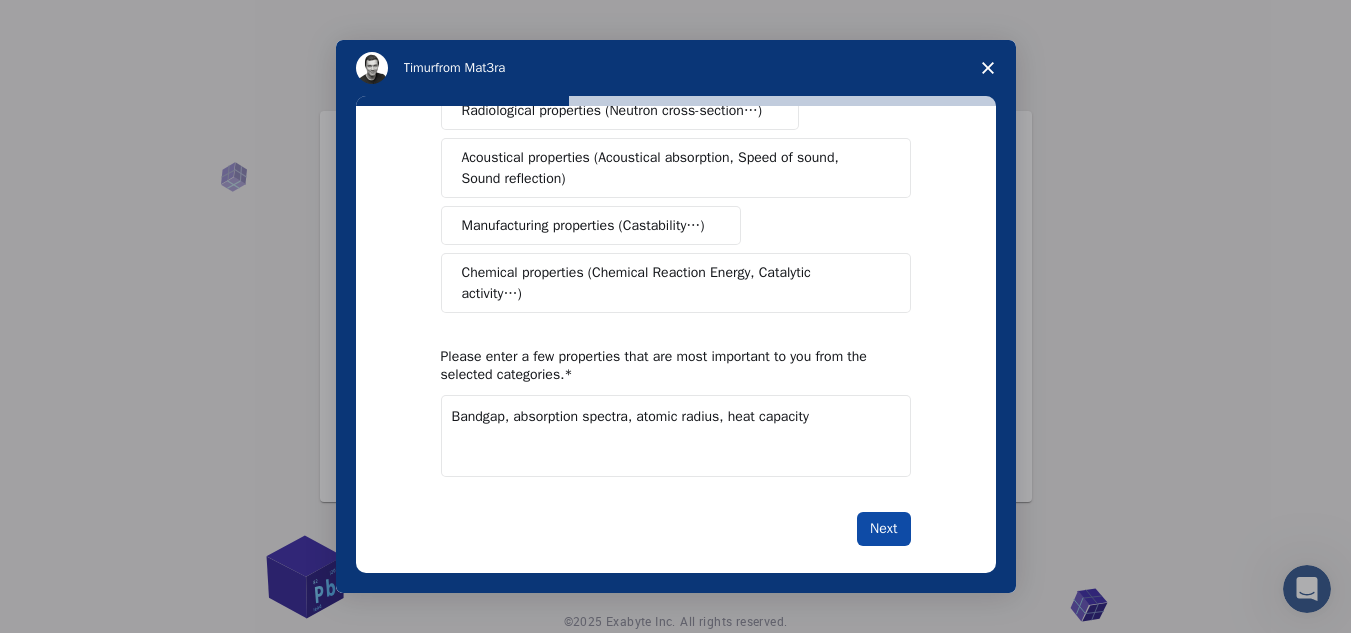 click on "Next" at bounding box center (883, 529) 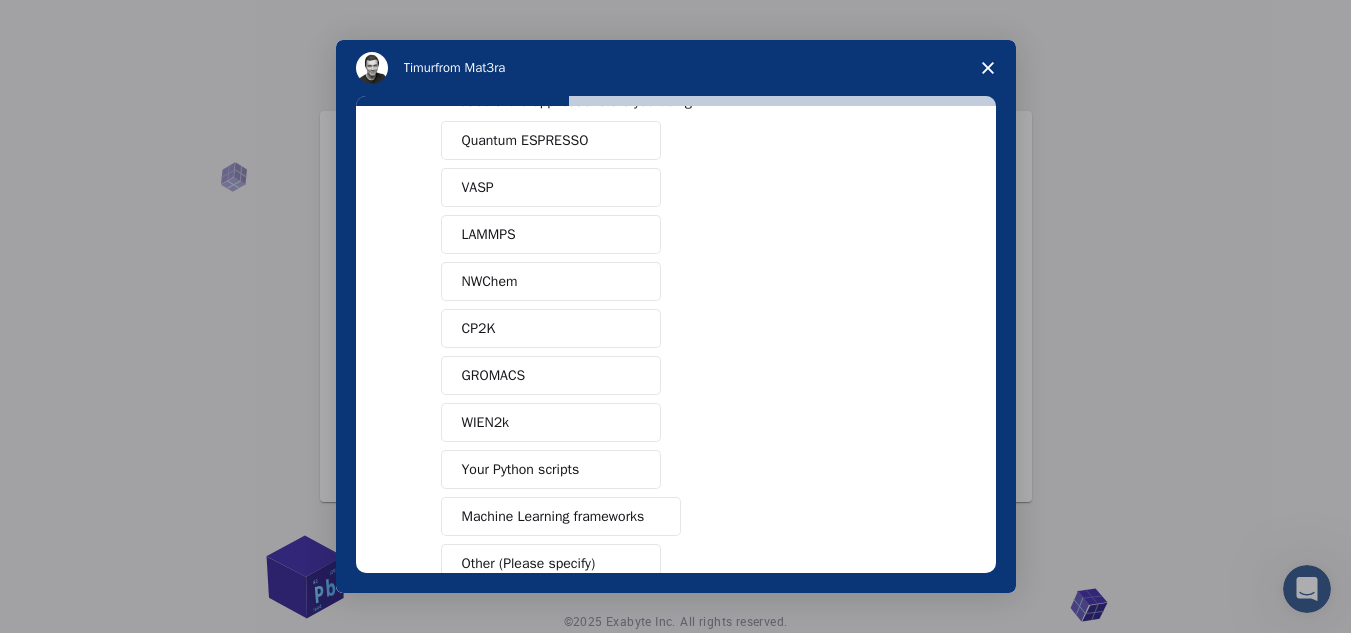 scroll, scrollTop: 62, scrollLeft: 0, axis: vertical 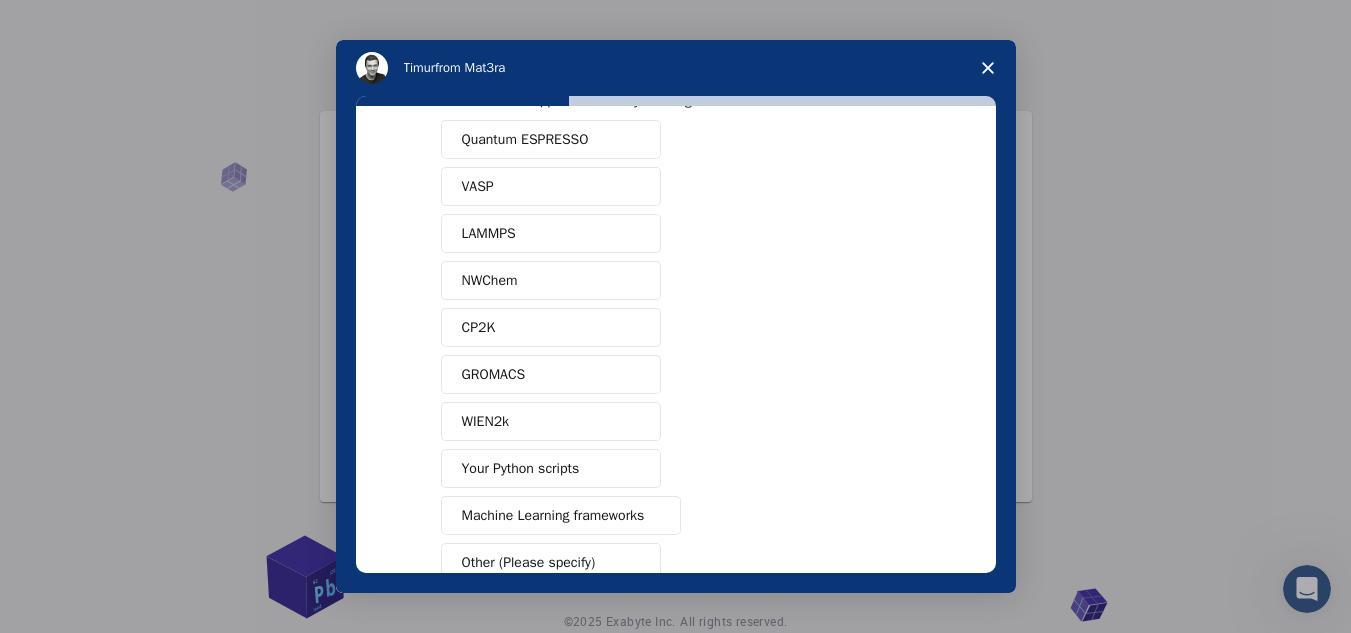 click on "Machine Learning frameworks" at bounding box center (561, 515) 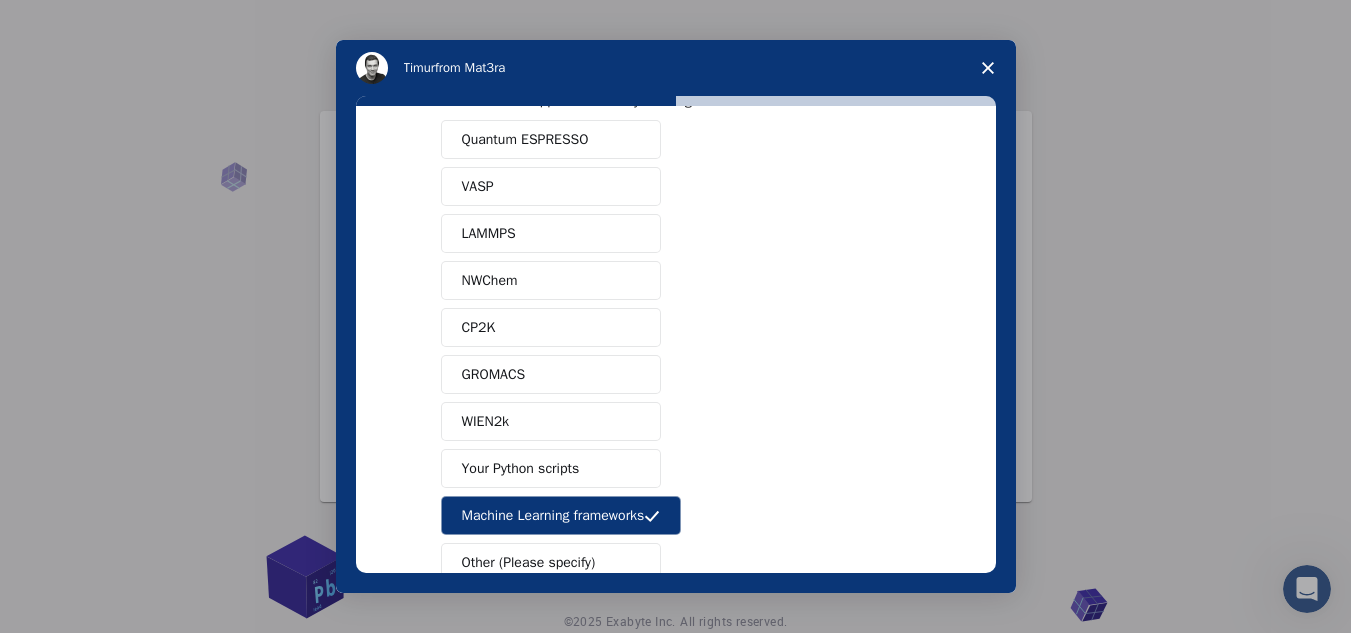 click on "Your Python scripts" at bounding box center (551, 468) 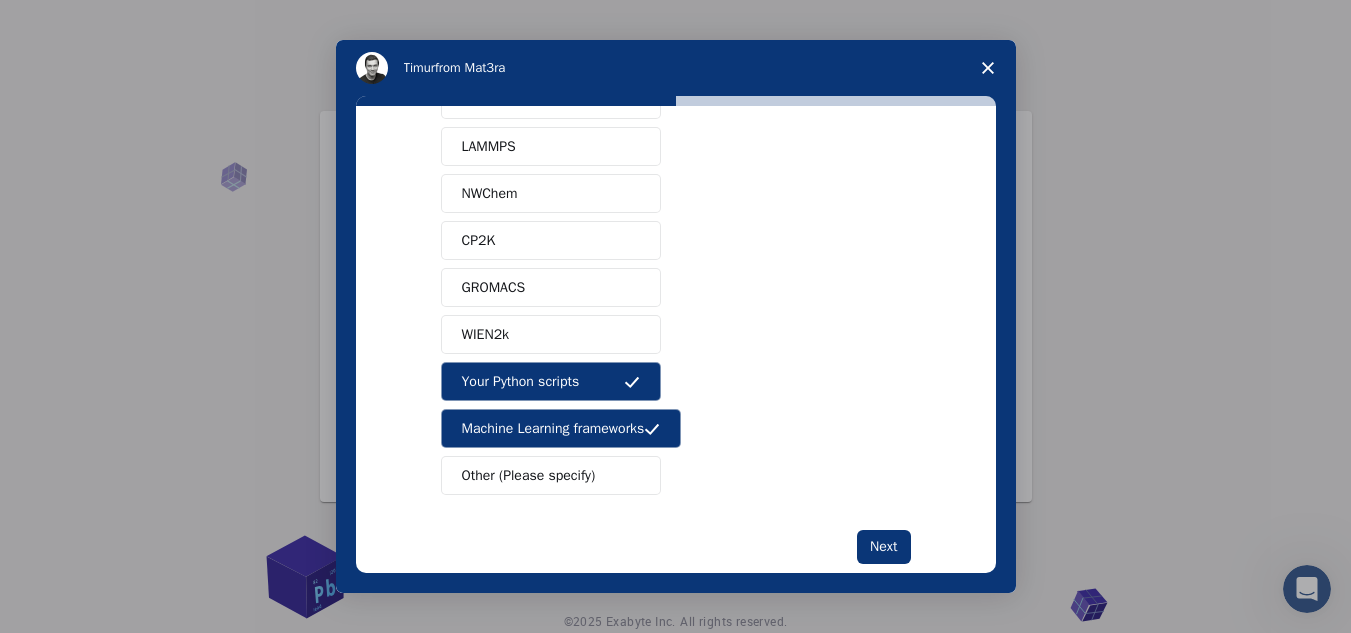 scroll, scrollTop: 188, scrollLeft: 0, axis: vertical 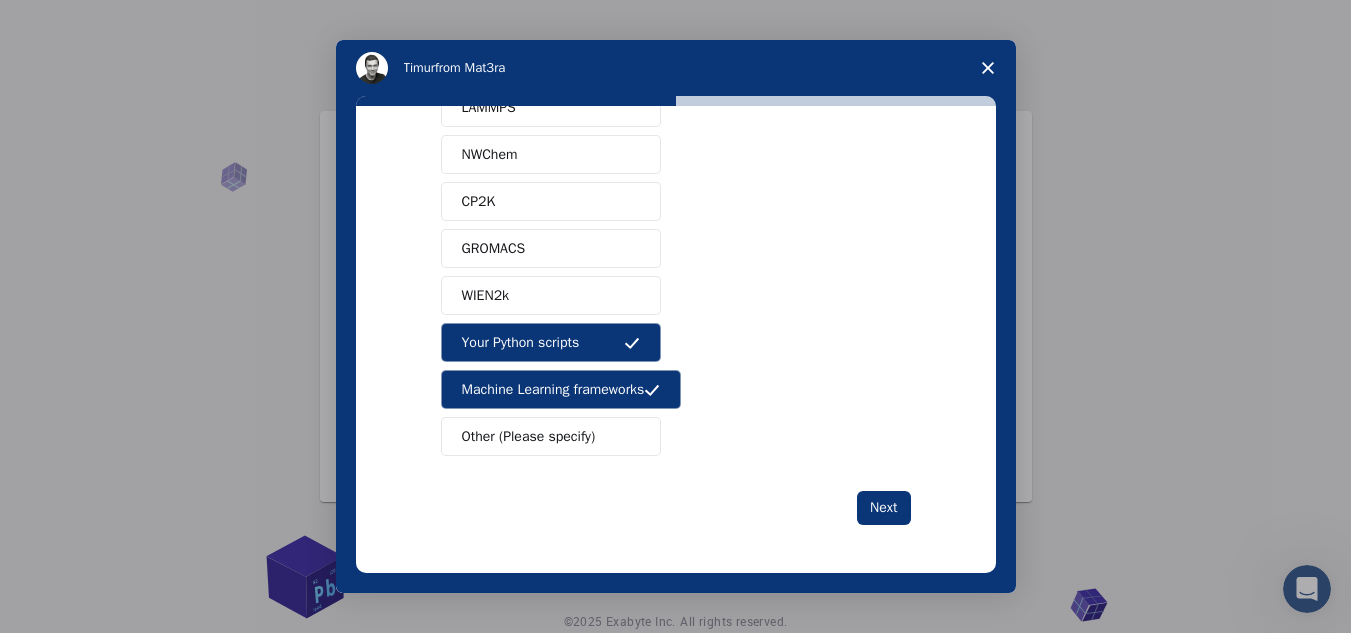 click on "What software applications are you using? Quantum ESPRESSO VASP LAMMPS NWChem CP2K GROMACS WIEN2k Your Python scripts Machine Learning frameworks Other (Please specify) Next" at bounding box center (676, 245) 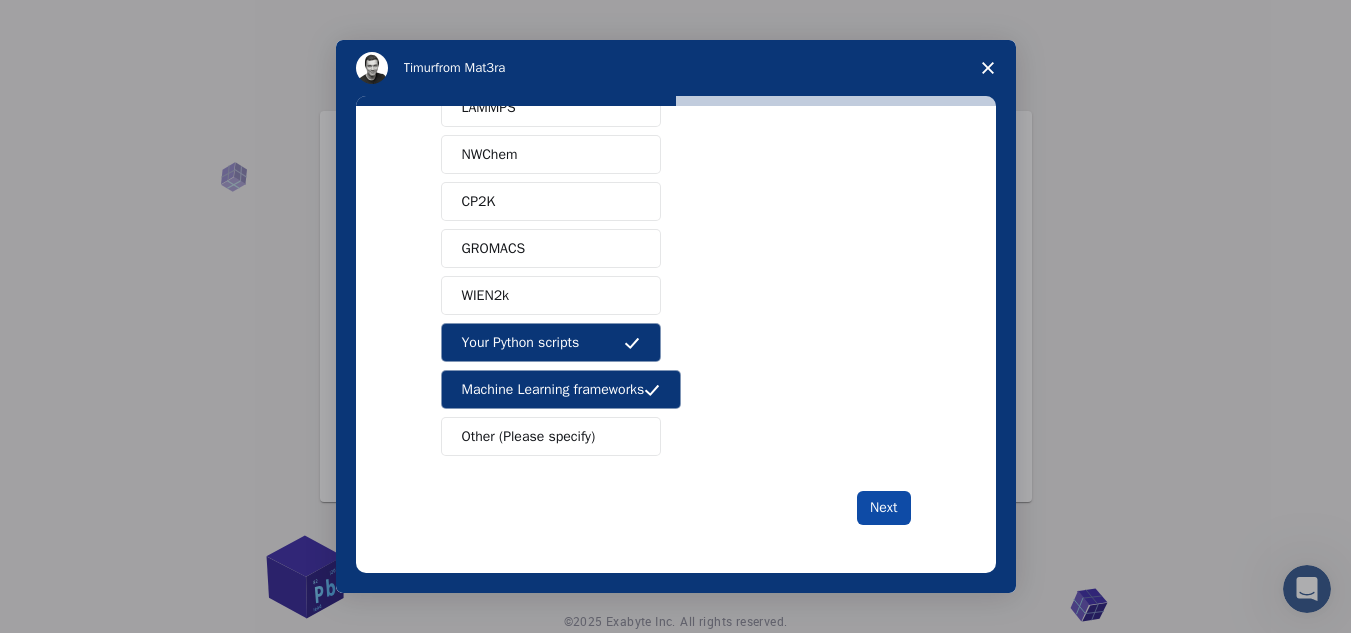 click on "Next" at bounding box center (883, 508) 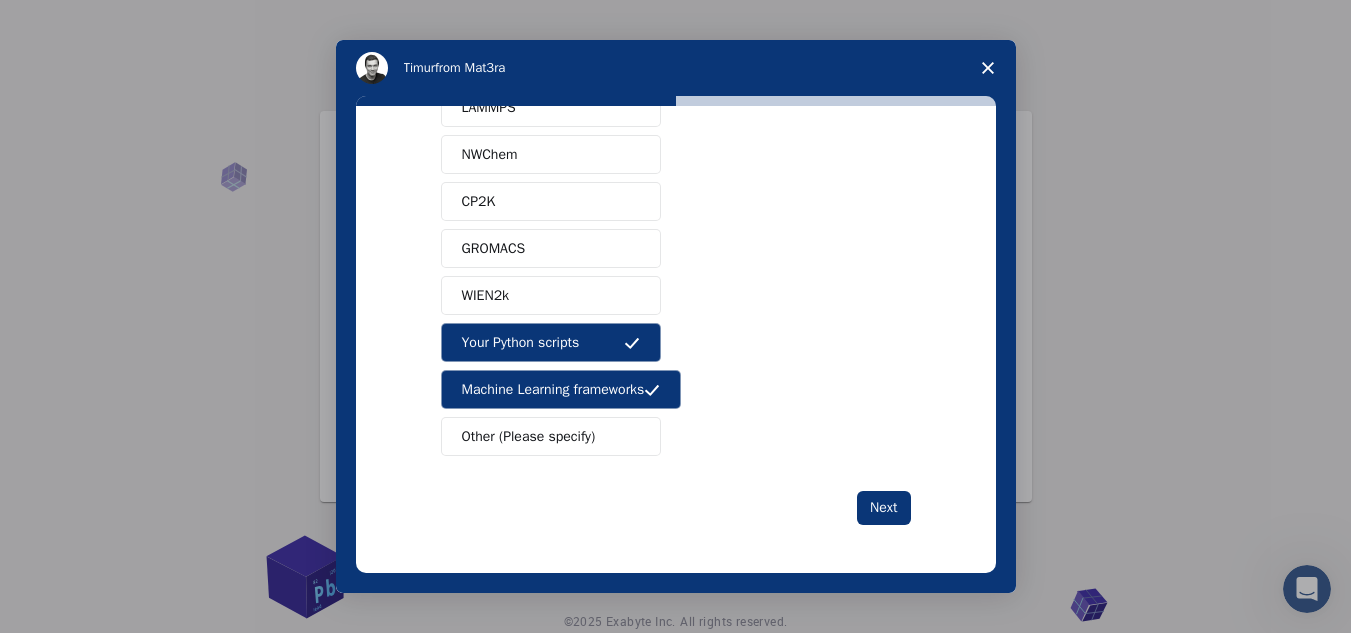 scroll, scrollTop: 0, scrollLeft: 0, axis: both 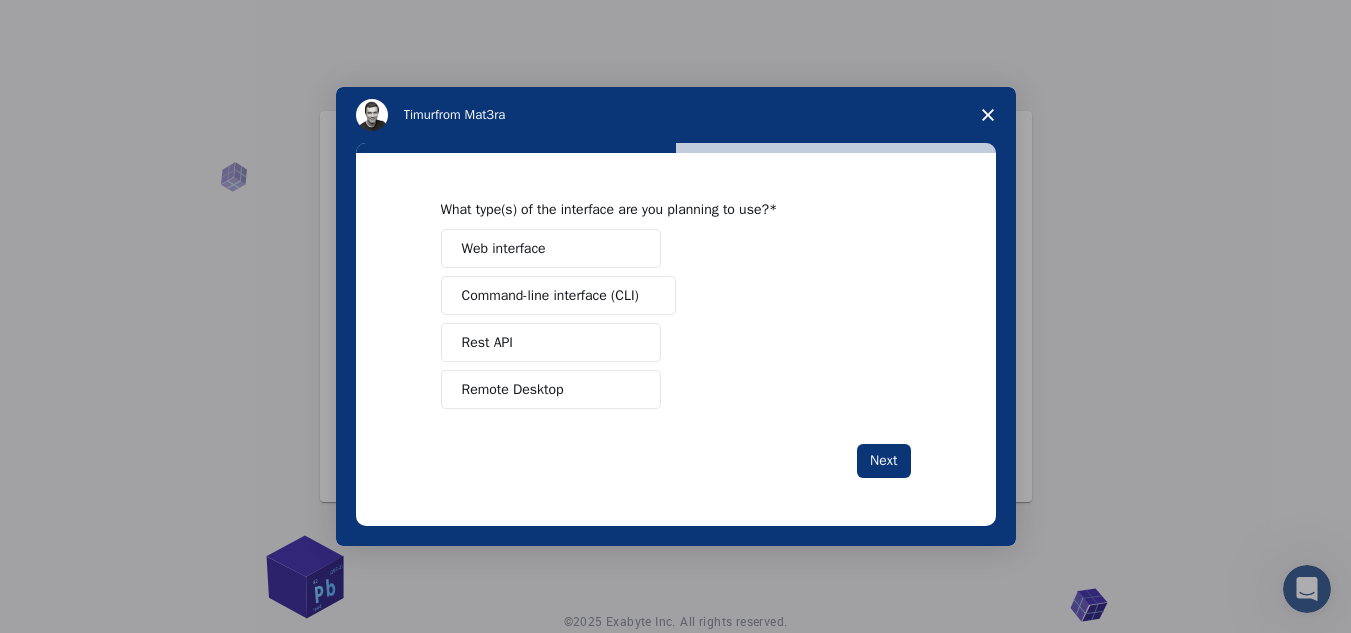 click on "Remote Desktop" at bounding box center [551, 389] 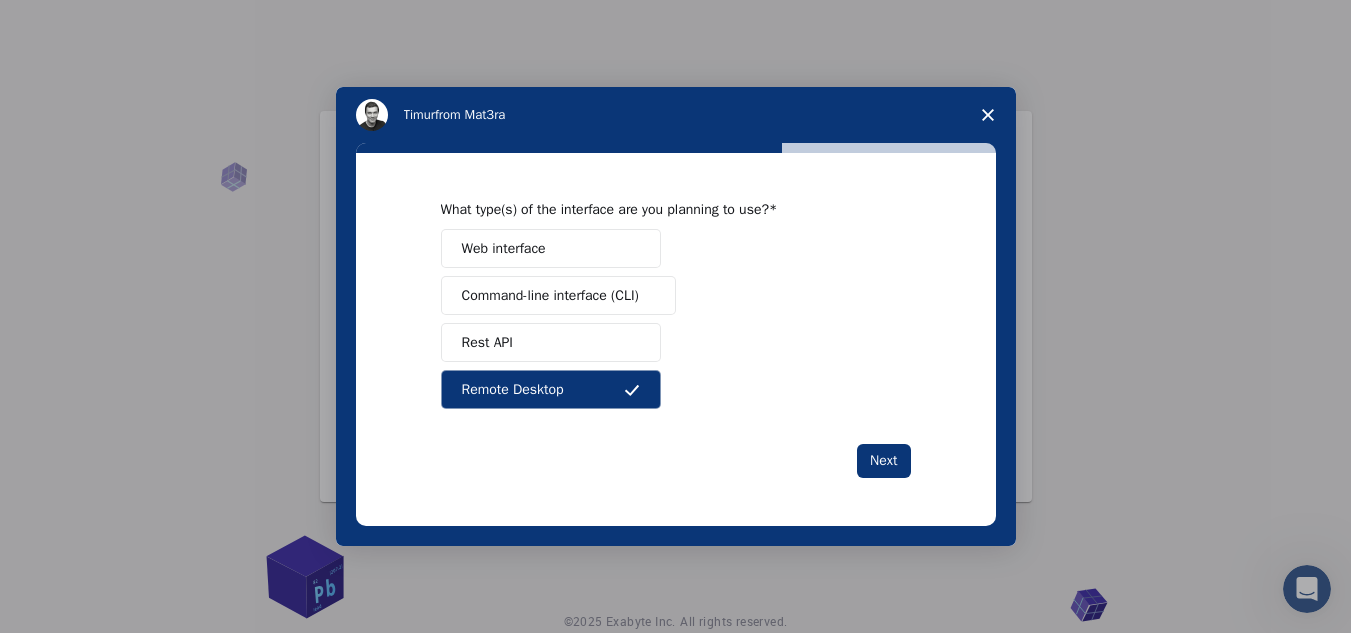 click on "Web interface" at bounding box center [551, 248] 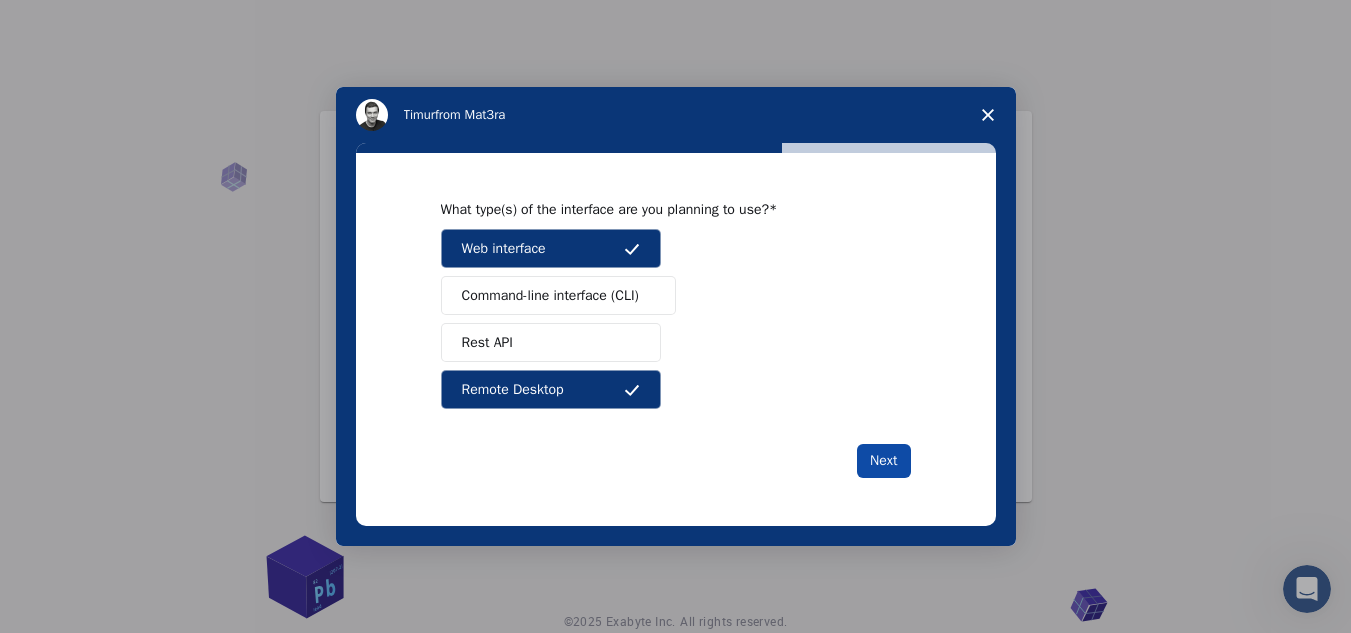 click on "Next" at bounding box center [883, 461] 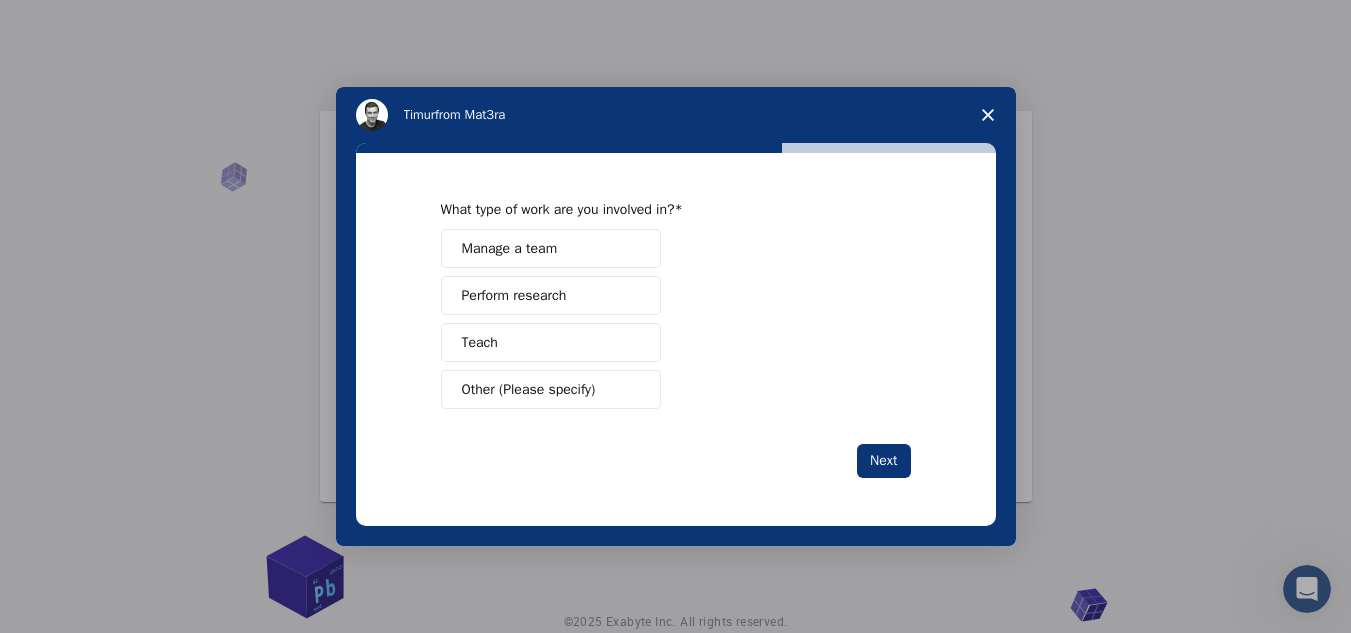 click on "Perform research" at bounding box center (551, 295) 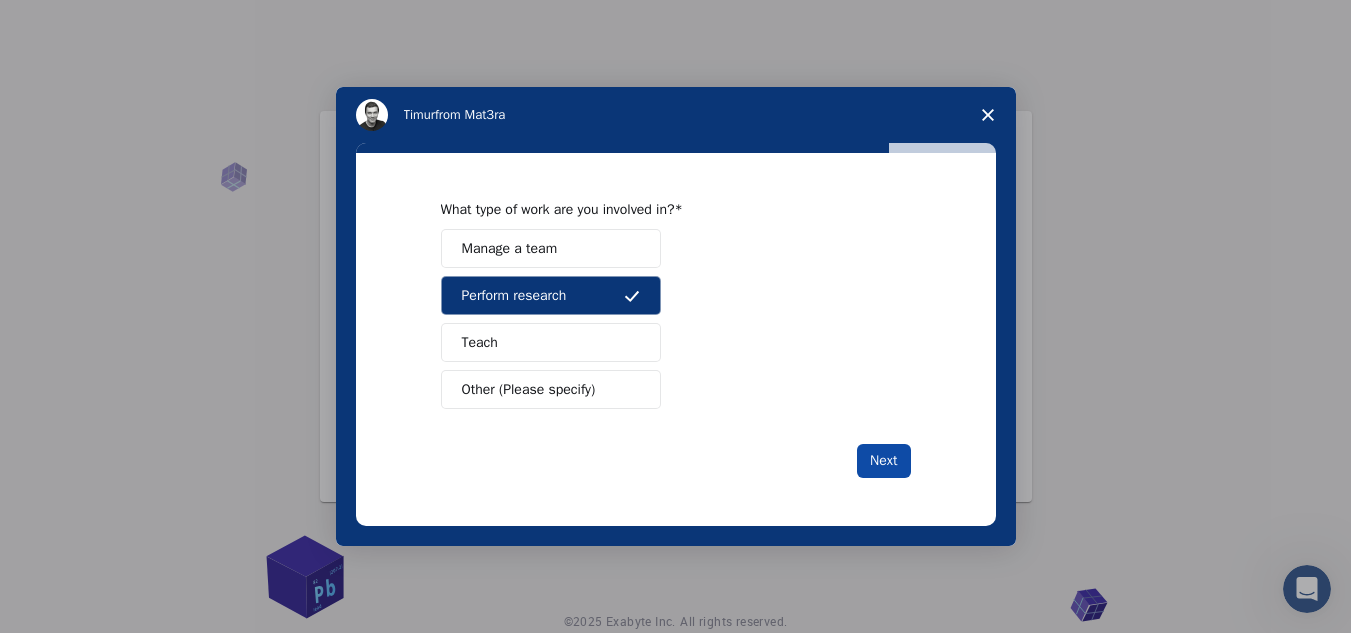click on "Next" at bounding box center (883, 461) 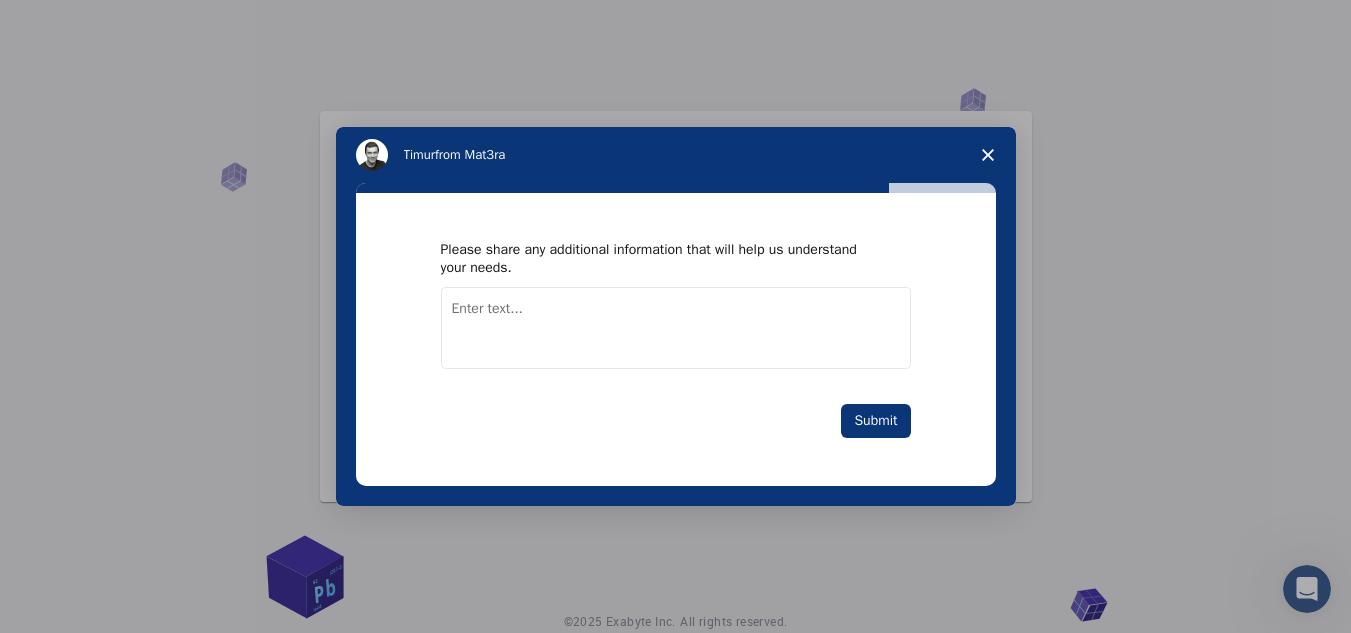 click at bounding box center [676, 328] 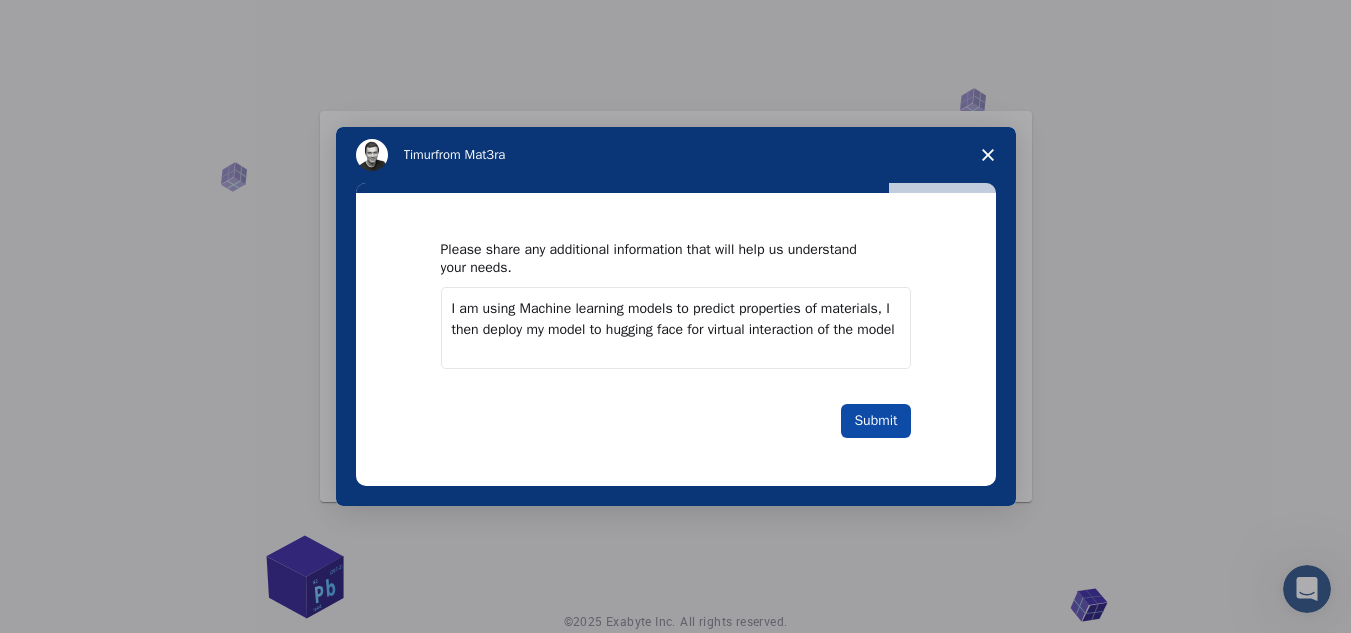type on "I am using Machine learning models to predict properties of materials, I then deploy my model to hugging face for virtual interaction of the model" 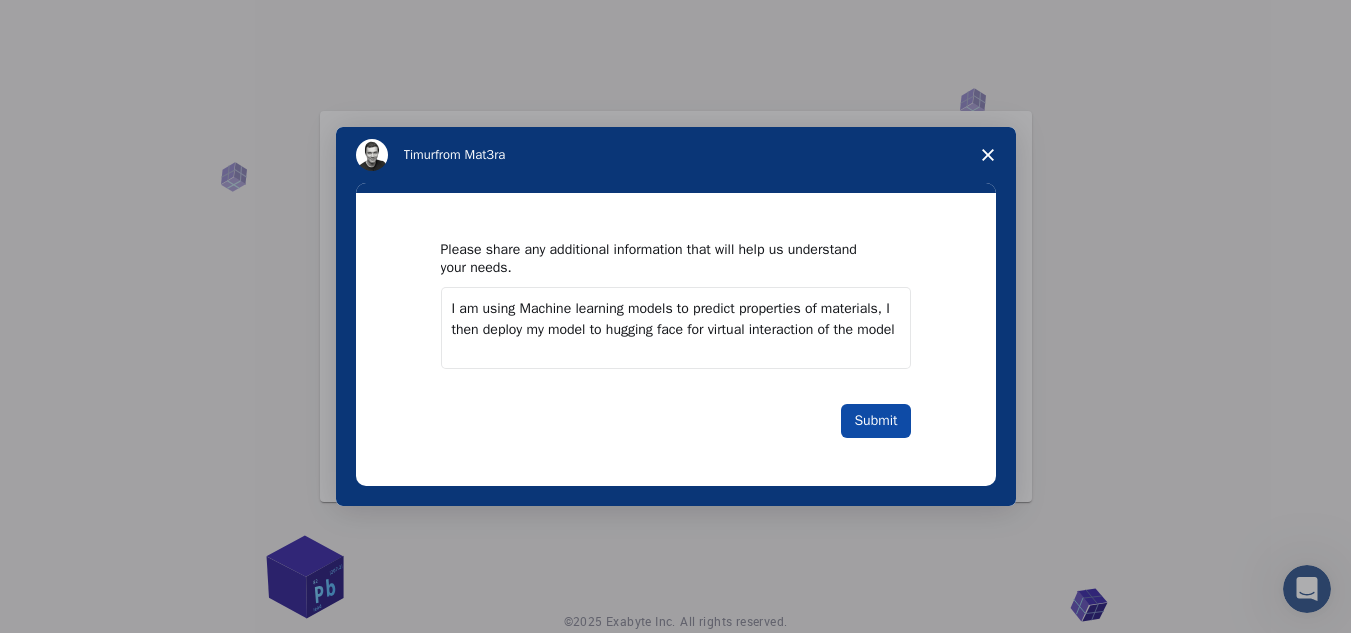 click on "Submit" at bounding box center [875, 421] 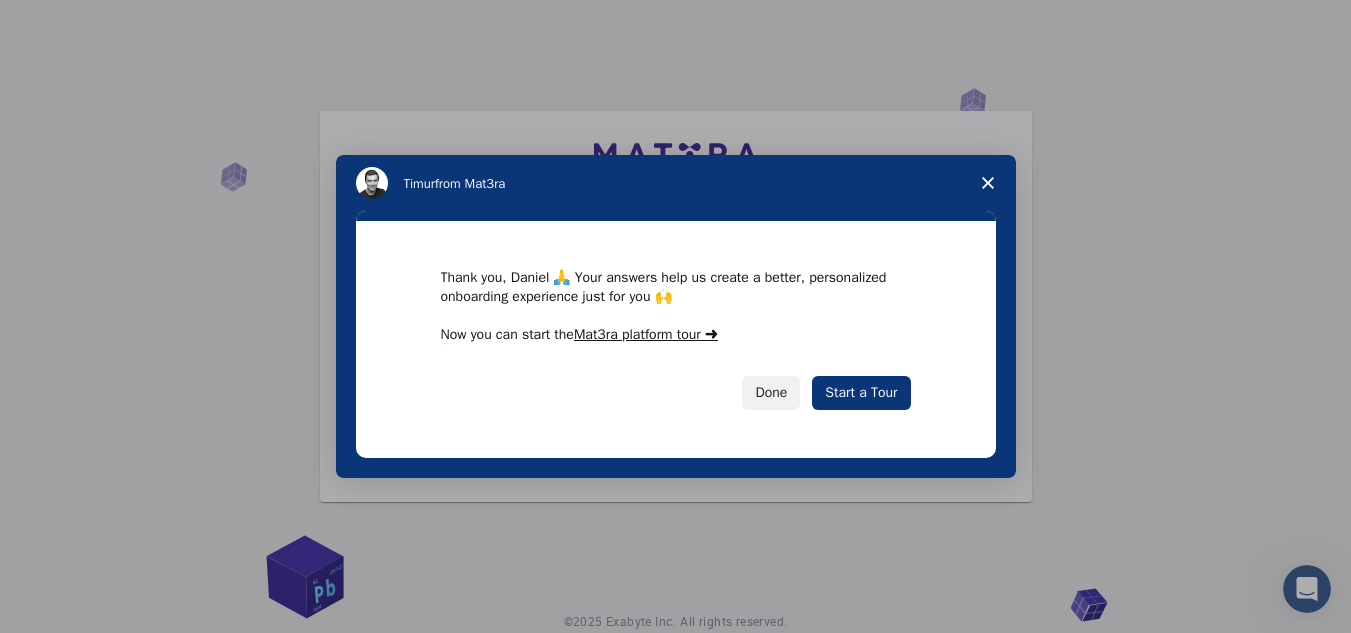 click on "Thank you, Daniel 🙏 Your answers help us create a better, personalized onboarding experience just for you 🙌   Now you can start the  Mat3ra platform tour ➜ Done Start a Tour" at bounding box center [676, 339] 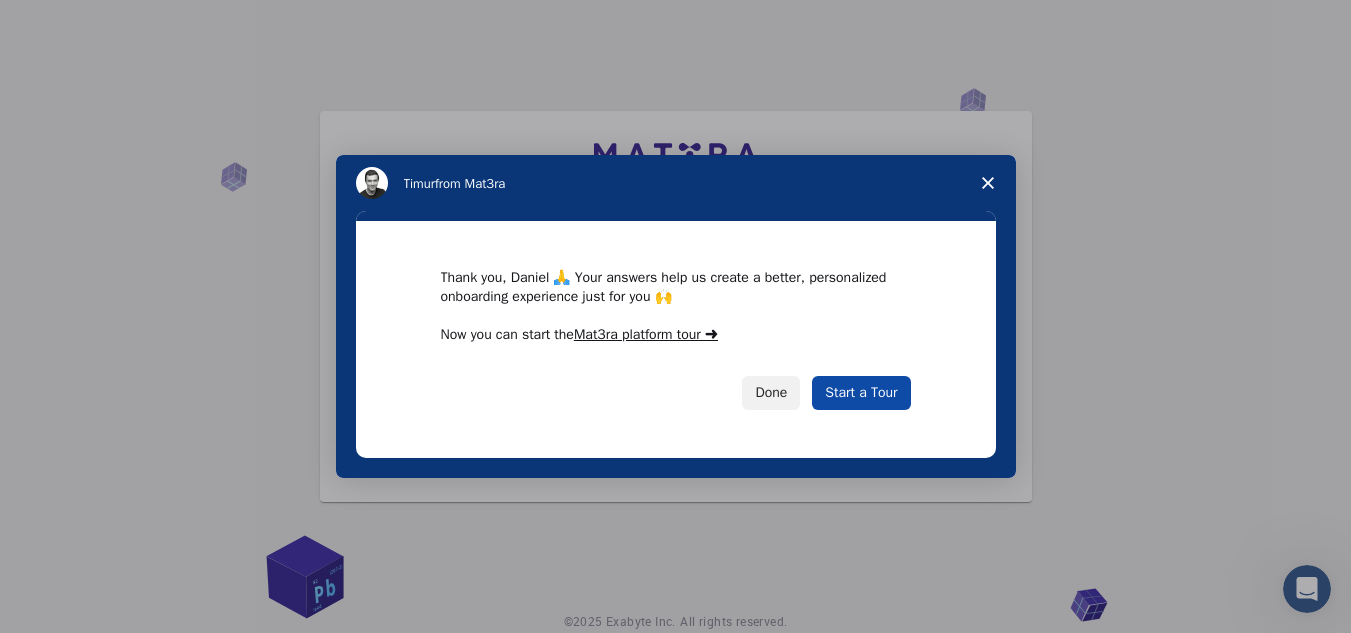 click on "Start a Tour" at bounding box center [861, 393] 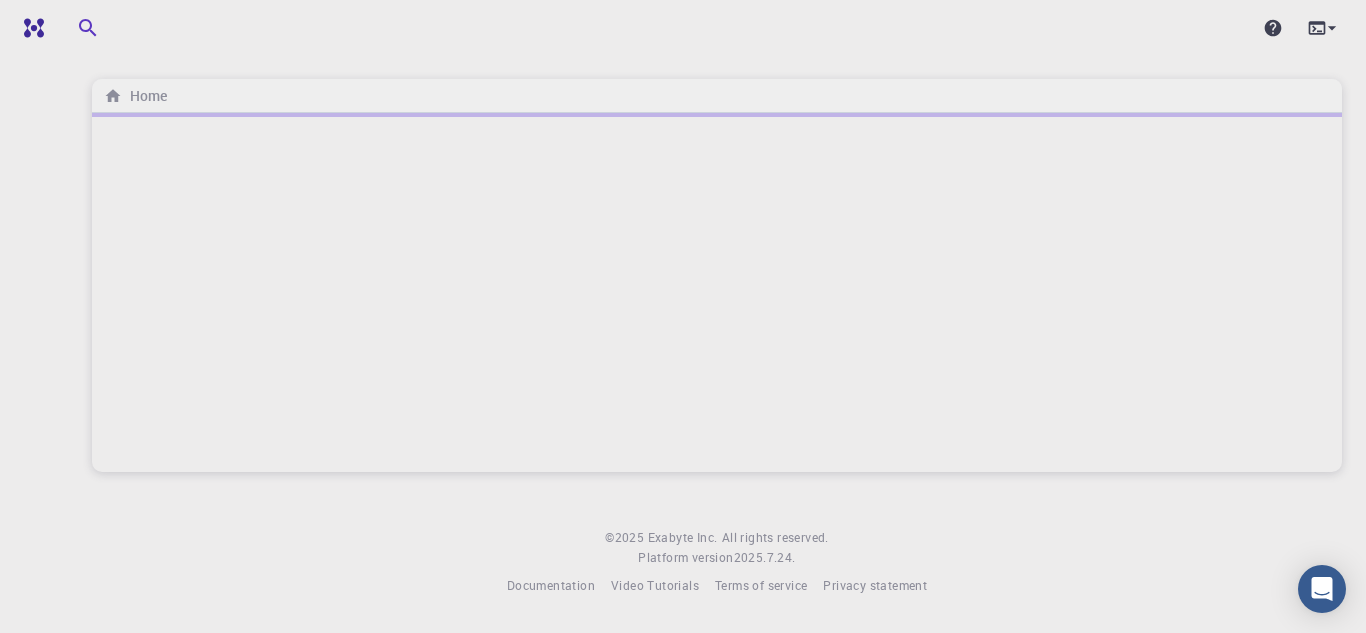 scroll, scrollTop: 0, scrollLeft: 0, axis: both 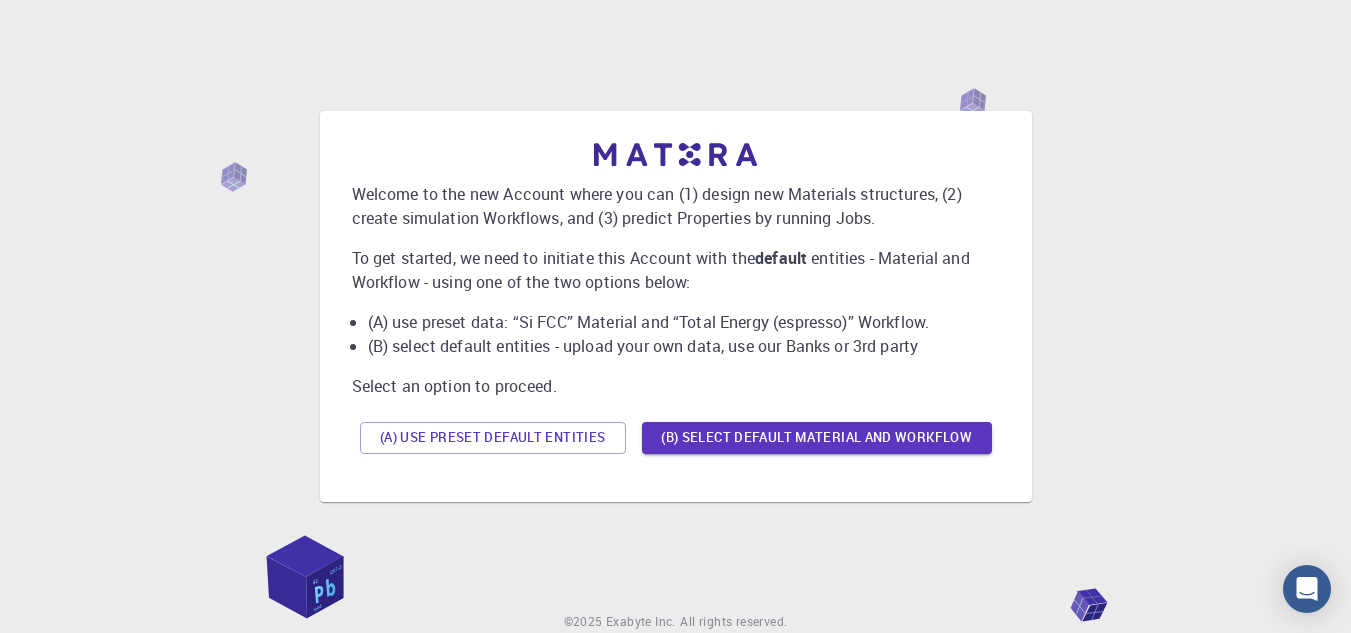 click on "Welcome to the new Account where you can (1) design new Materials structures, (2) create simulation Workflows, and (3) predict Properties by running Jobs. To get started, we need to initiate this Account with the  default   entities - Material and Workflow - using one of the two options below: (A) use preset data: “Si FCC” Material and “Total Energy (espresso)” Workflow. (B) select default entities - upload your own data, use our Banks or 3rd party Select an option to proceed. (A) Use preset default entities (B) Select default material and workflow" at bounding box center (676, 302) 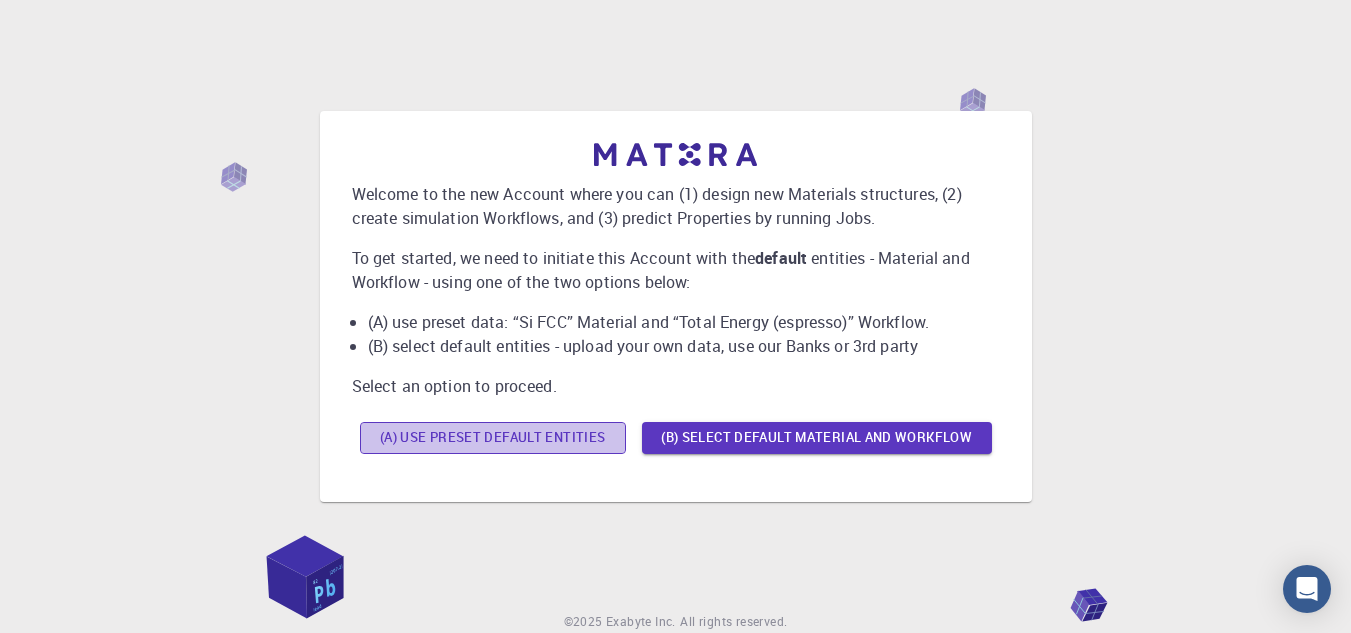 click on "(A) Use preset default entities" at bounding box center [493, 438] 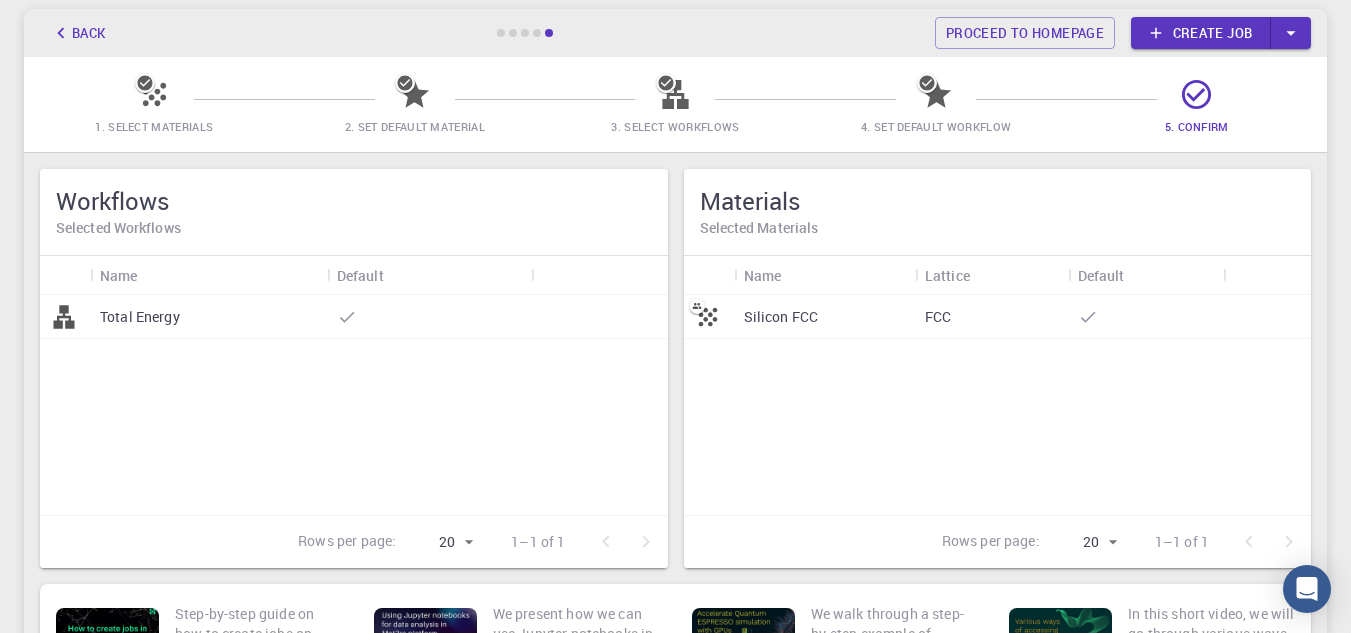 scroll, scrollTop: 103, scrollLeft: 0, axis: vertical 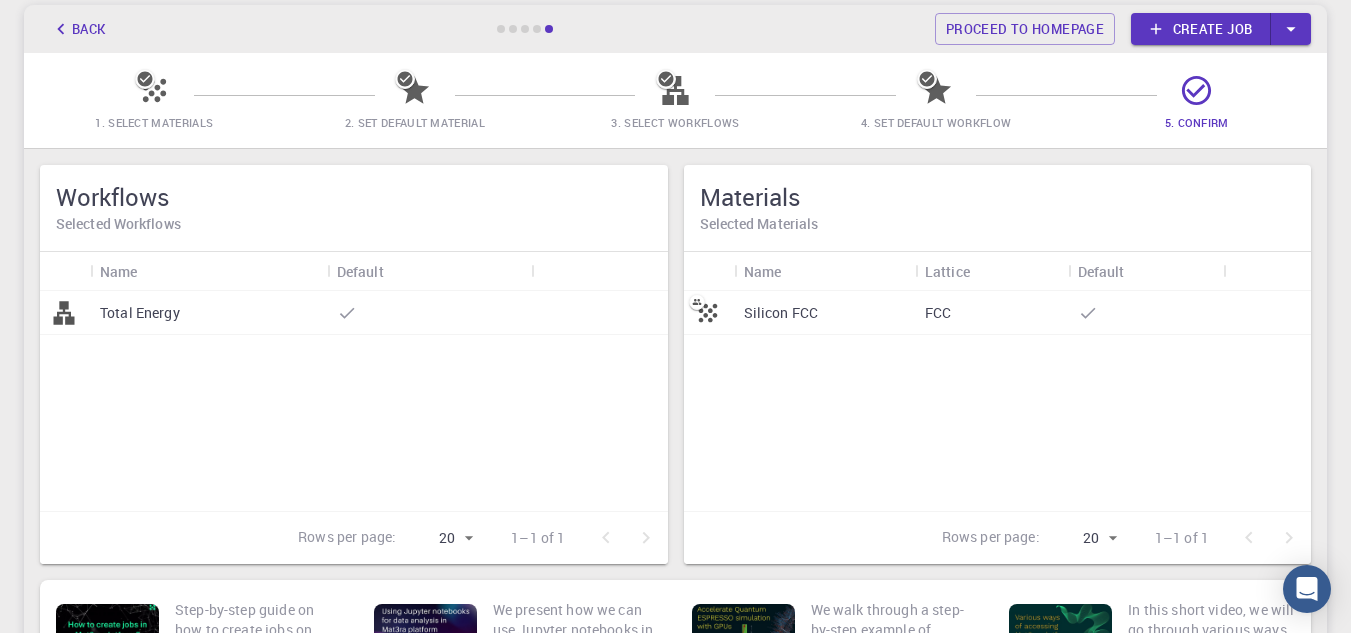 click on "Total Energy" at bounding box center [208, 313] 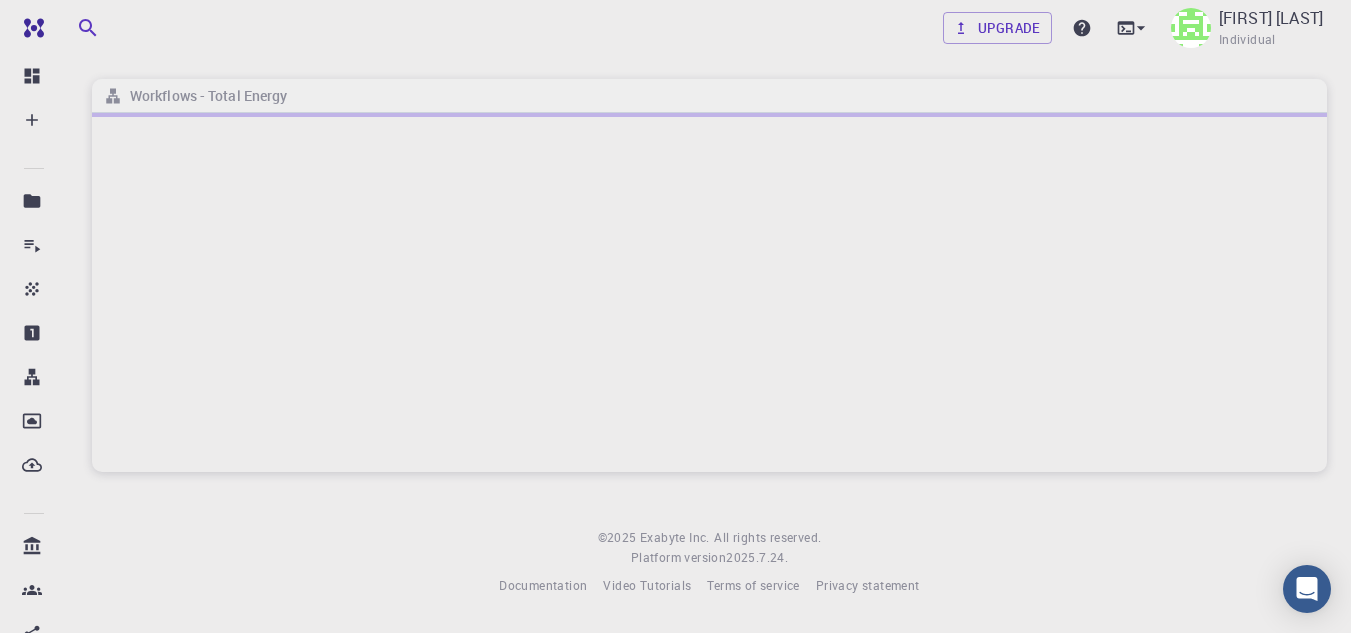 scroll, scrollTop: 0, scrollLeft: 0, axis: both 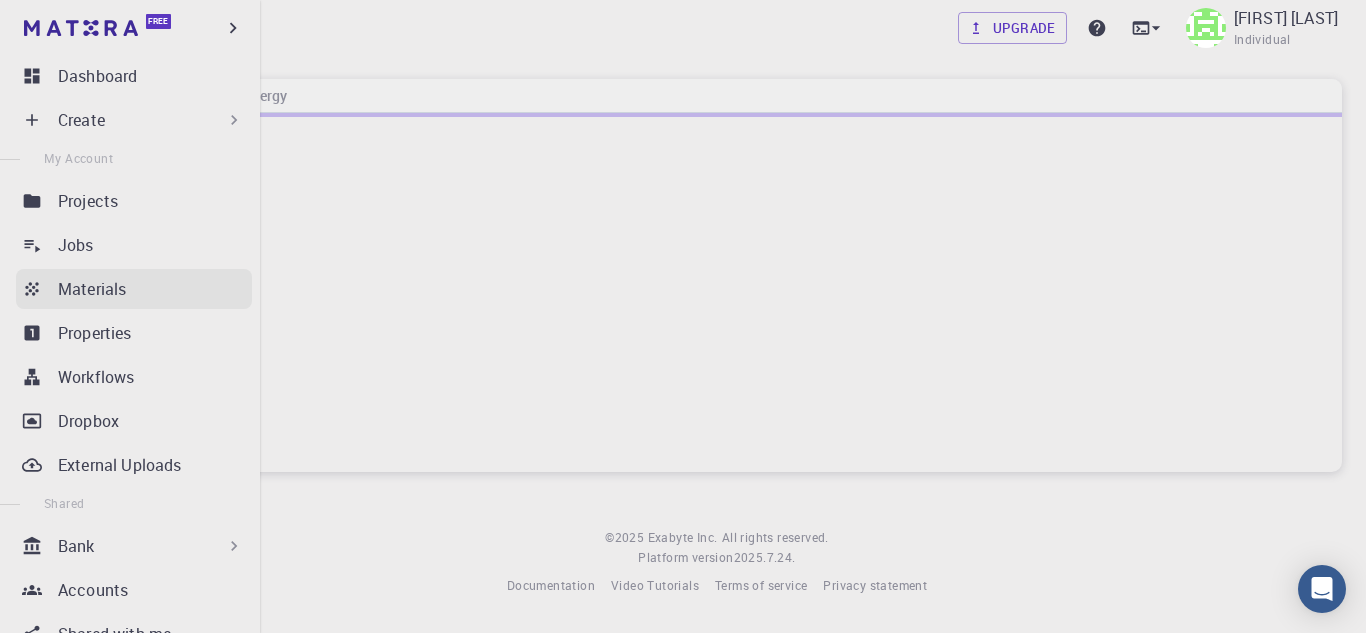 click on "Materials" at bounding box center [92, 289] 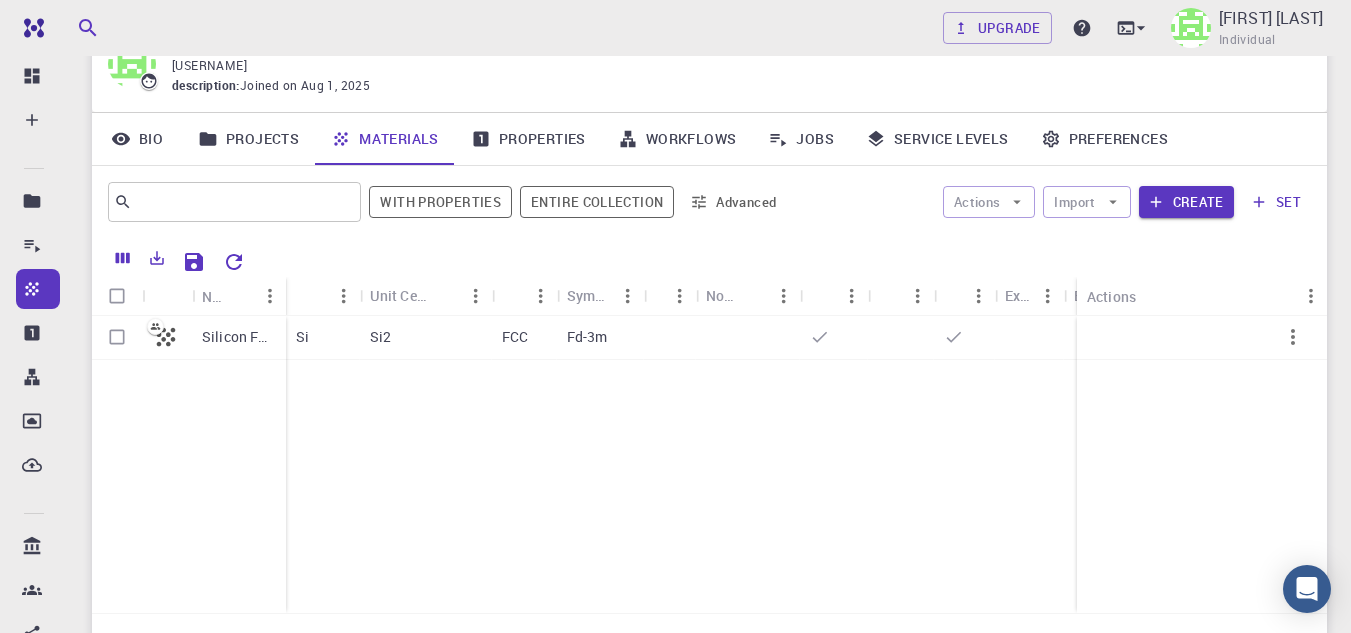 scroll, scrollTop: 96, scrollLeft: 0, axis: vertical 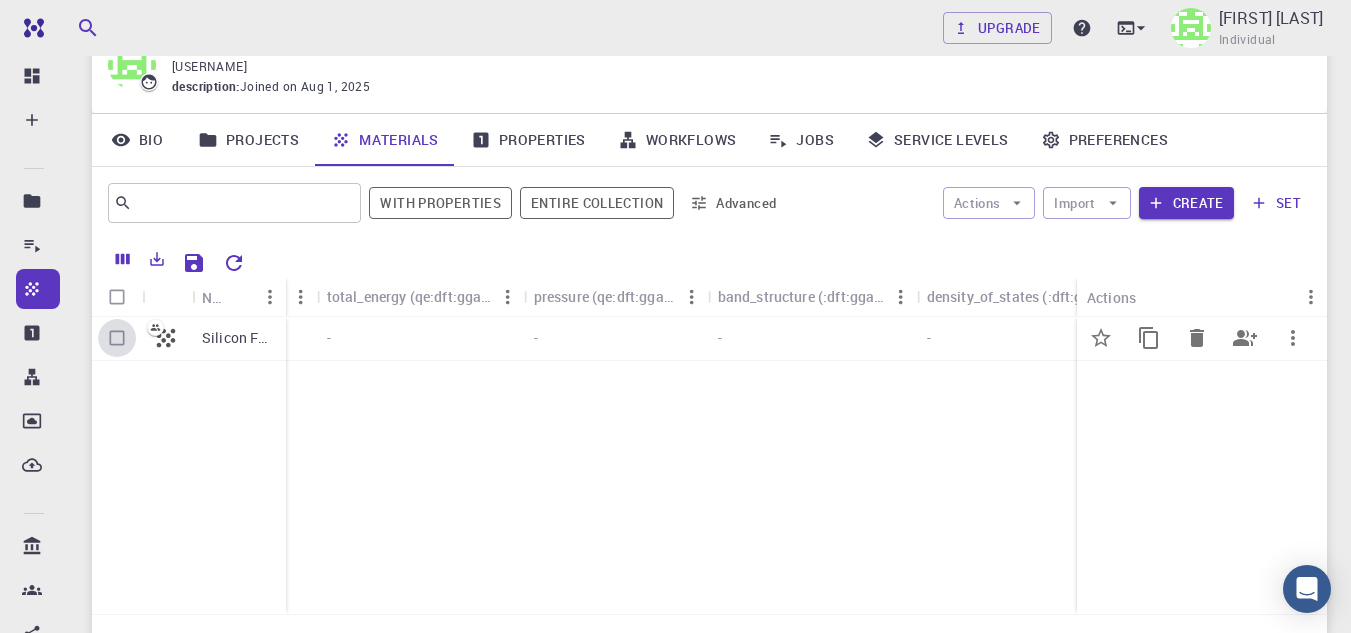 click at bounding box center (117, 338) 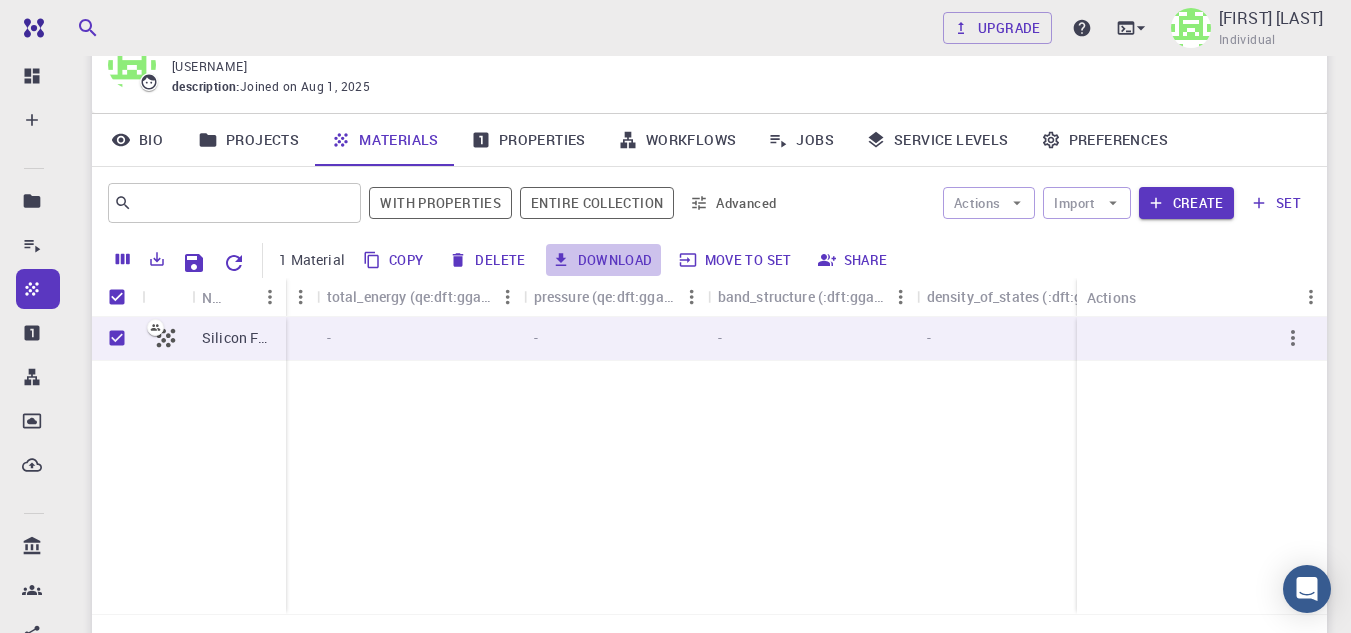 click on "Download" at bounding box center (603, 260) 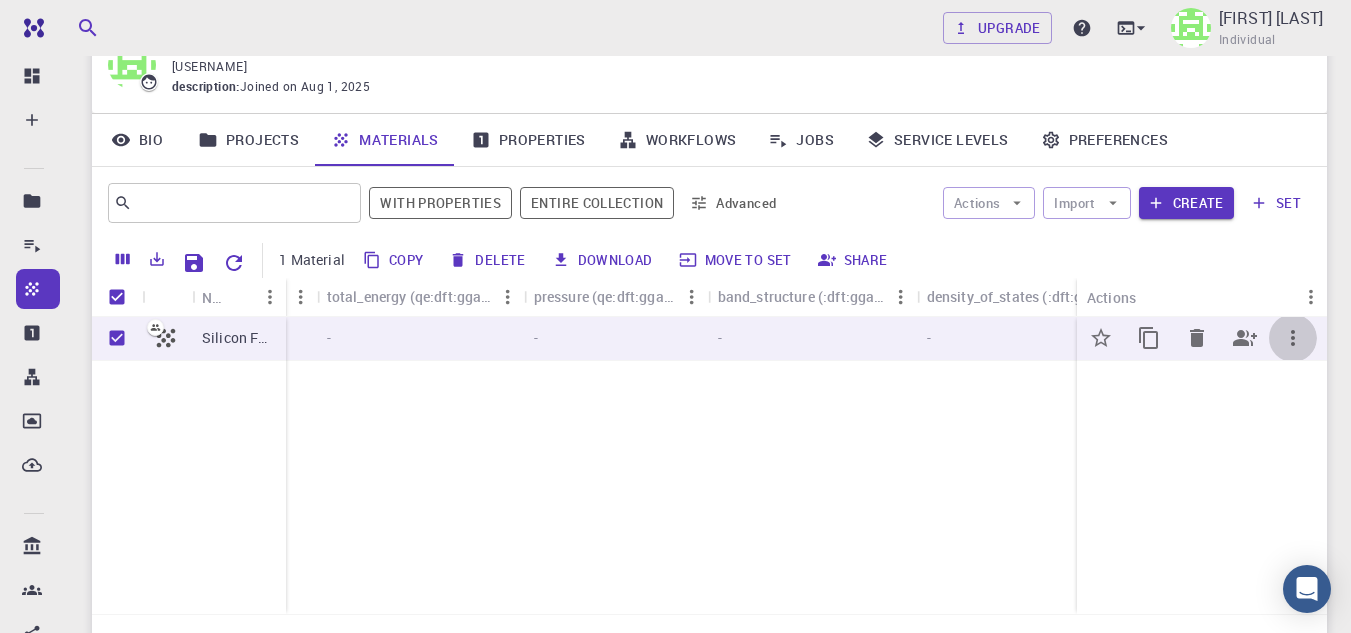 click 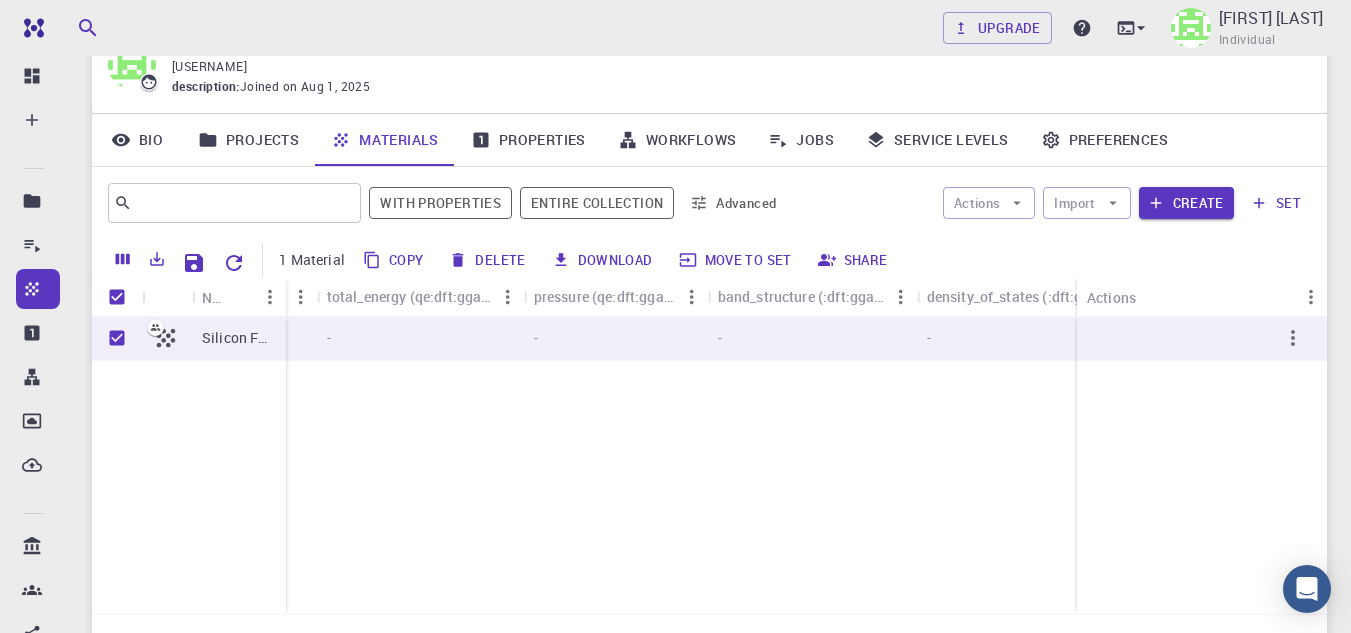 click on "Download" at bounding box center (69, 1079) 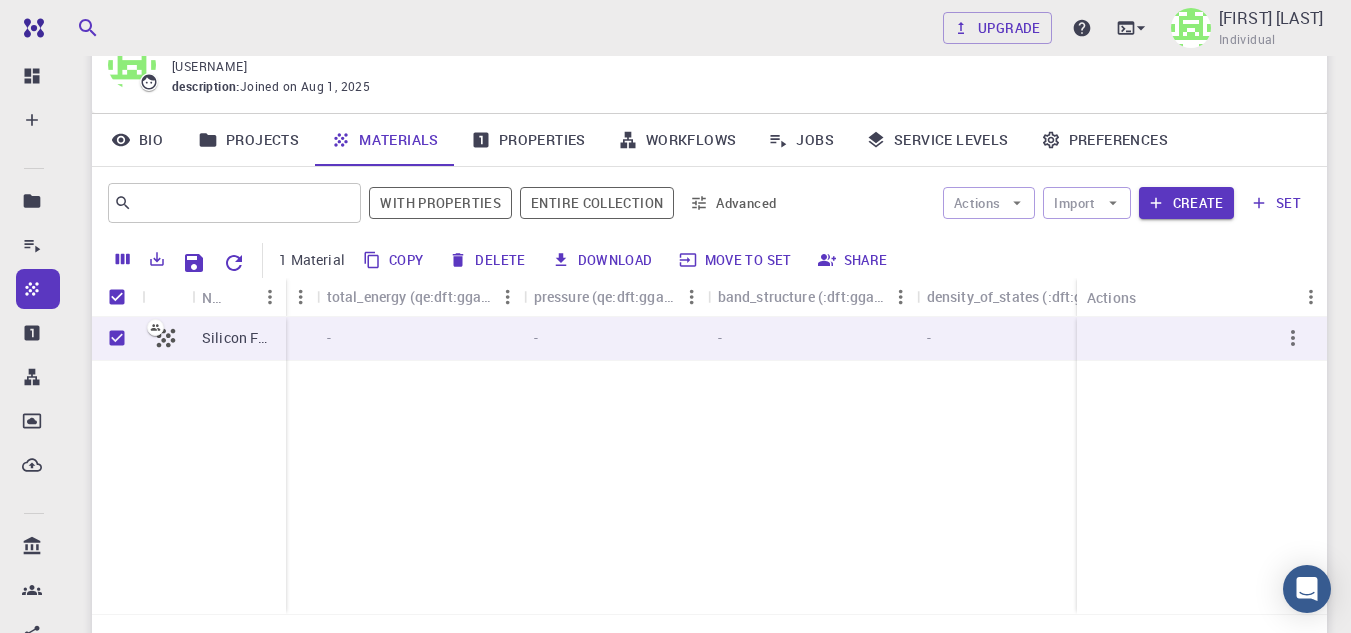 click on "Silicon FCC - - - - - - - - - - -" at bounding box center [1815, 465] 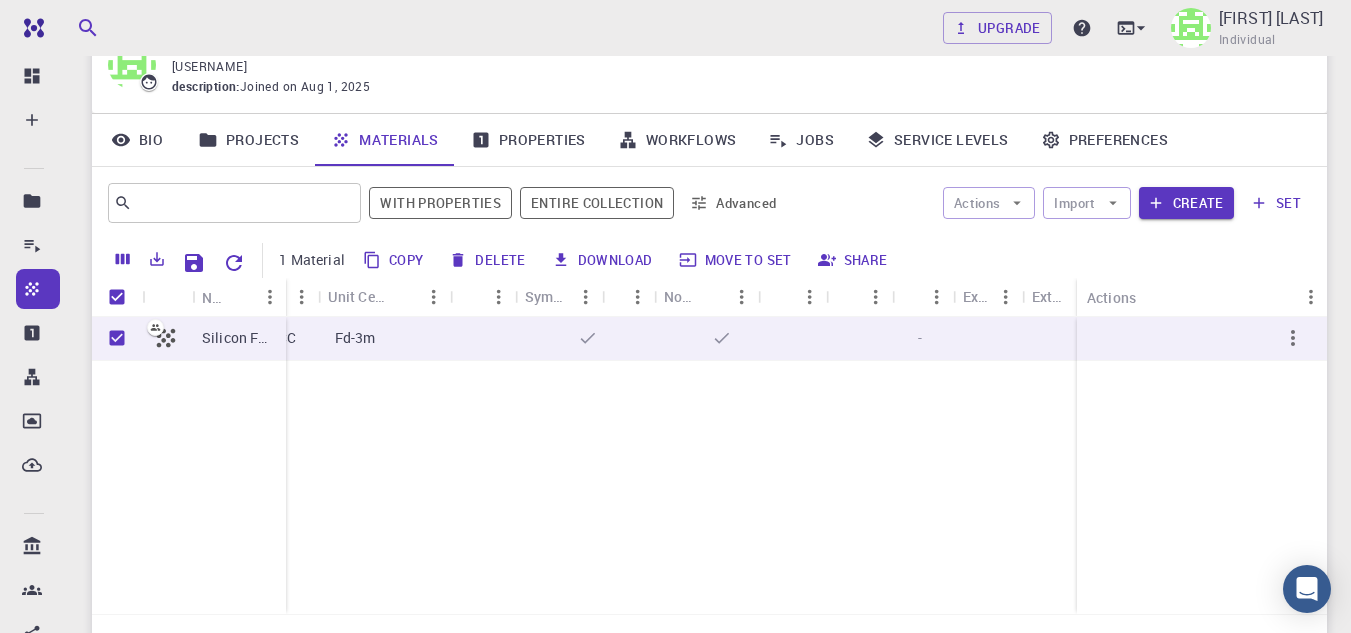 scroll, scrollTop: 0, scrollLeft: 0, axis: both 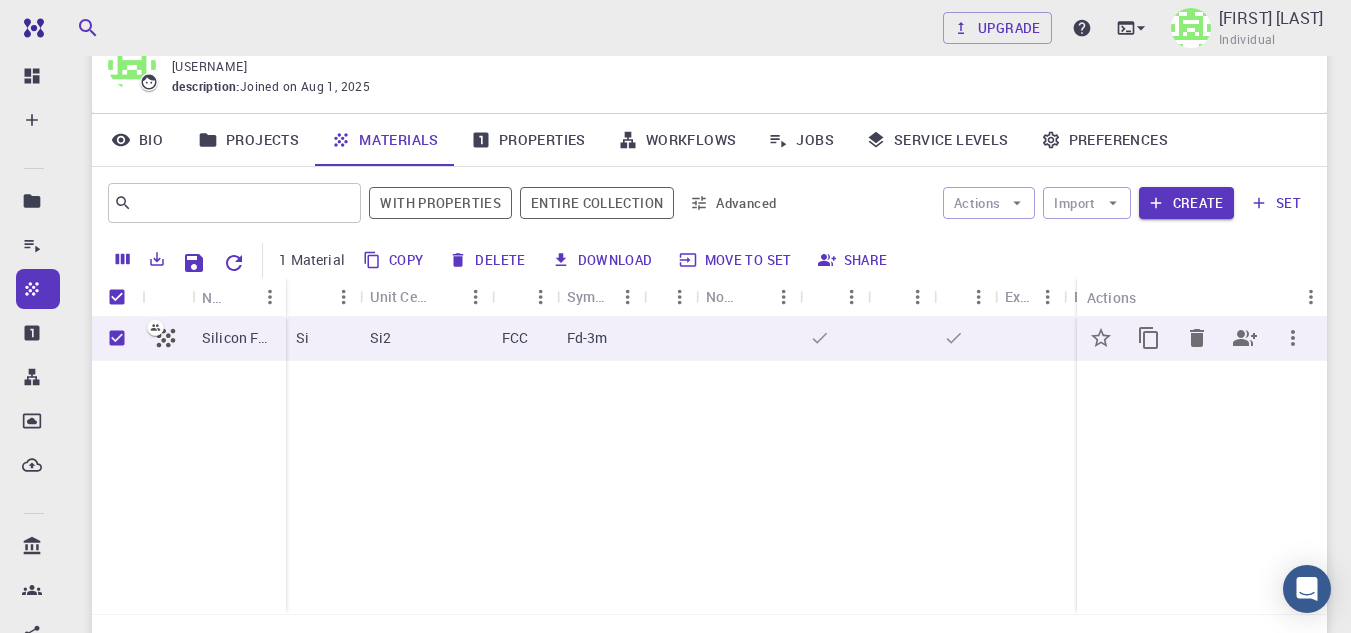 click on "Silicon FCC" at bounding box center (239, 338) 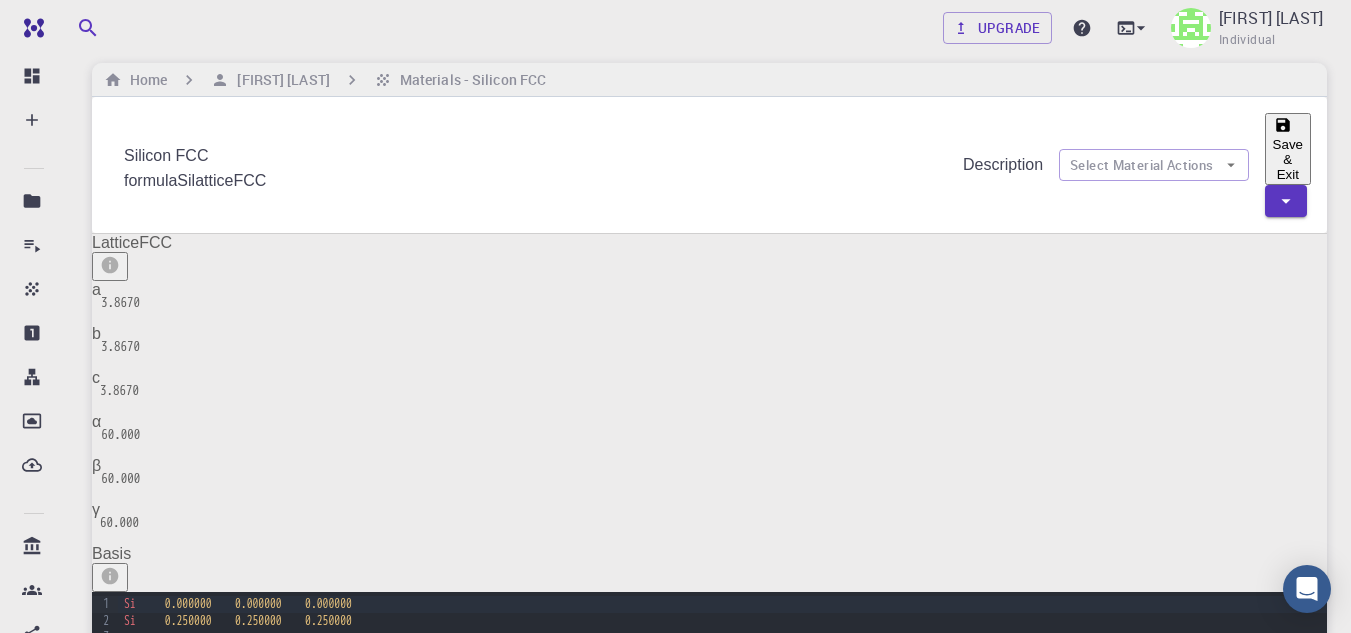 scroll, scrollTop: 0, scrollLeft: 0, axis: both 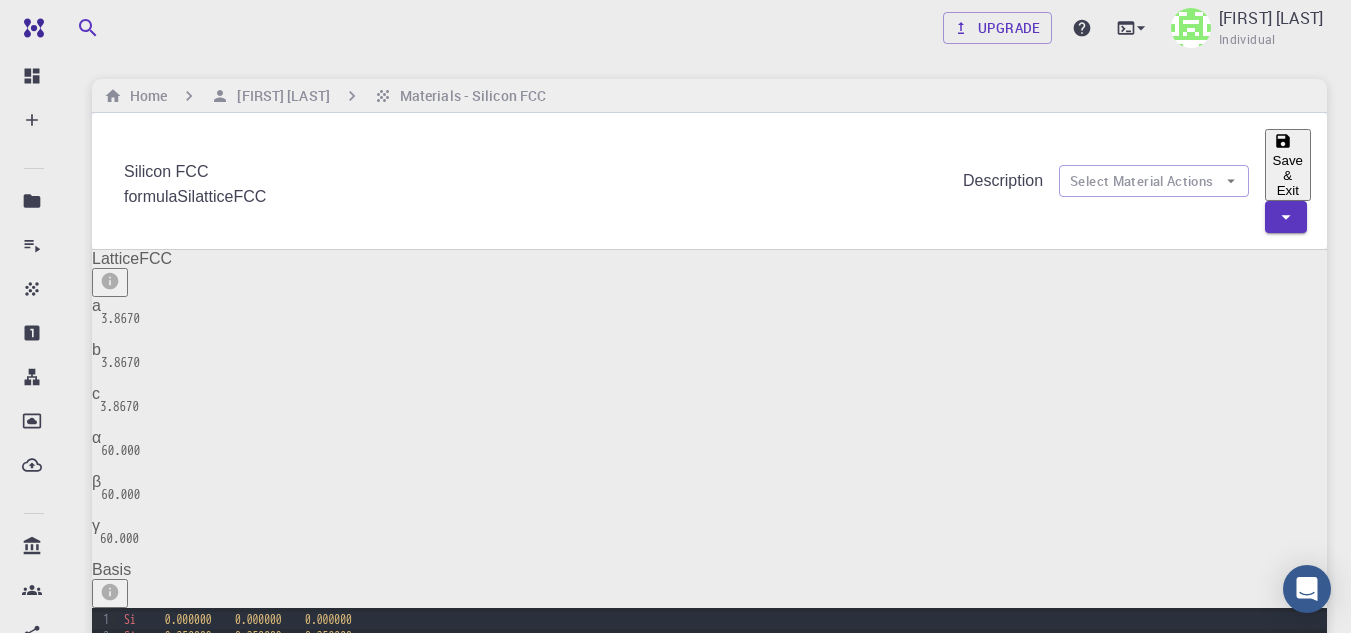 click on "Description" at bounding box center [675, 996] 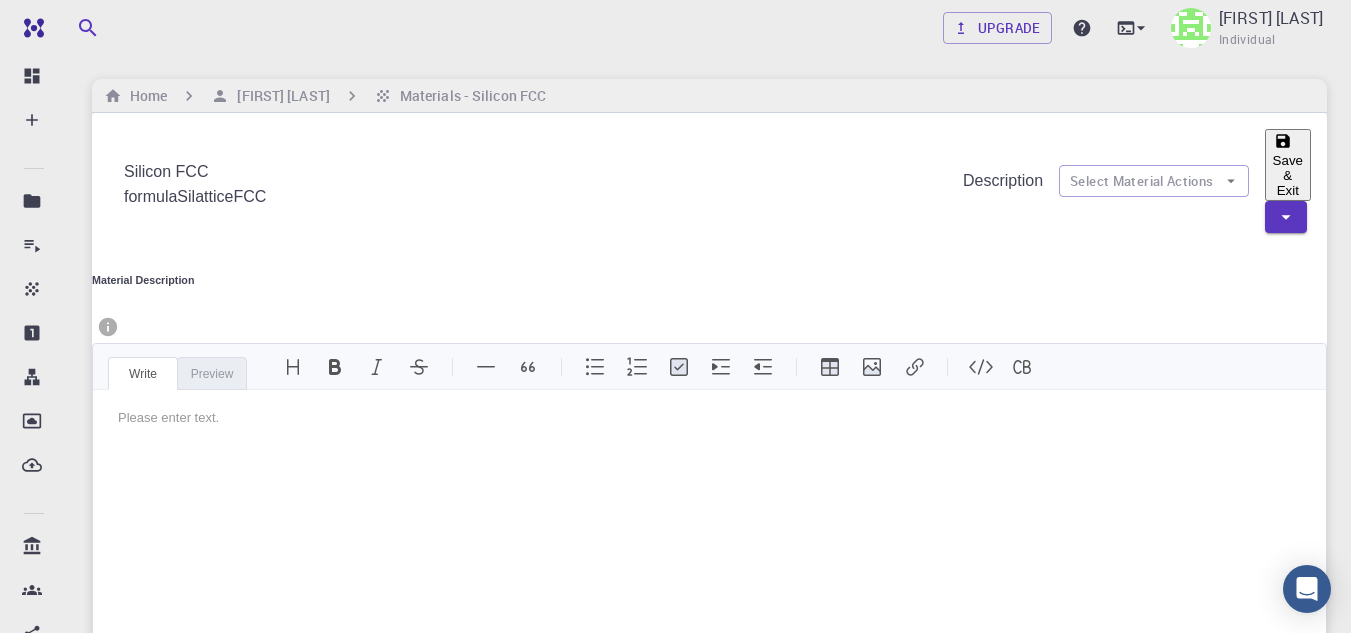 scroll, scrollTop: 0, scrollLeft: 0, axis: both 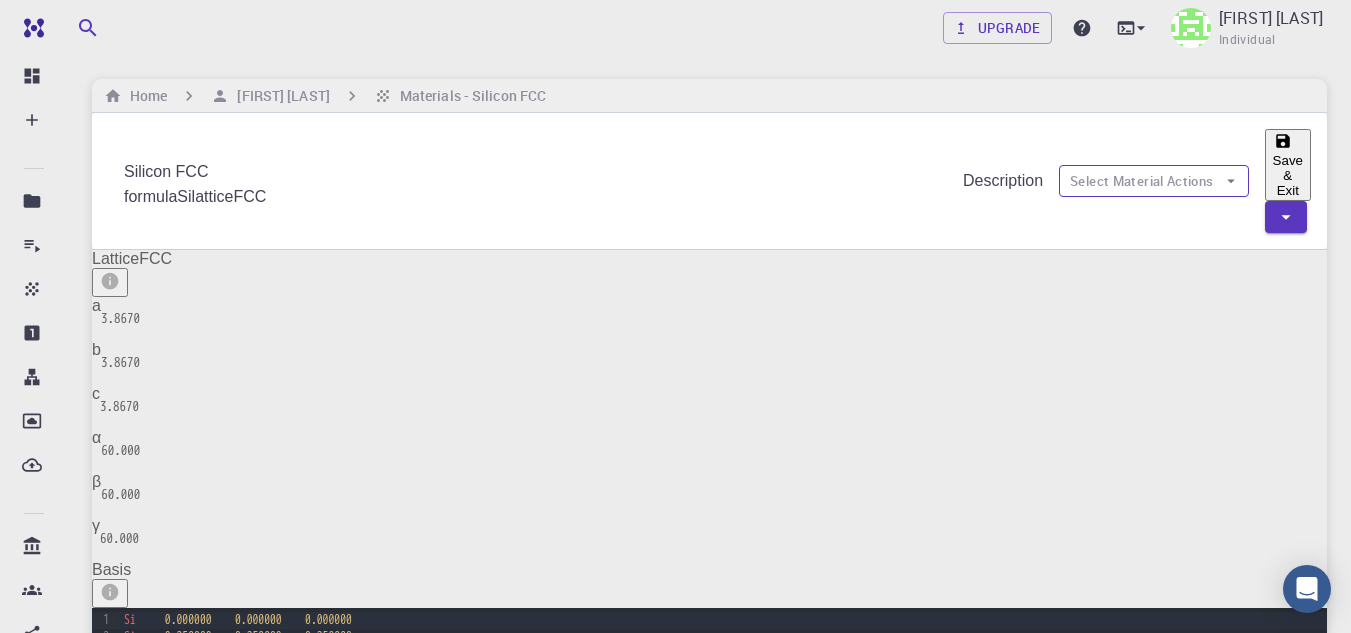click 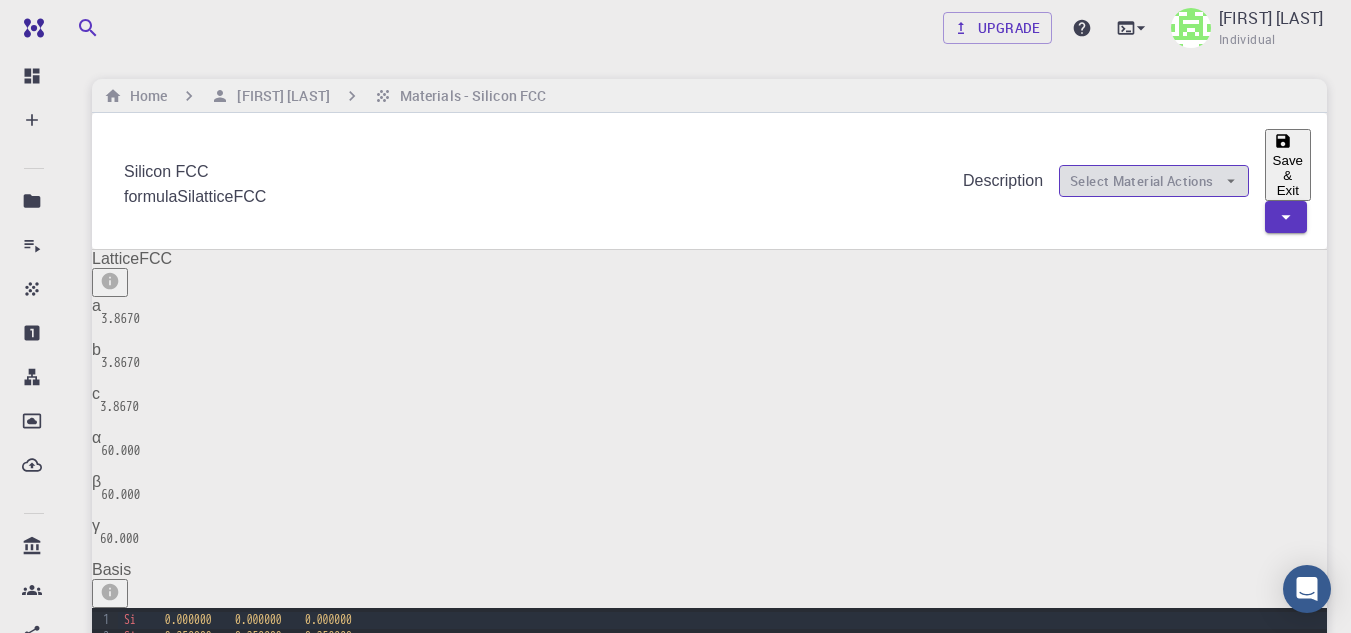 click 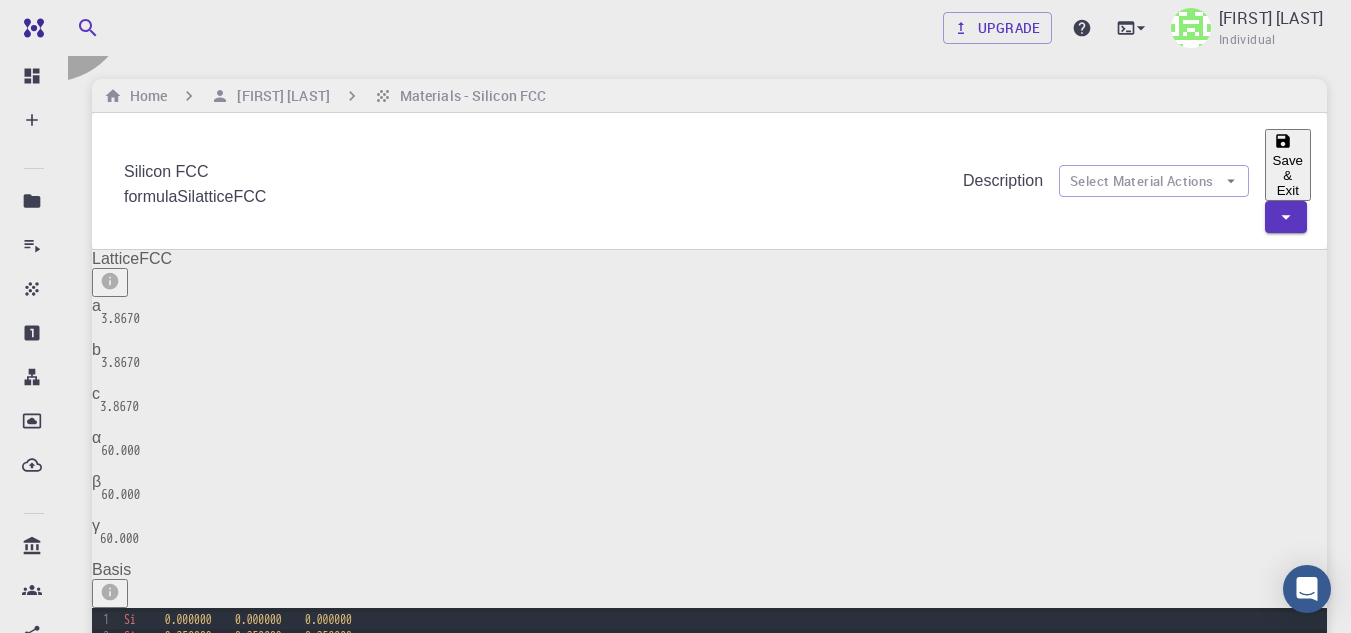 click on "Save & Exit" at bounding box center (1288, 165) 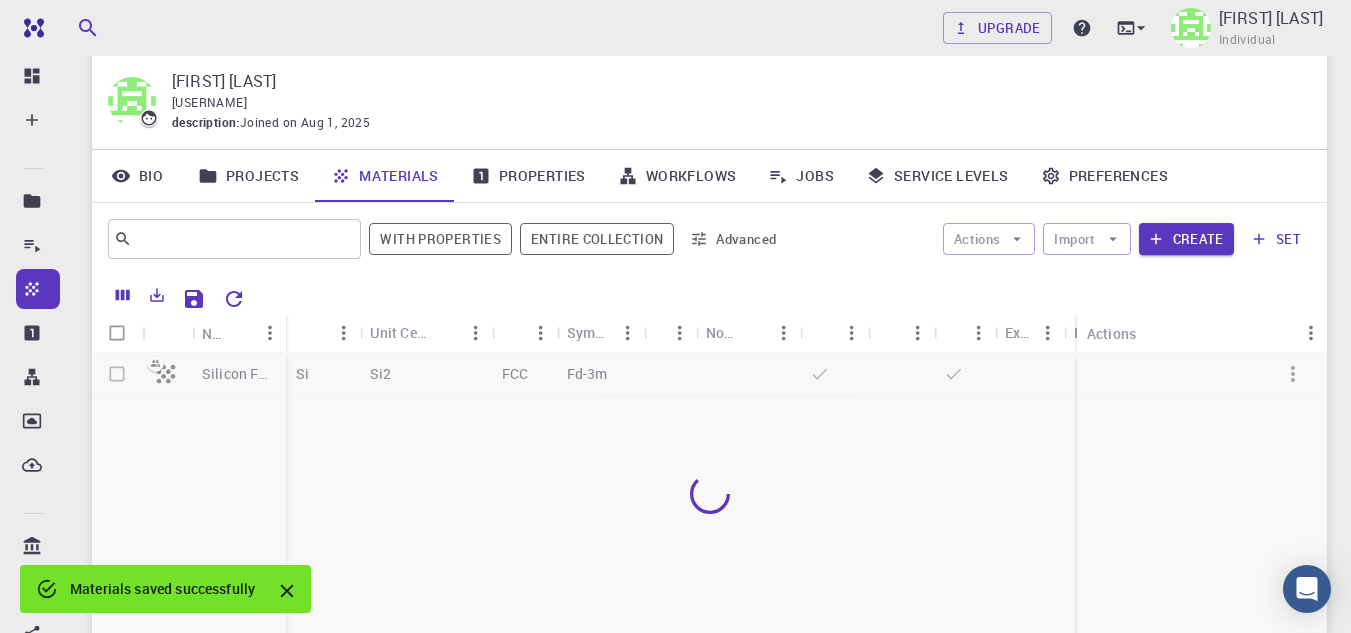 scroll, scrollTop: 73, scrollLeft: 0, axis: vertical 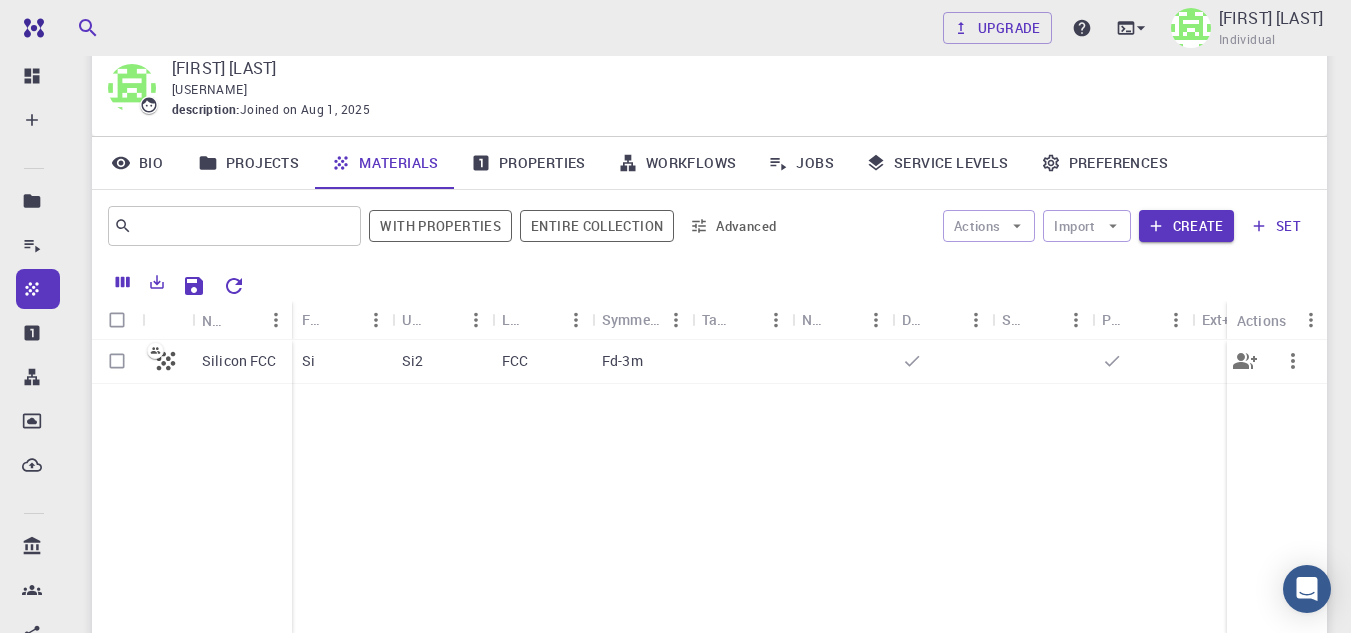 click 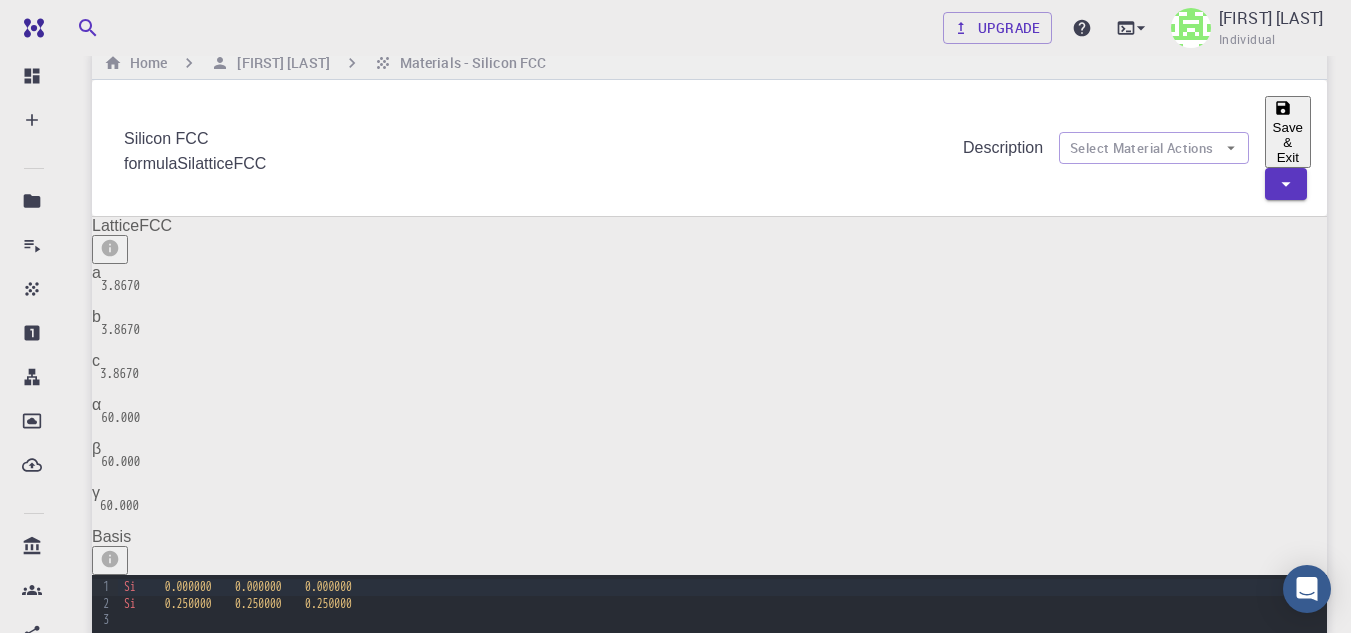 scroll, scrollTop: 0, scrollLeft: 0, axis: both 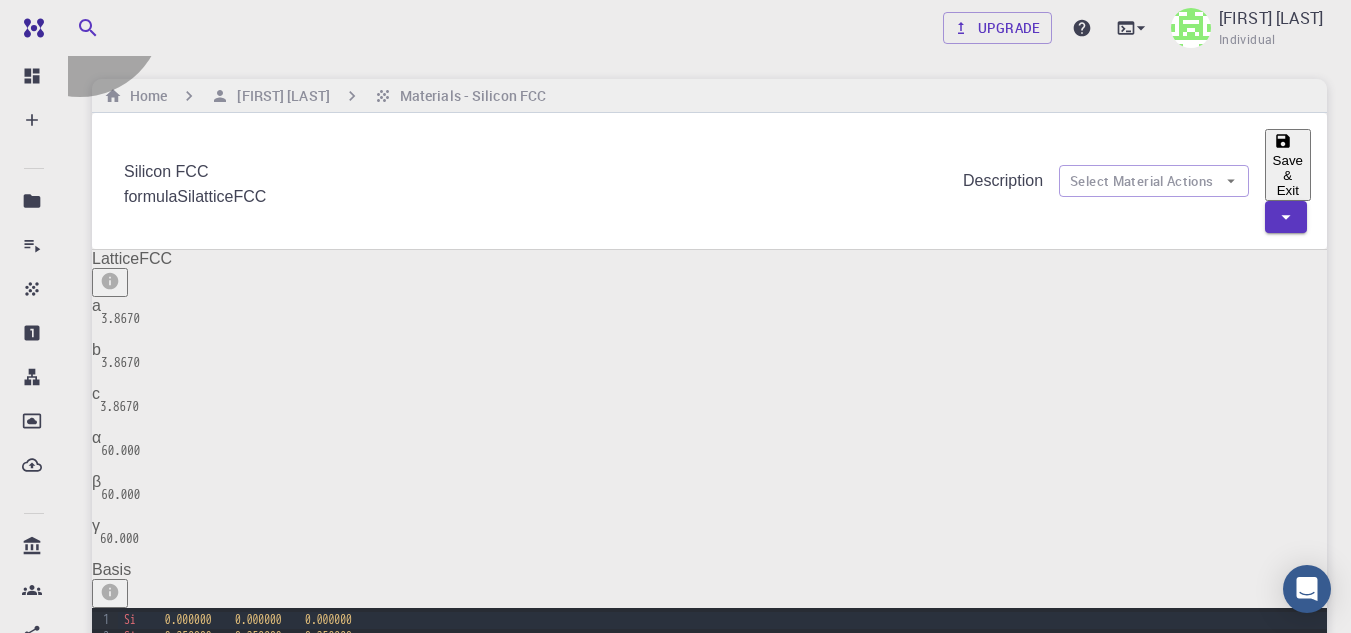 click on "Save & Exit" at bounding box center (1288, 165) 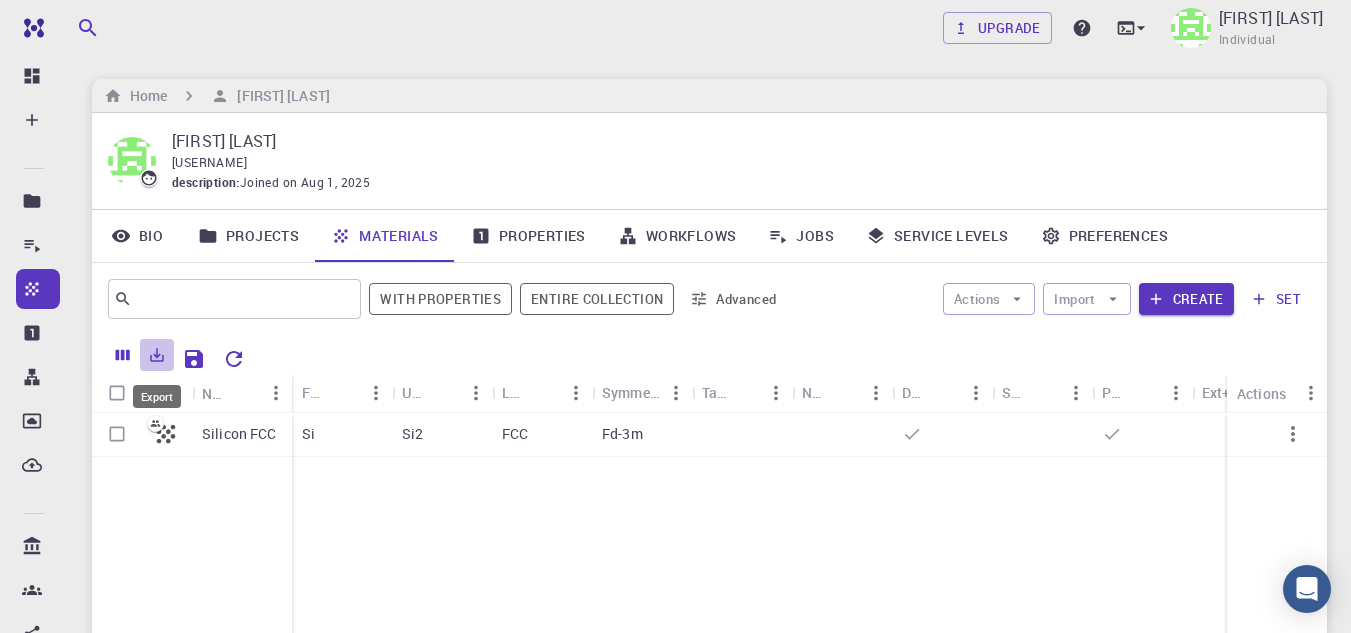 click 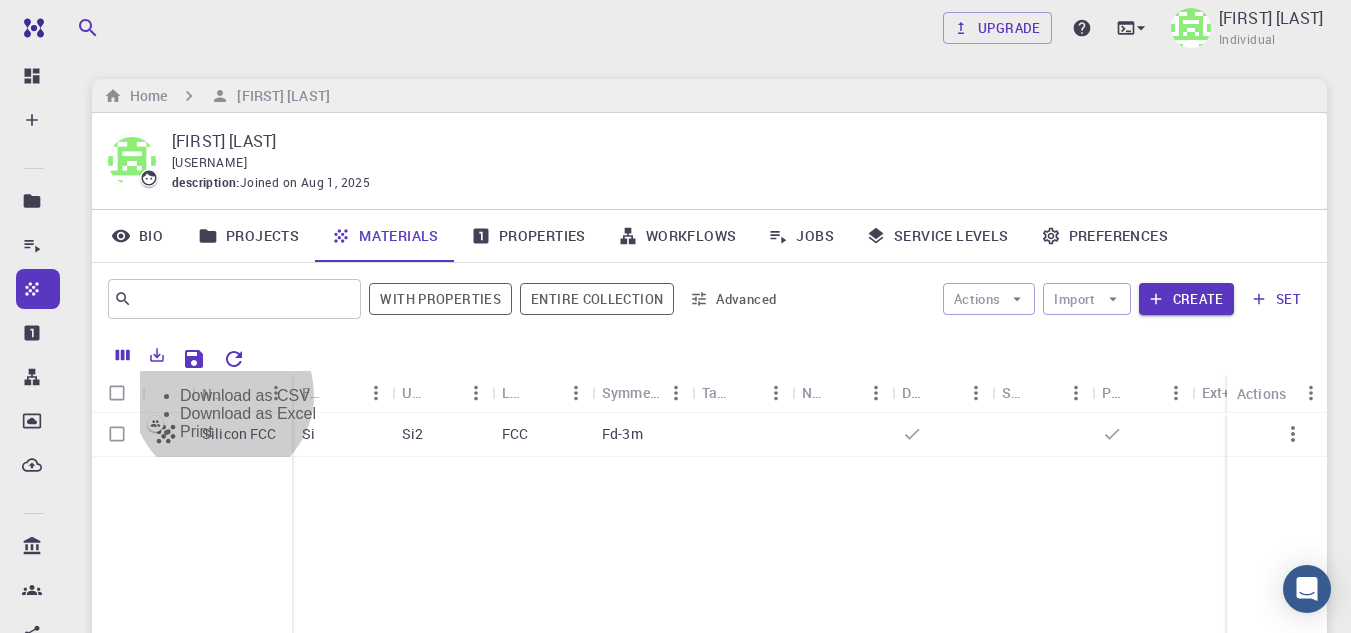 click on "Download as CSV" at bounding box center [248, 396] 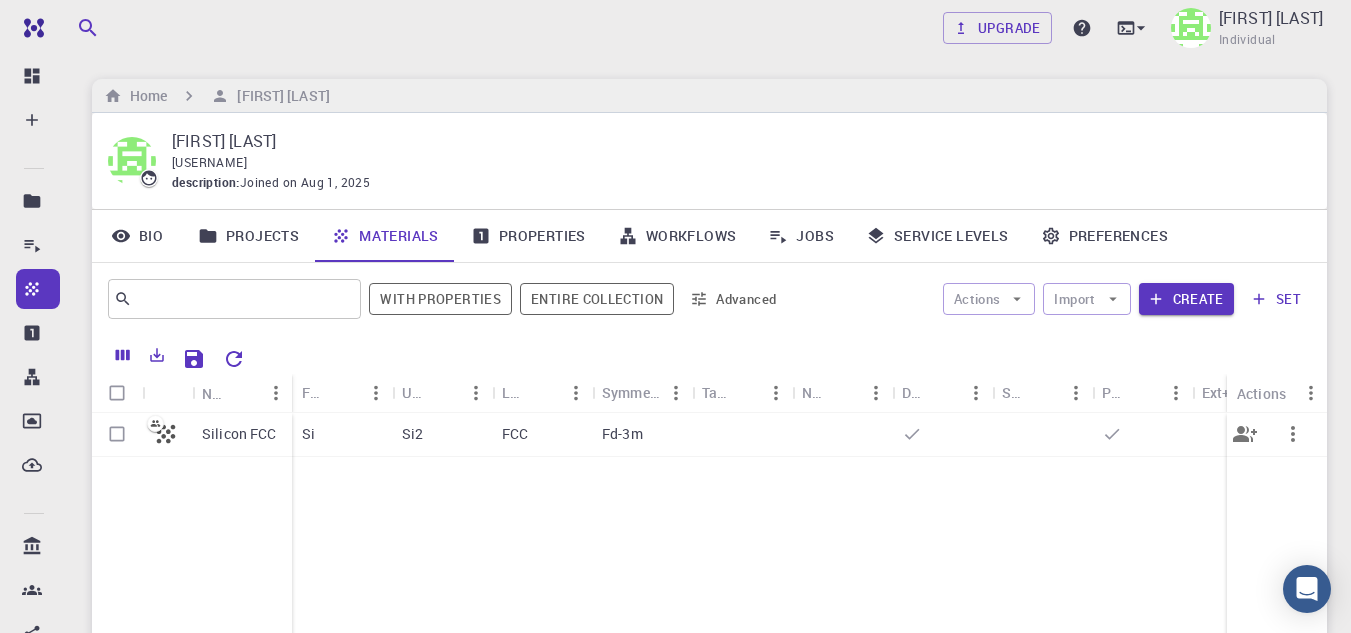 click at bounding box center (117, 434) 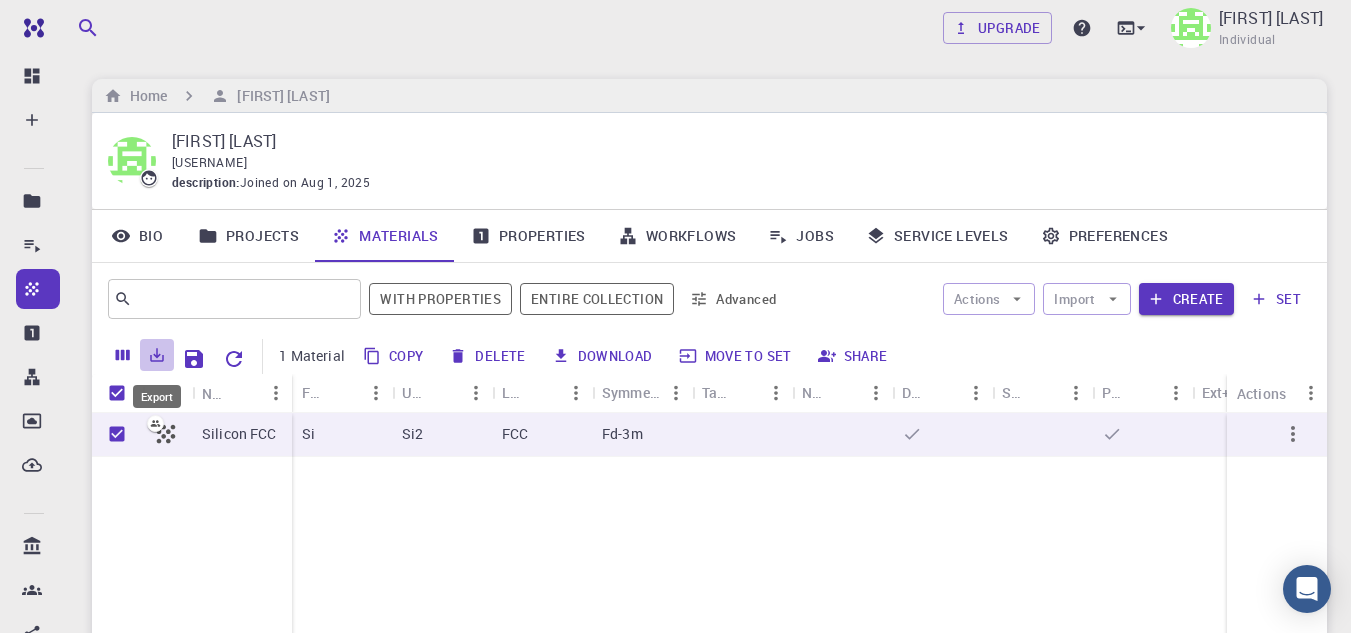 click 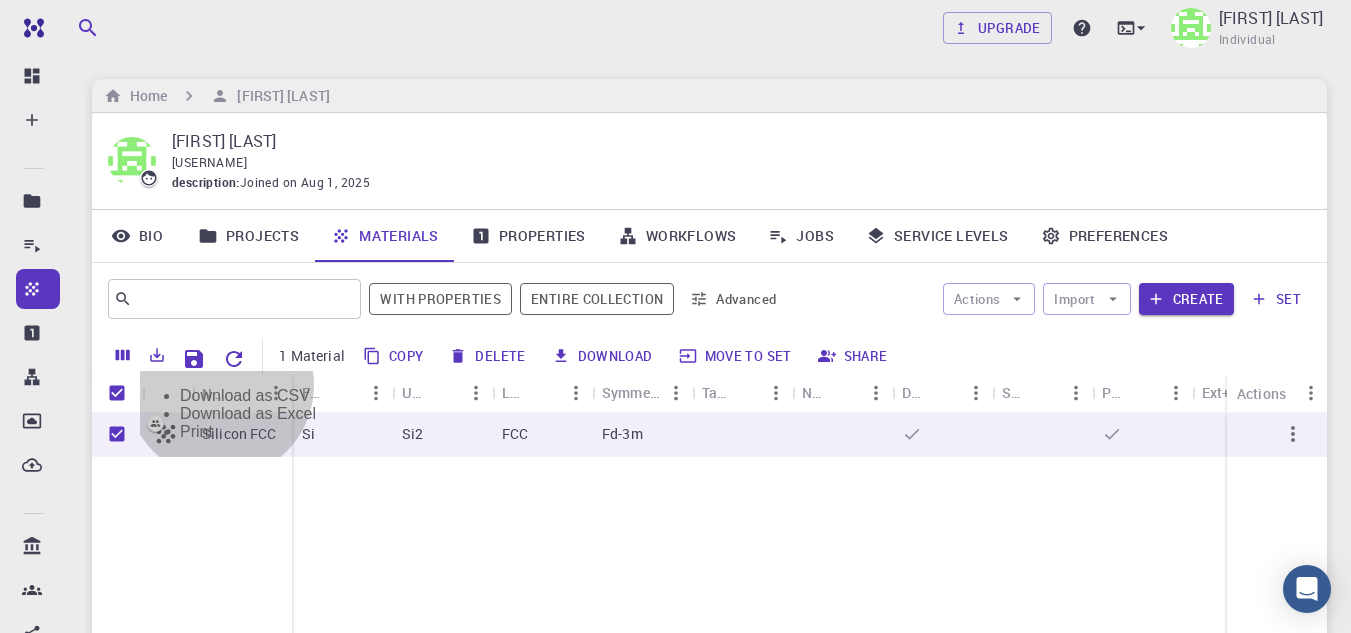 click on "Download as CSV" at bounding box center (248, 396) 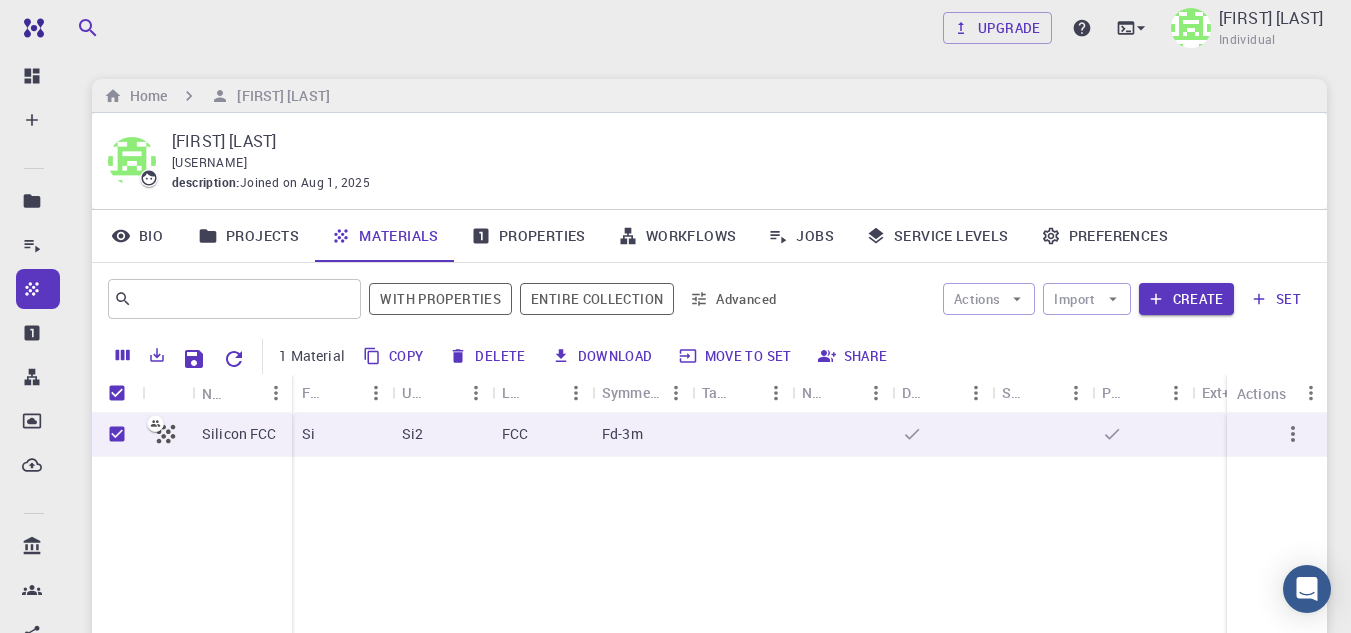 click on "Upgrade [FIRST] [LAST] Individual Home [FIRST] [LAST] [FIRST] [LAST] [USERNAME] description :   Joined on [DATE] Bio Projects Materials Properties Workflows Jobs Service Levels Preferences ​ With properties Entire collection Advanced Actions Import Create set 1   Material Copy Delete Download Move to set Share Name Formula Unit Cell Formula Lattice Symmetry Tags Non-periodic Default Shared Public Ext+lnk Ext+web Actions Silicon FCC Si Si2 FCC Fd-3m 1 row selected Rows per page: 20 20 1–1 of 1 ©  2025   Exabyte Inc.   All rights reserved. Platform version  2025.7.24 . Documentation Video Tutorials Terms of service Privacy statement" at bounding box center [709, 459] 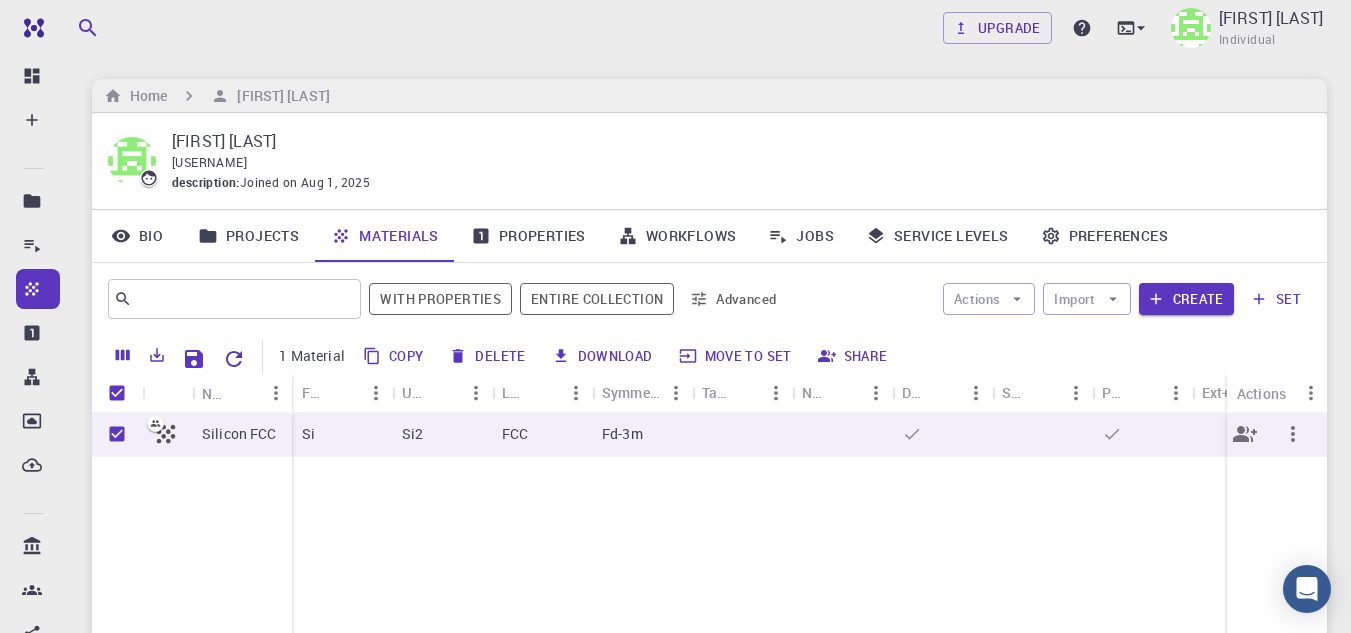 click on "FCC" at bounding box center [542, 435] 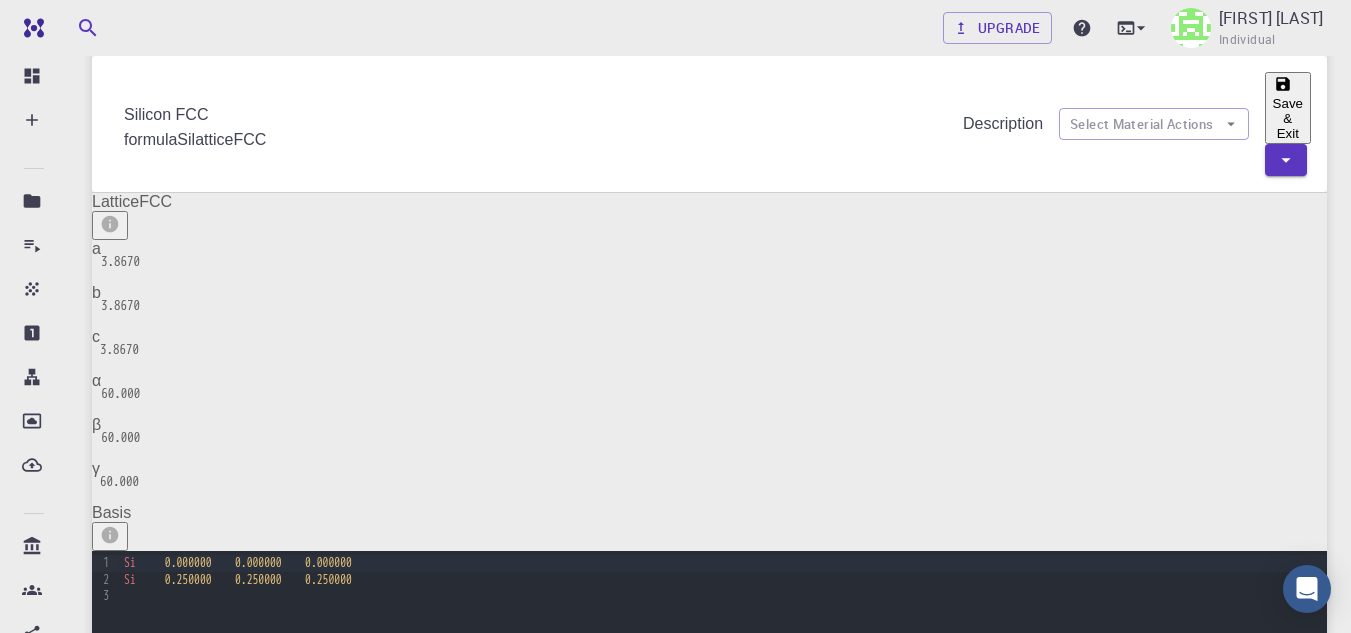 scroll, scrollTop: 0, scrollLeft: 0, axis: both 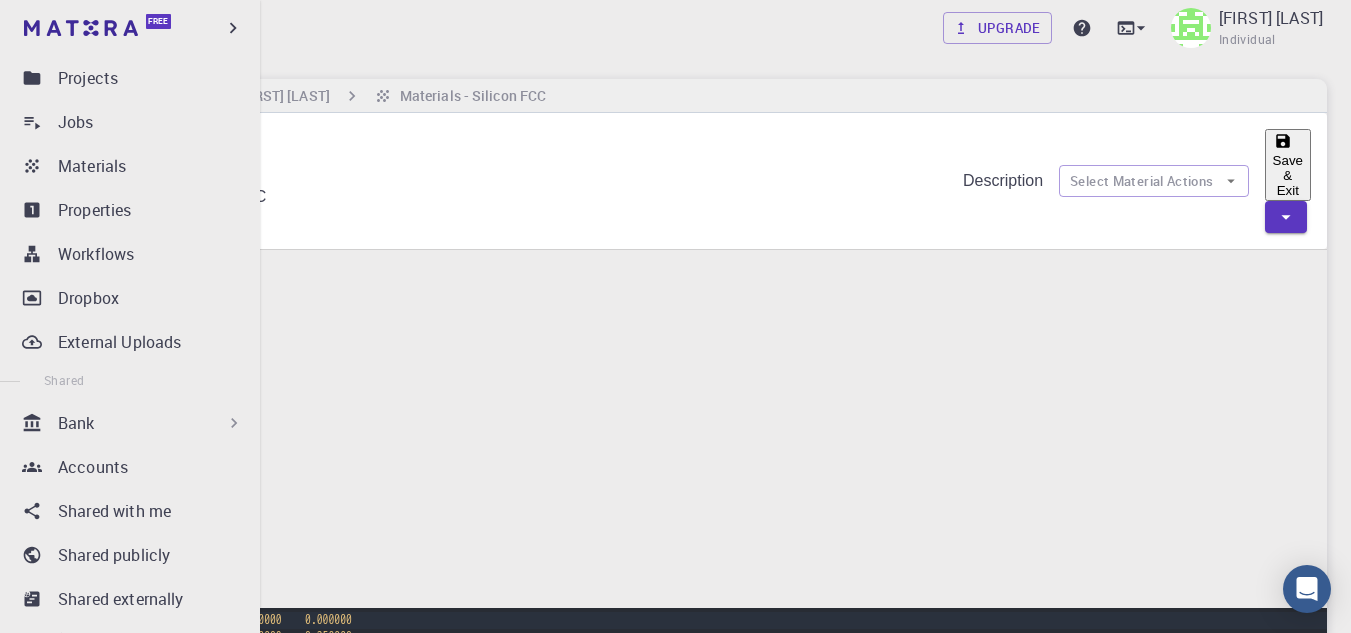 click 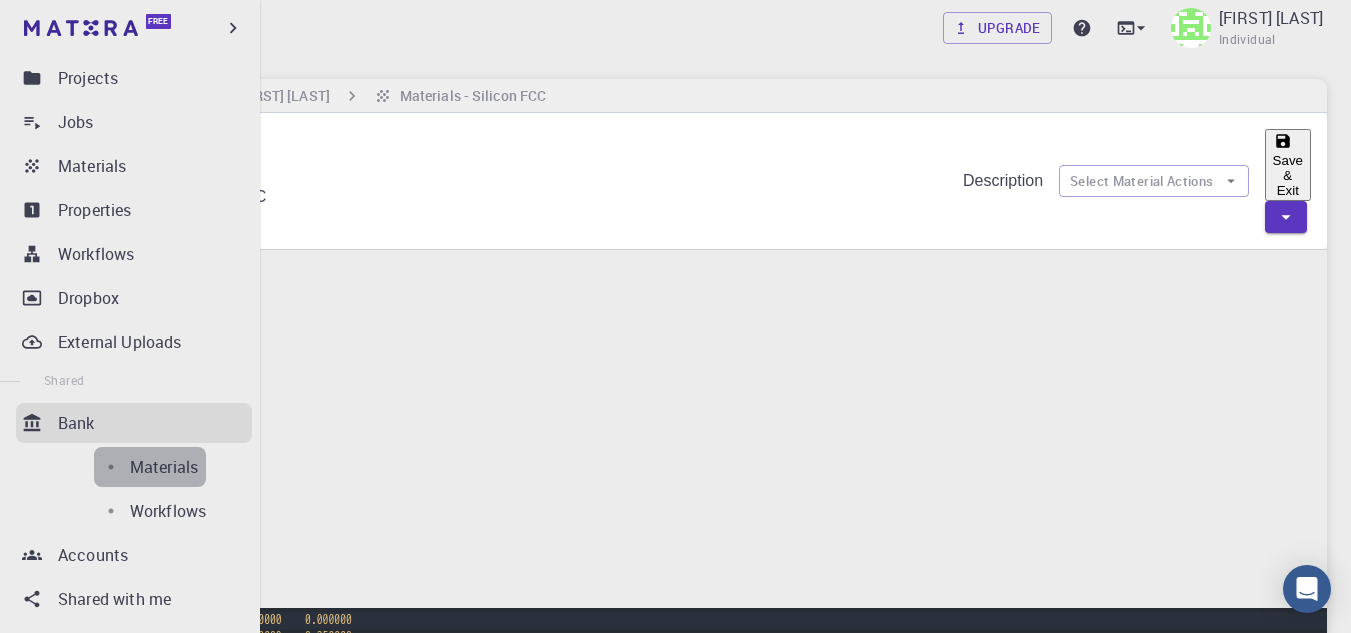 click on "Materials" at bounding box center [164, 467] 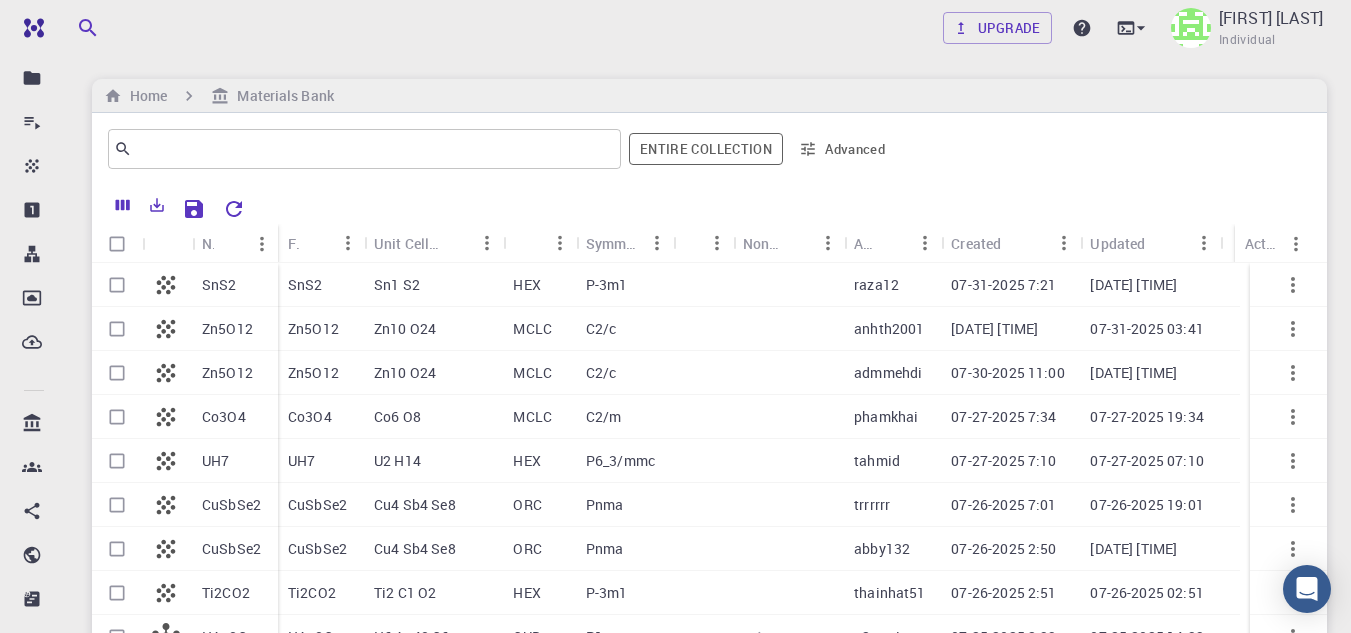 scroll, scrollTop: 0, scrollLeft: 0, axis: both 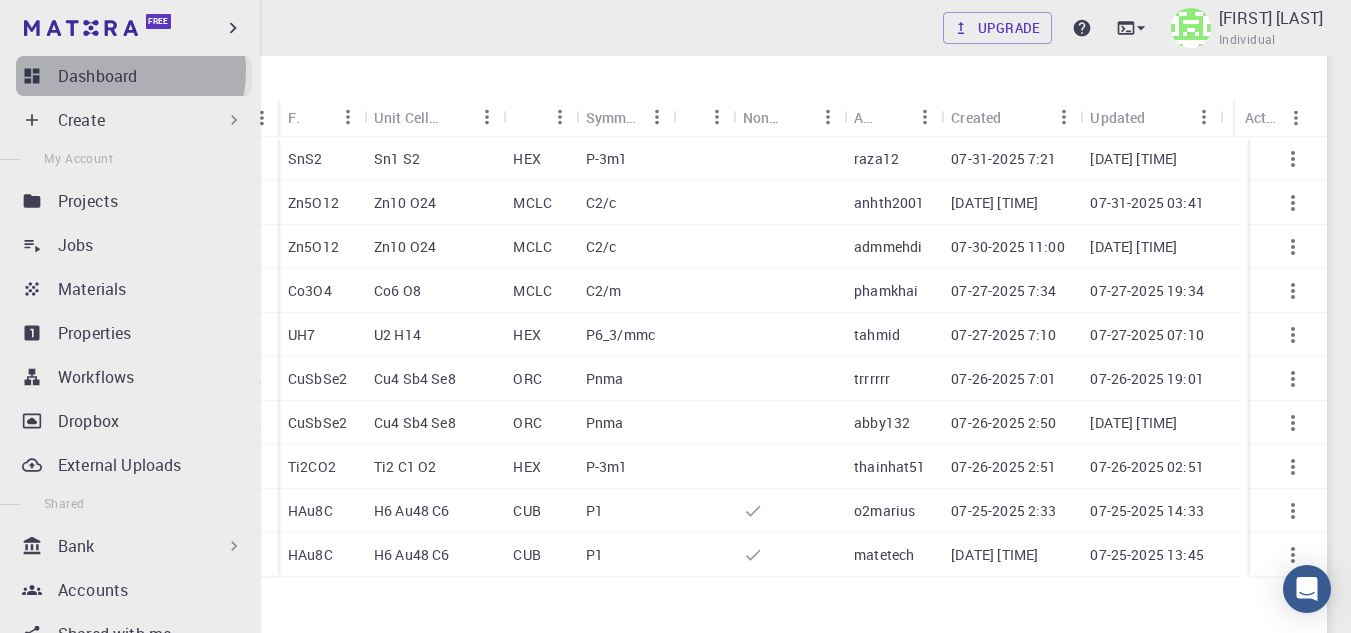 click on "Dashboard" at bounding box center [97, 76] 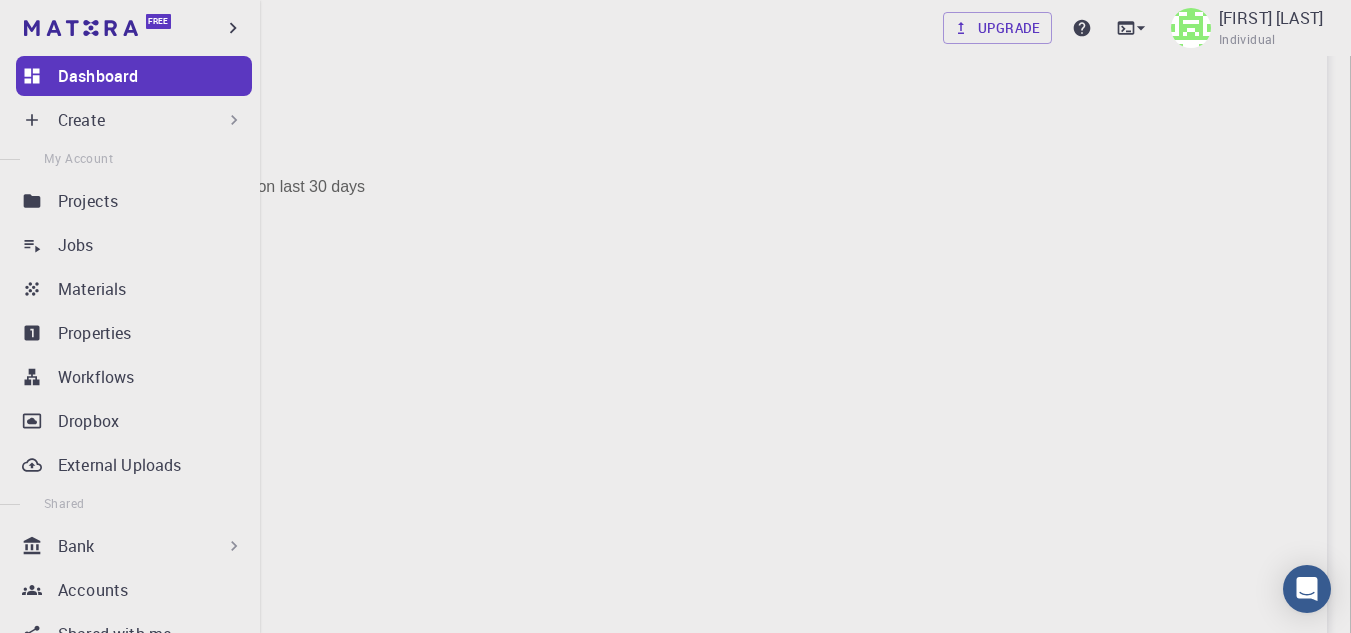 scroll, scrollTop: 256, scrollLeft: 0, axis: vertical 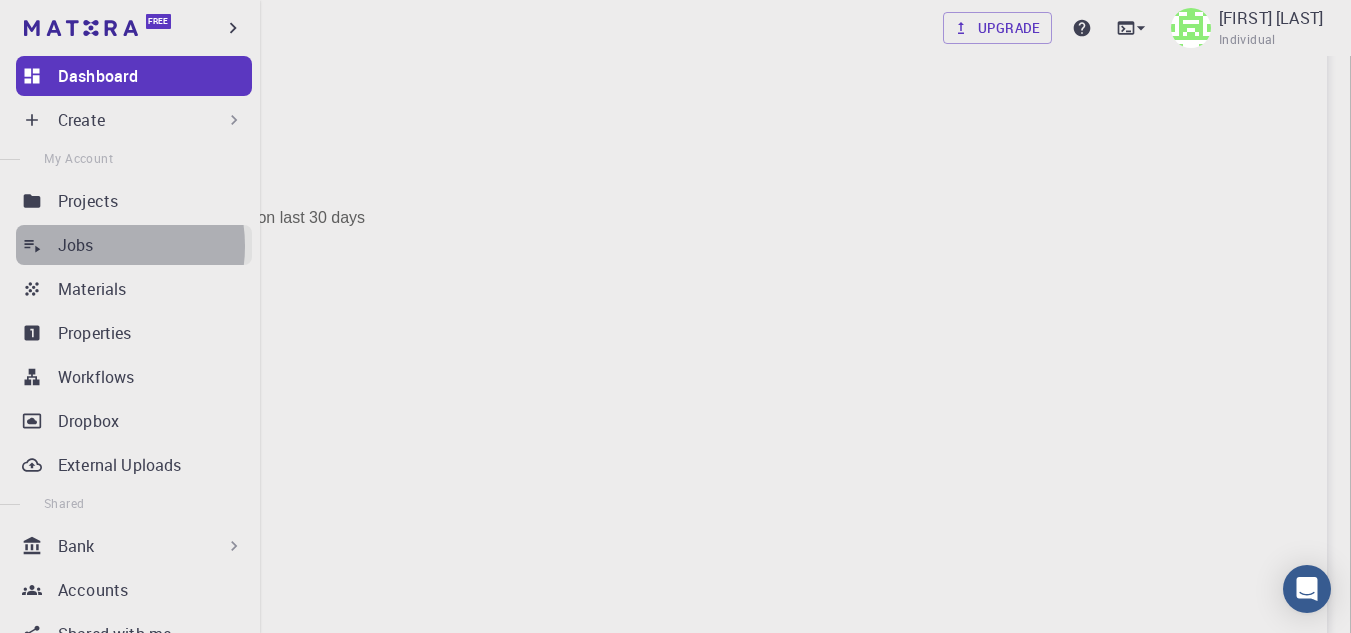 click on "Jobs" at bounding box center (155, 245) 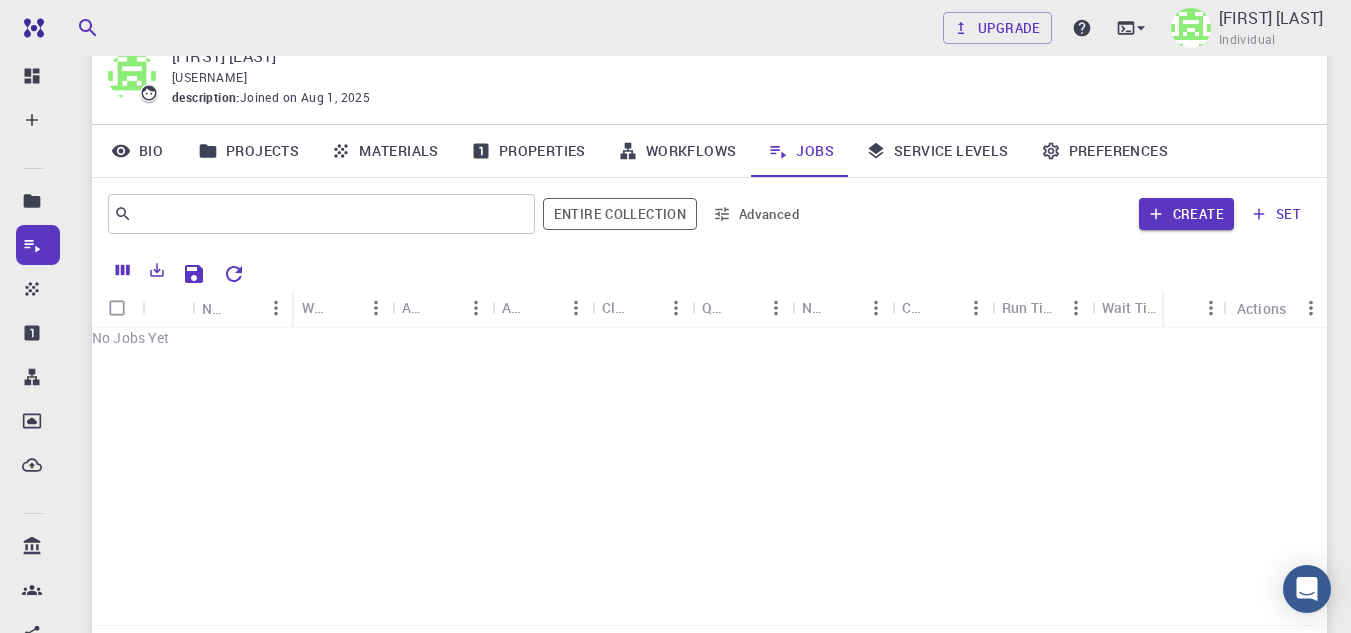 scroll, scrollTop: 84, scrollLeft: 0, axis: vertical 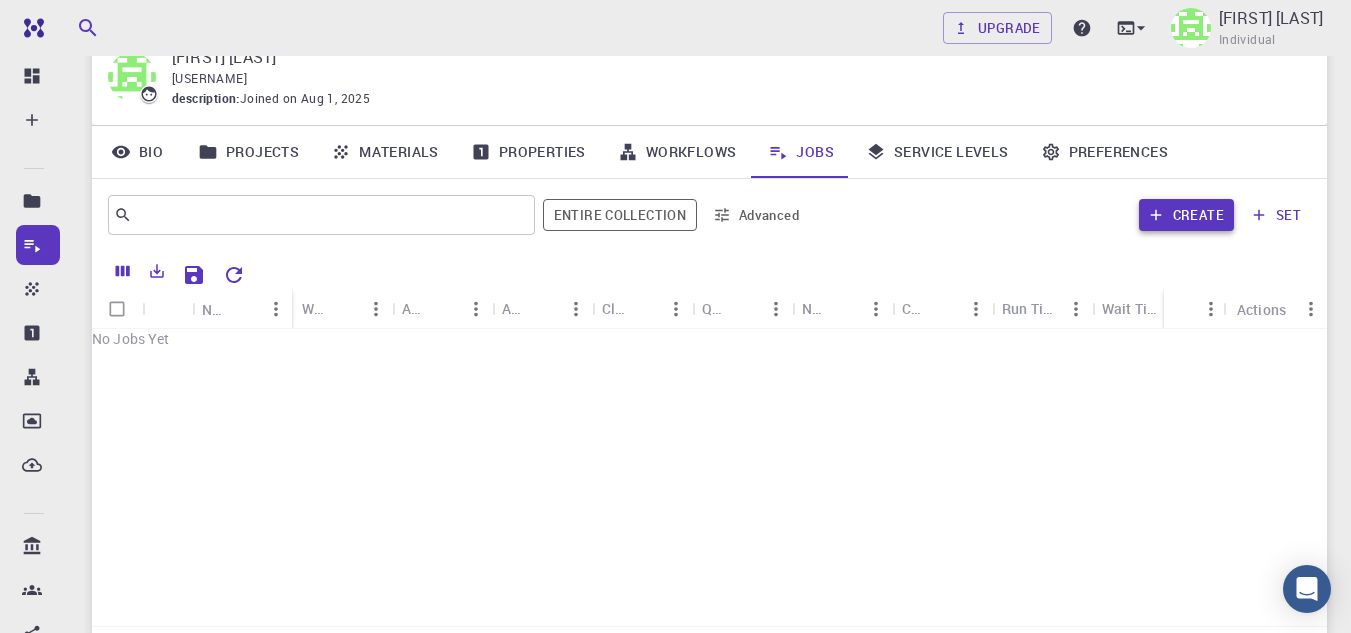 click on "Create" at bounding box center (1186, 215) 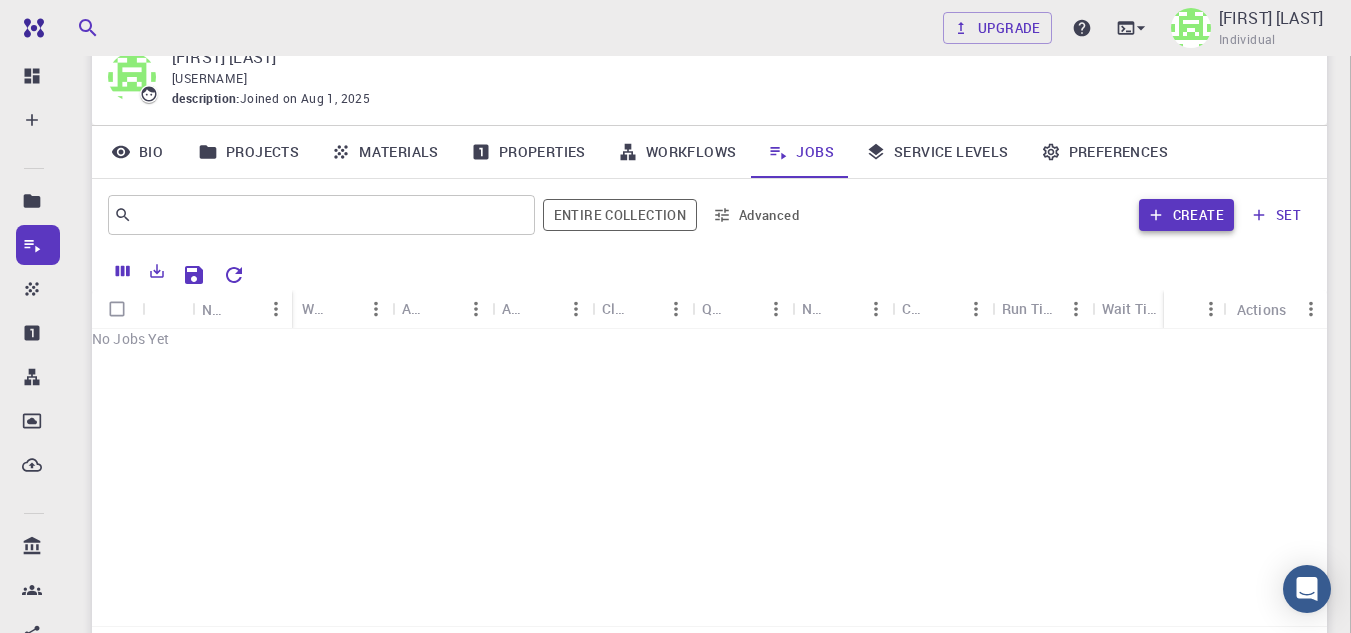 type on "2A3jXzGQkE8fgkHGm" 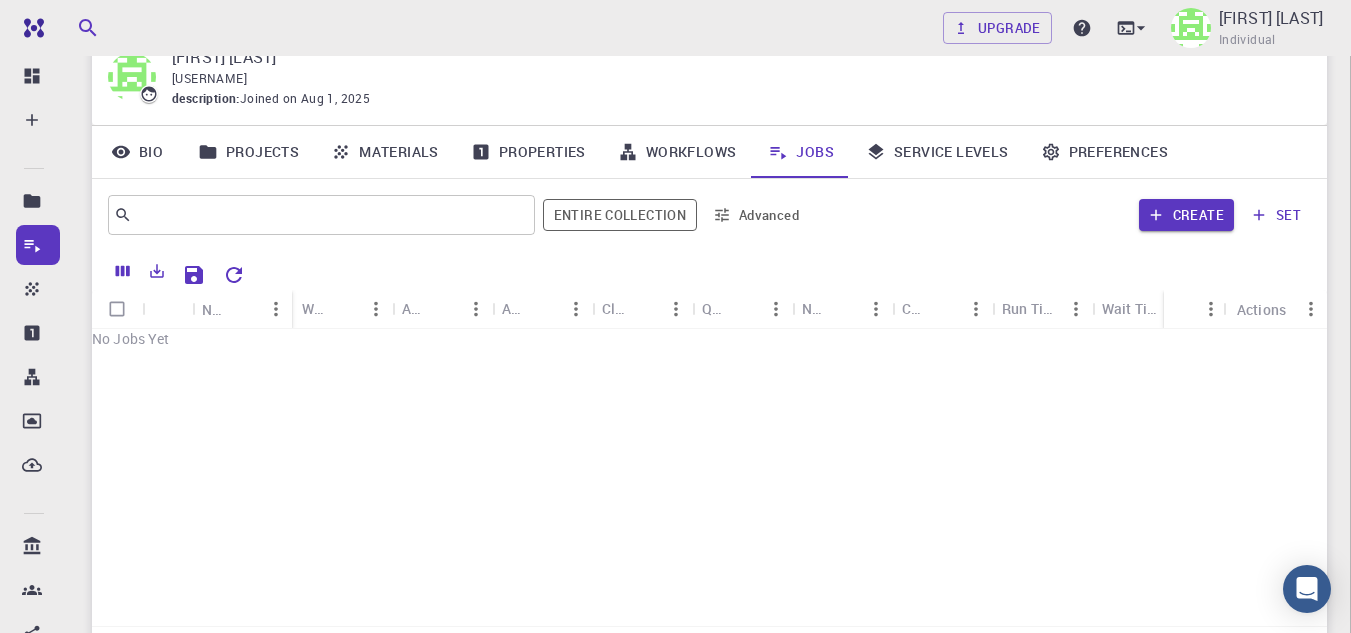 click on "Default 2A3jXzGQkE8fgkHGm ​" at bounding box center (675, 1583) 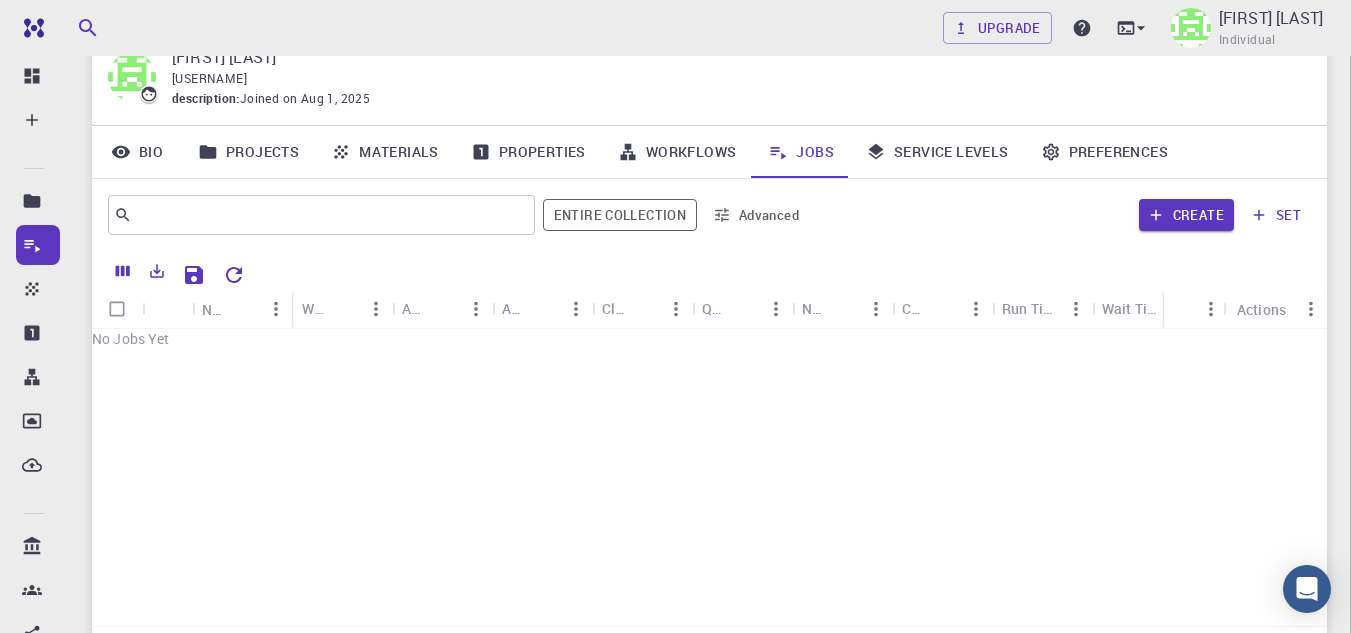 click on "Create New Job" at bounding box center (143, 2343) 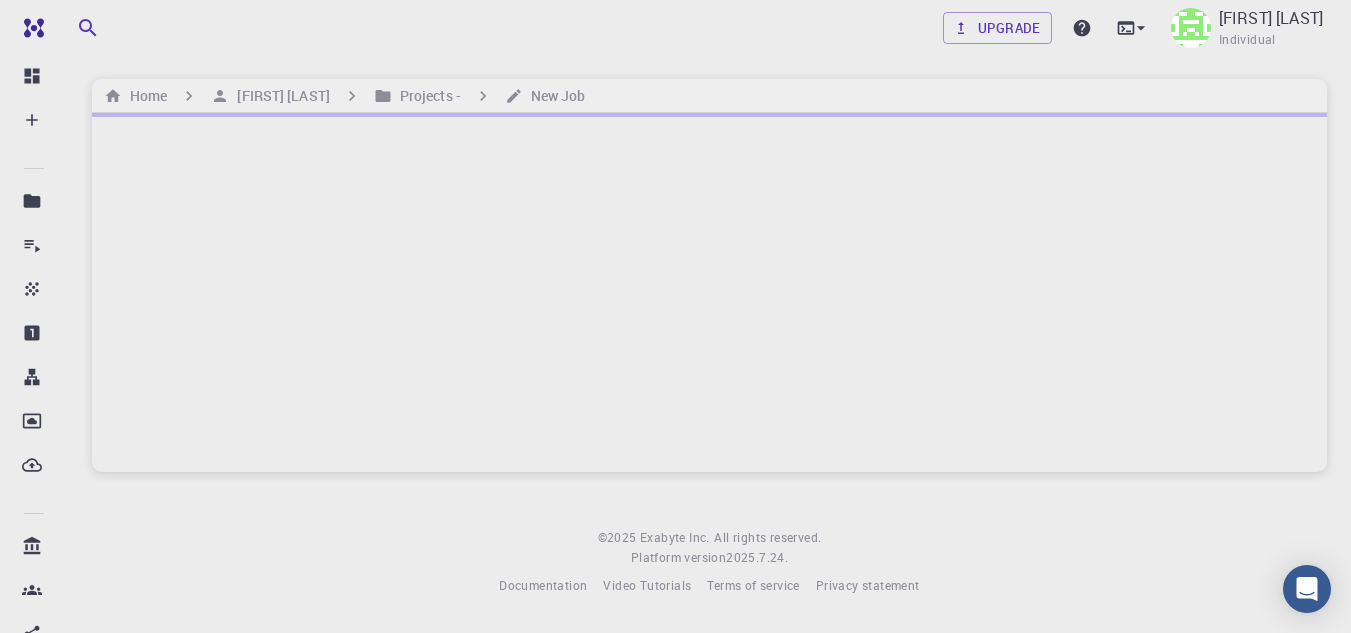 scroll, scrollTop: 0, scrollLeft: 0, axis: both 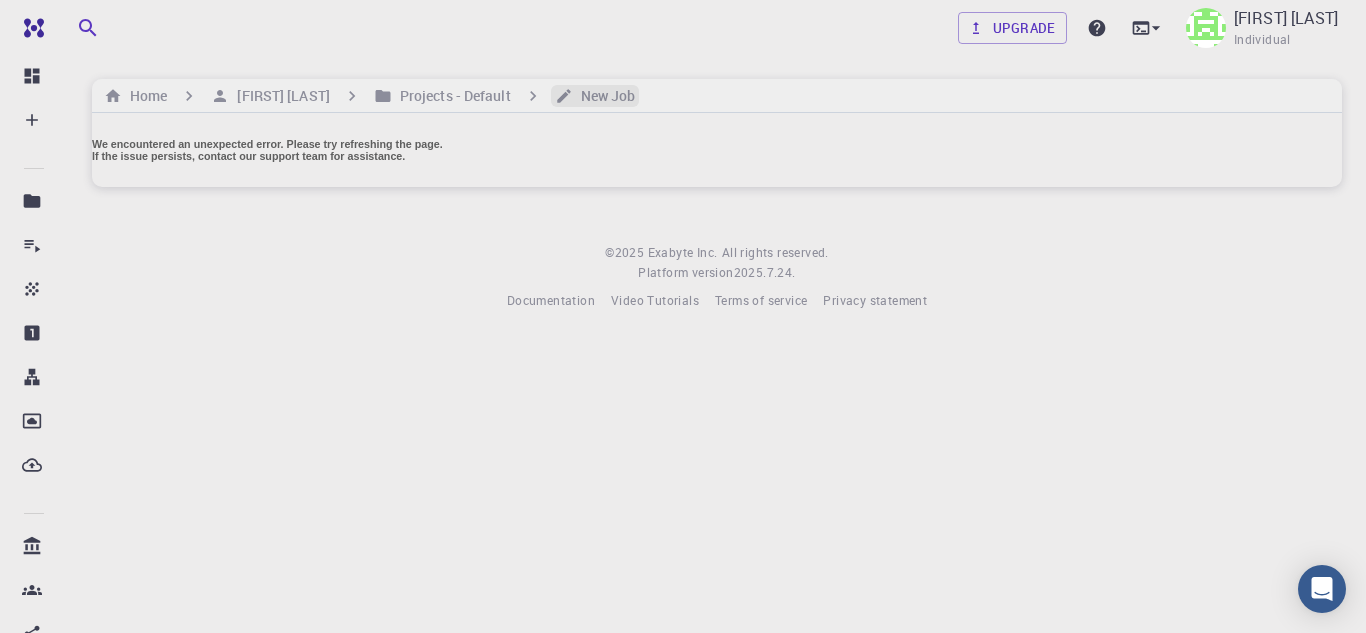 click 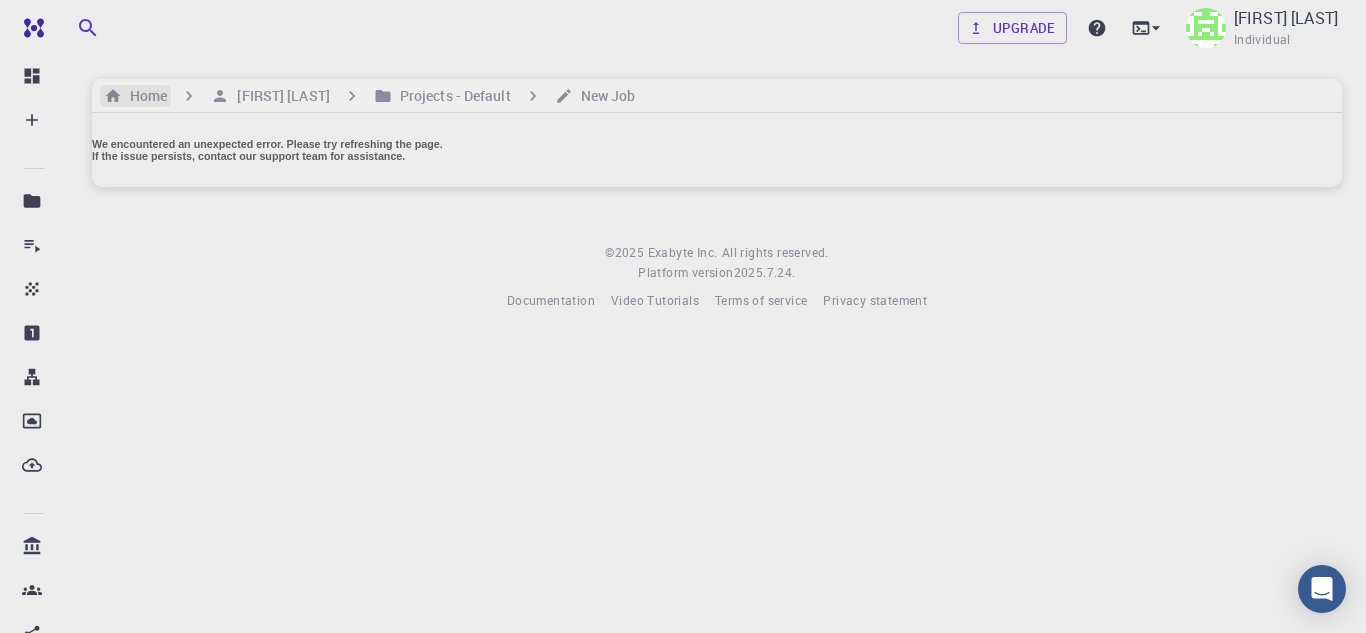 click on "Home" at bounding box center [144, 96] 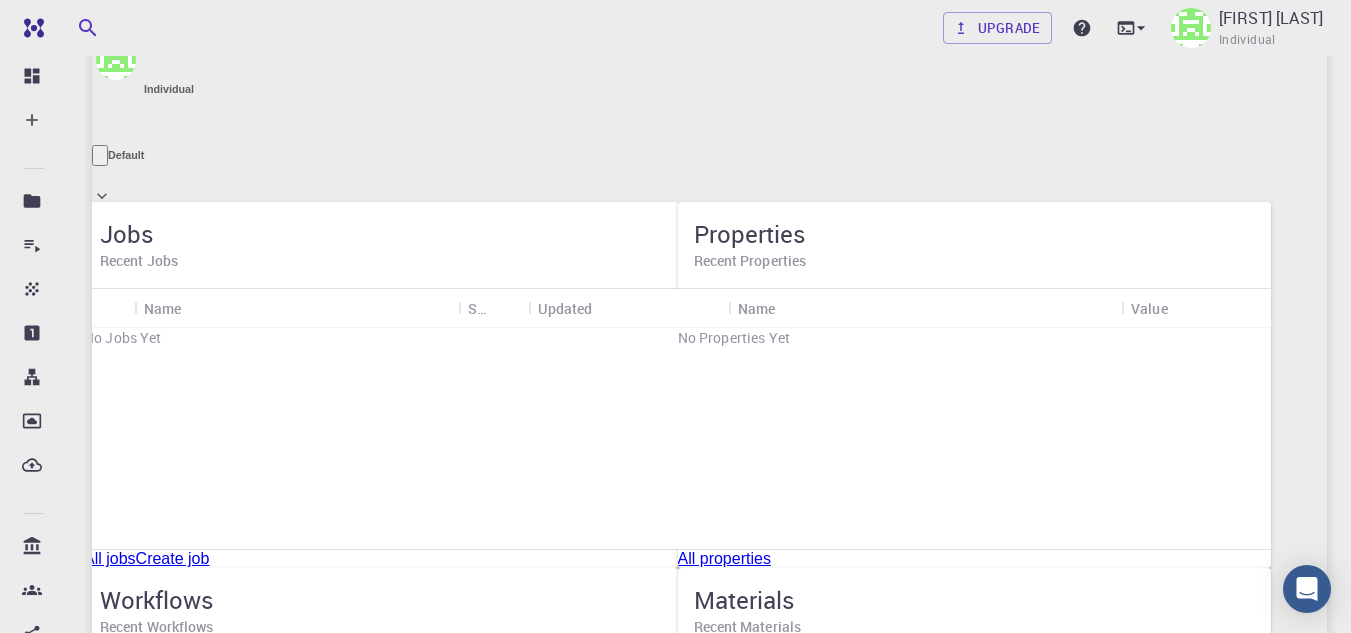 scroll, scrollTop: 119, scrollLeft: 0, axis: vertical 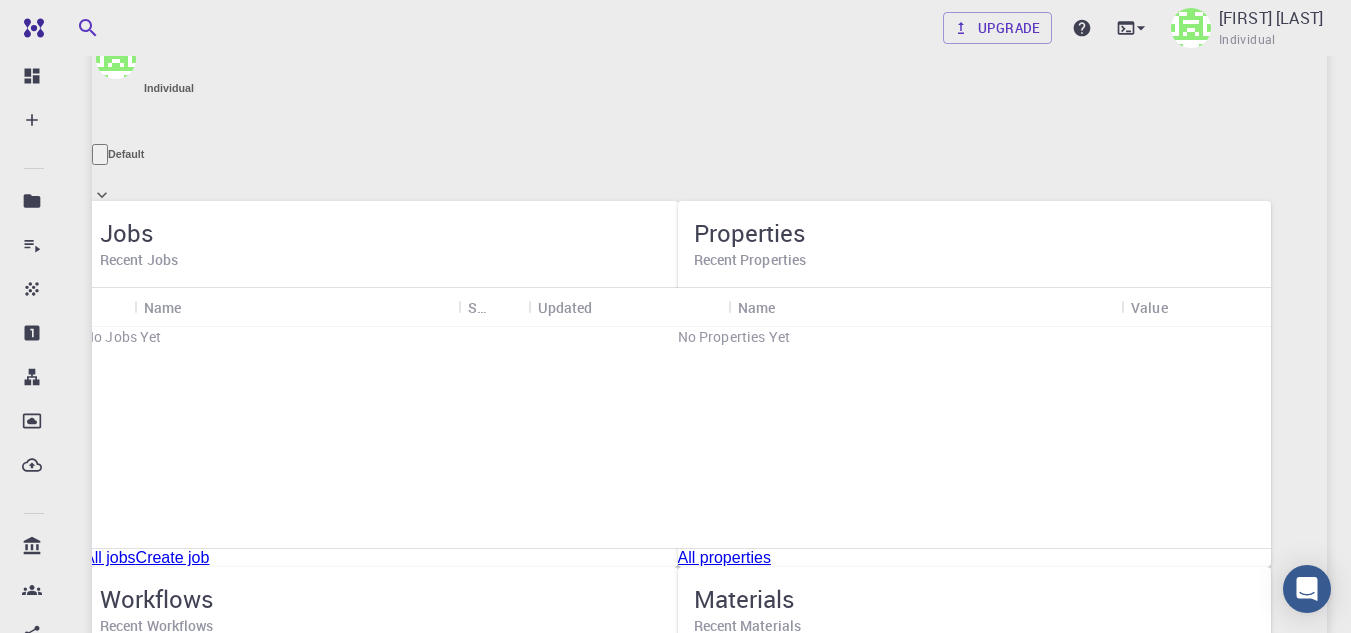 click on "Create job" at bounding box center (173, 557) 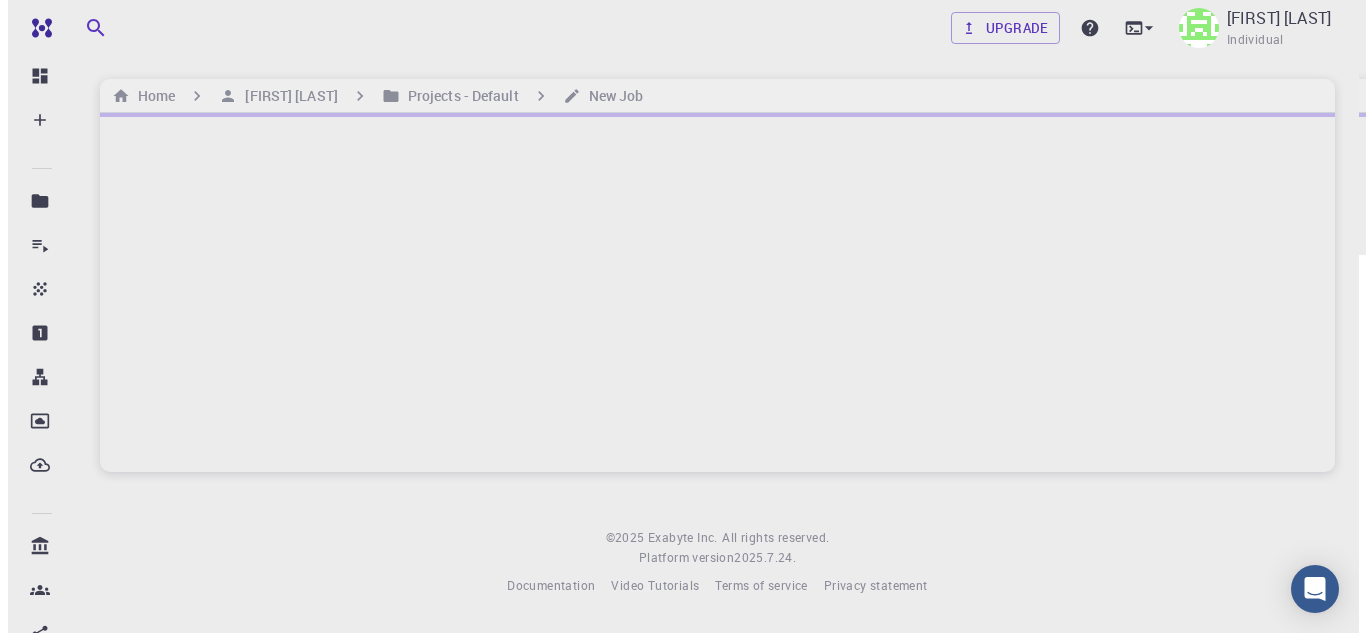 scroll, scrollTop: 0, scrollLeft: 0, axis: both 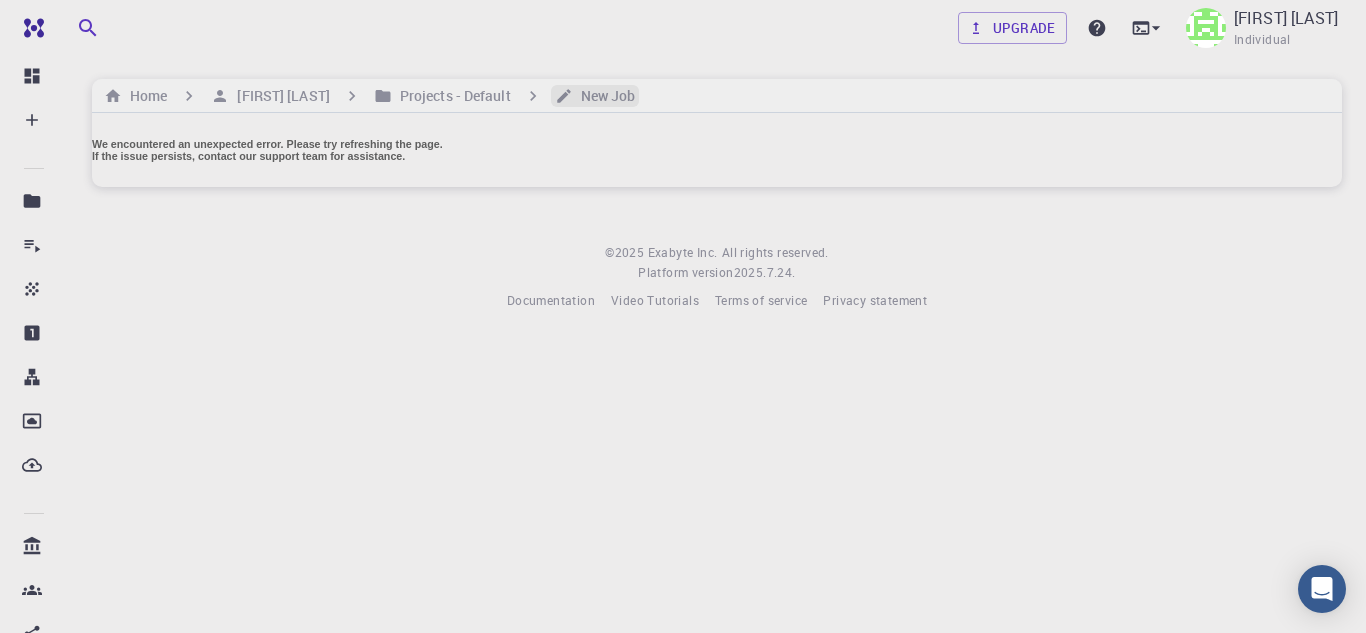 click on "New Job" at bounding box center (604, 96) 